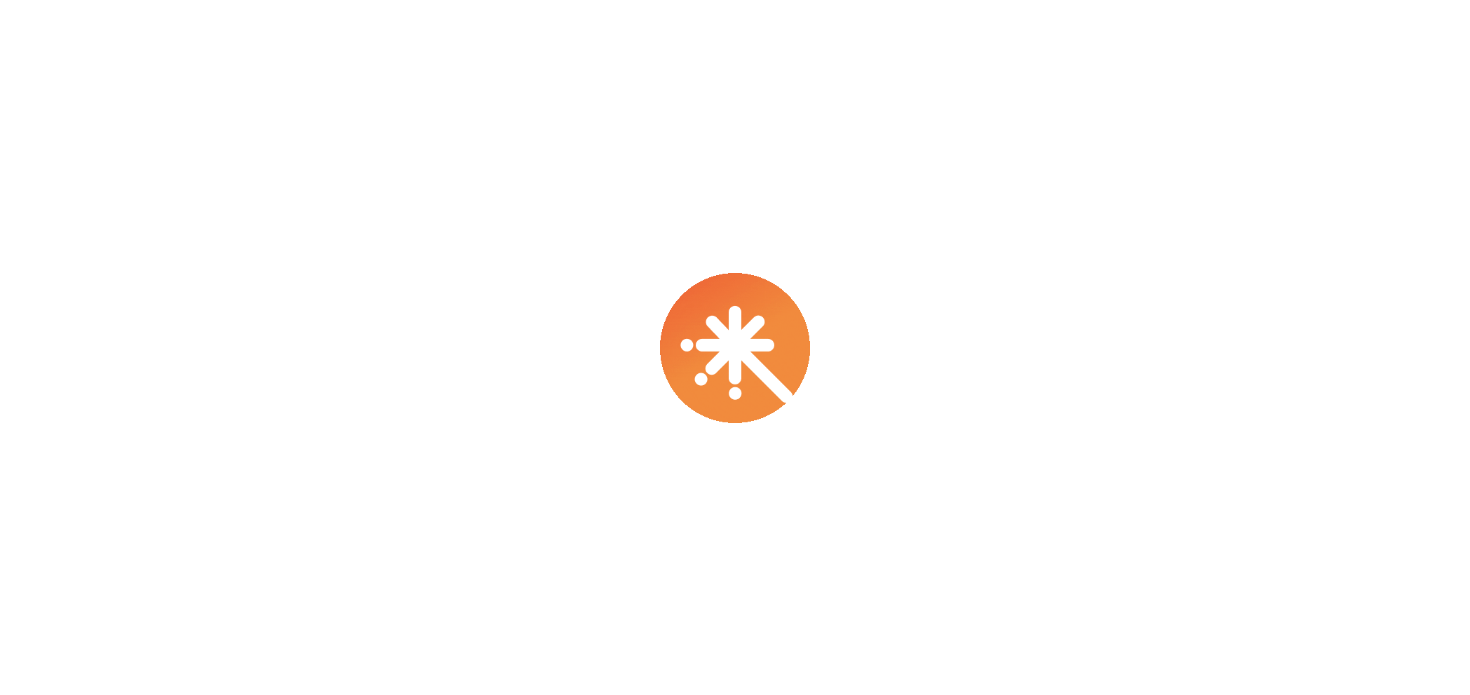 scroll, scrollTop: 0, scrollLeft: 0, axis: both 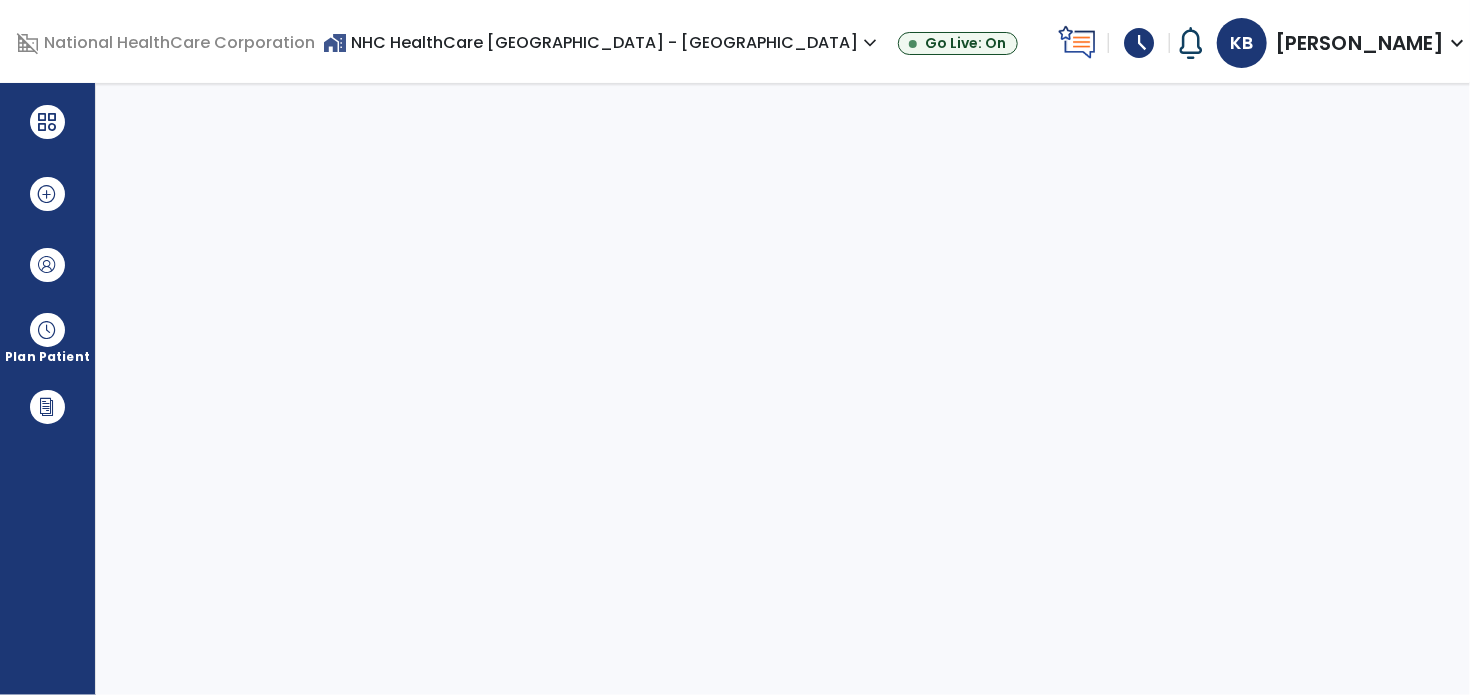 select on "****" 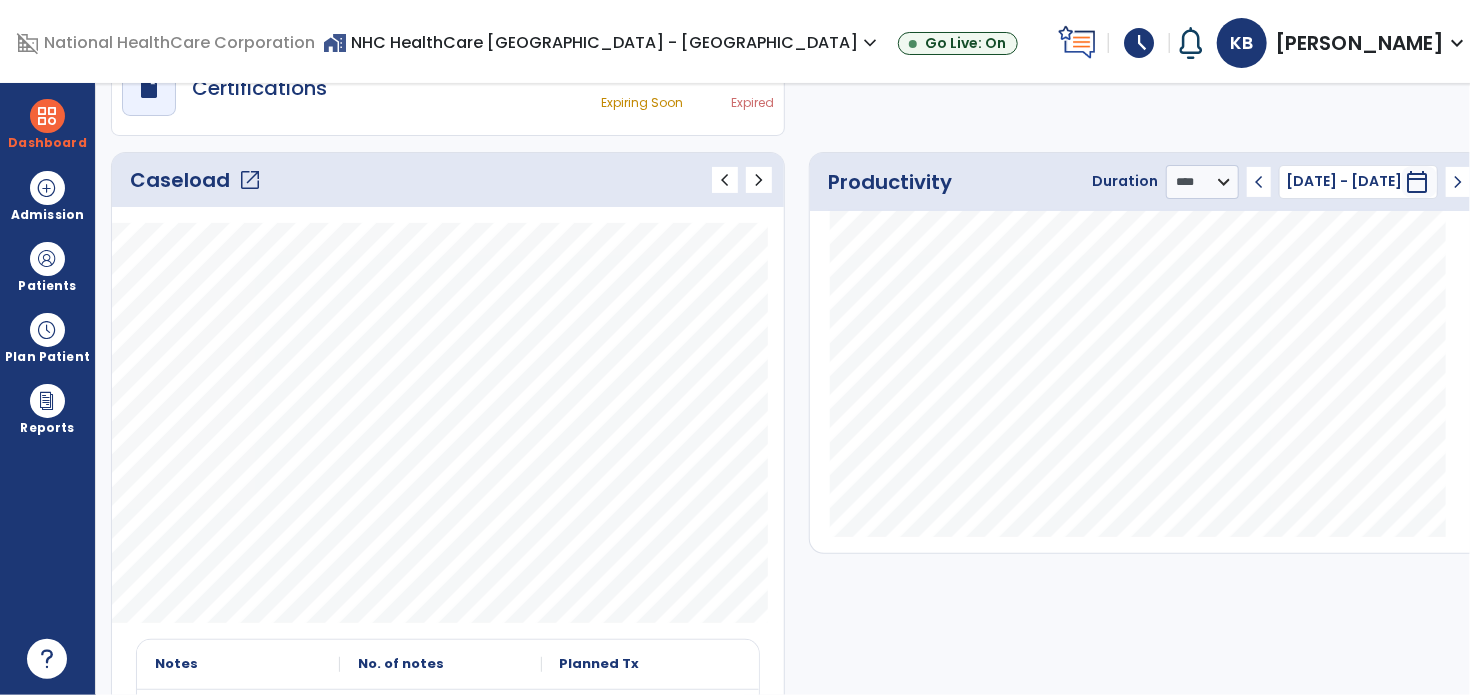 scroll, scrollTop: 0, scrollLeft: 0, axis: both 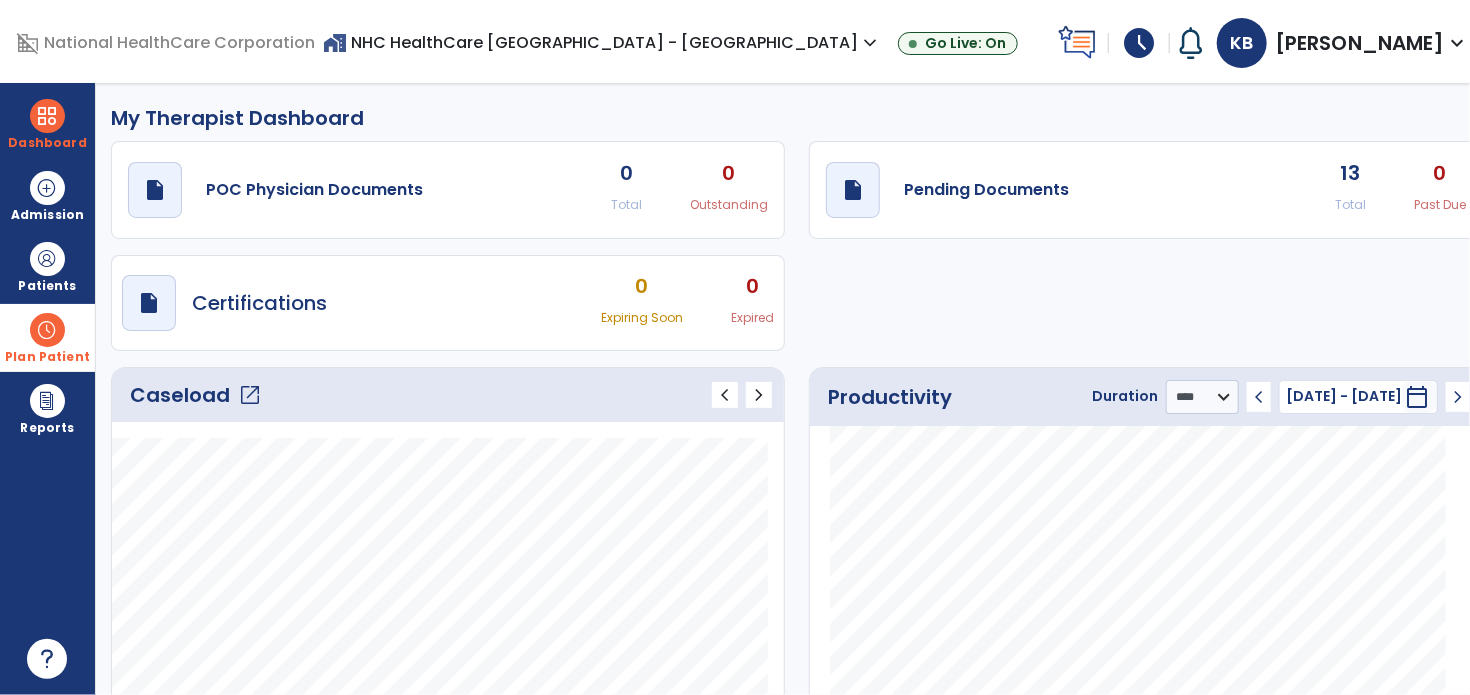 click at bounding box center [47, 330] 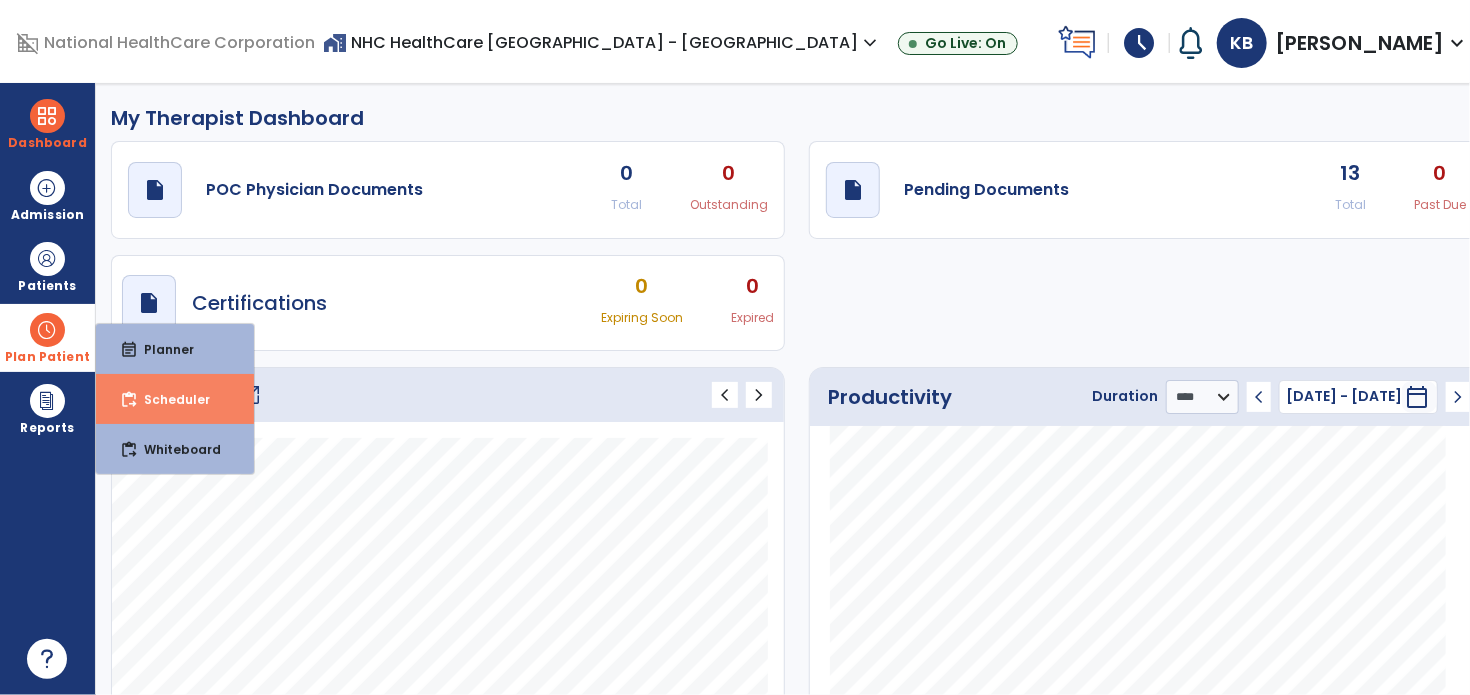 click on "Scheduler" at bounding box center (169, 399) 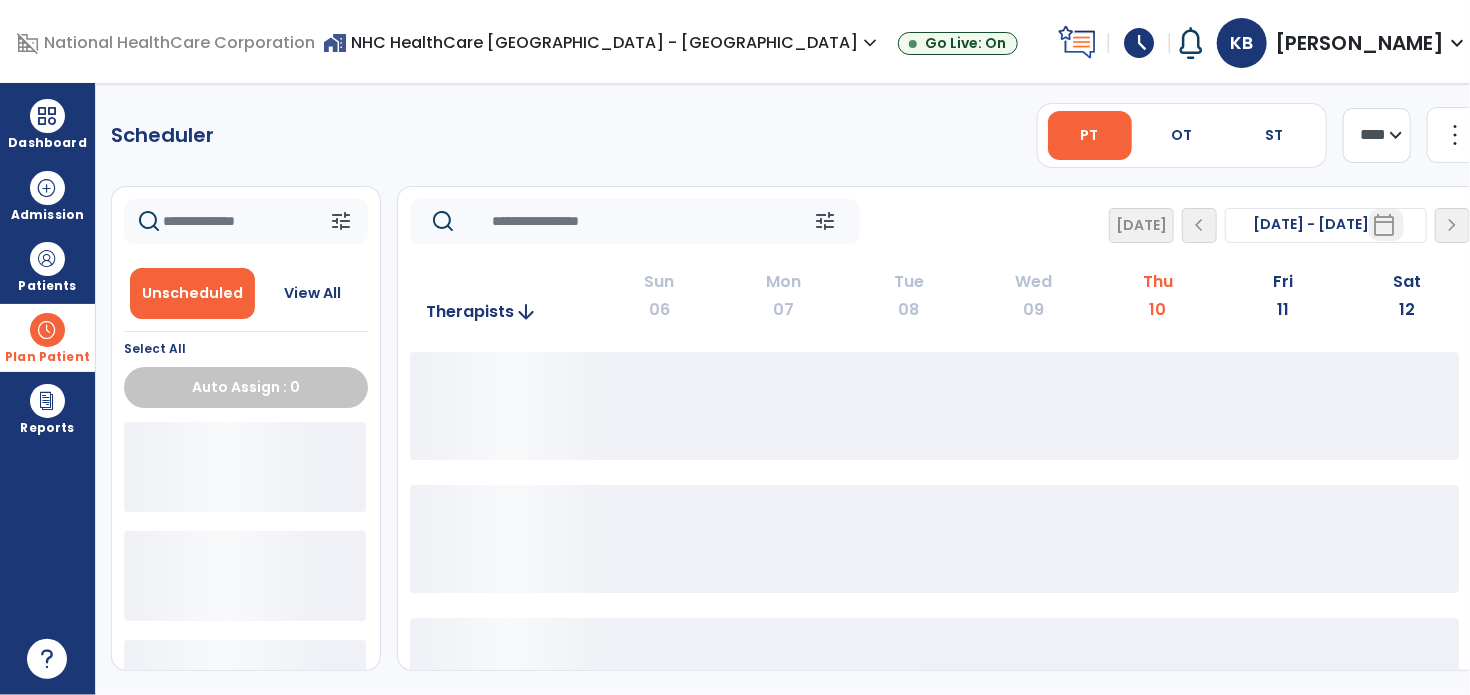 click on "more_vert" 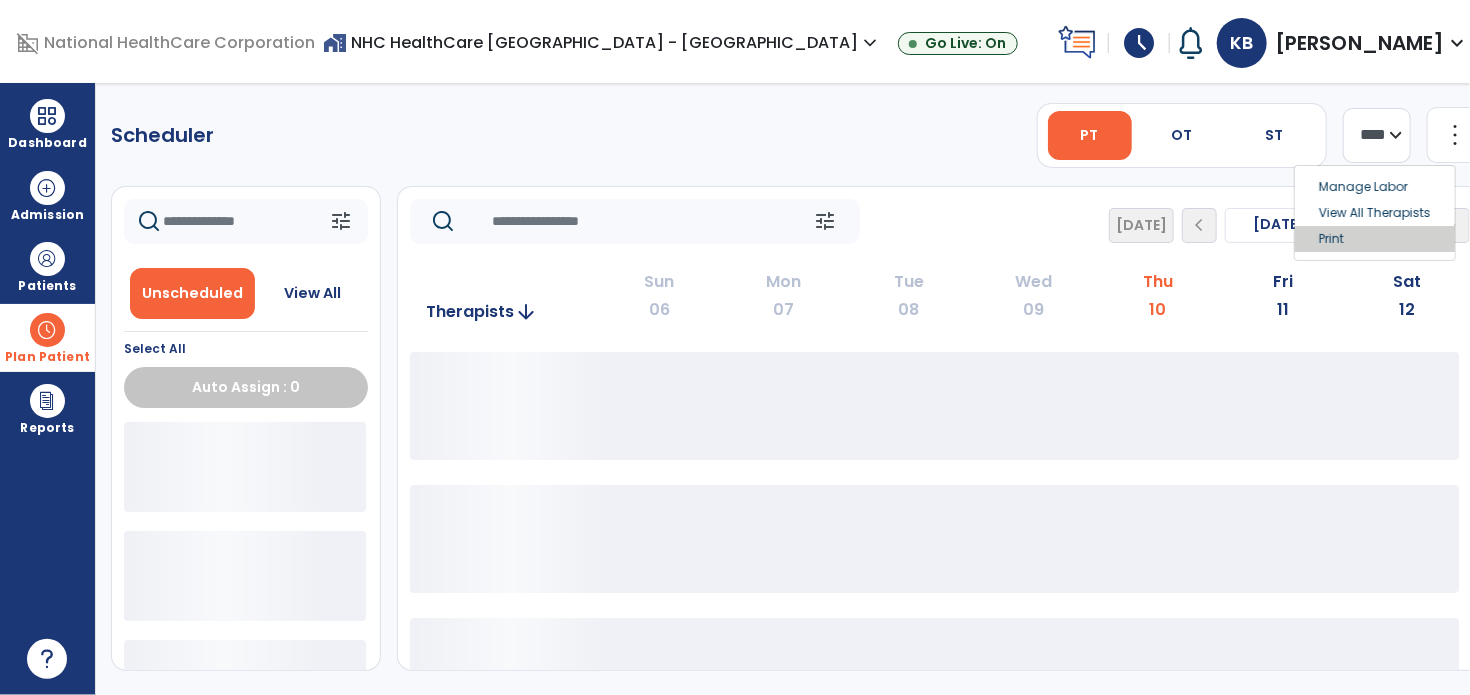 click on "Print" at bounding box center [1375, 239] 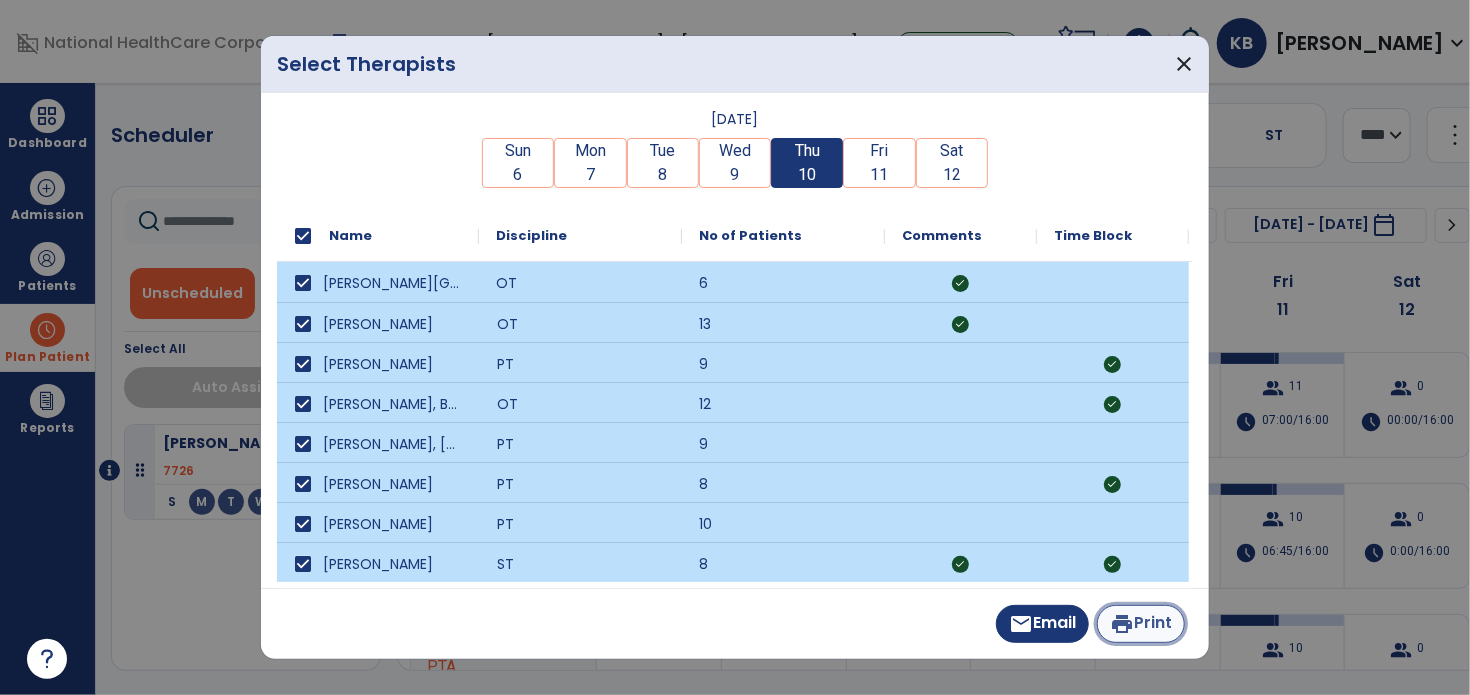 click on "print  Print" at bounding box center [1141, 624] 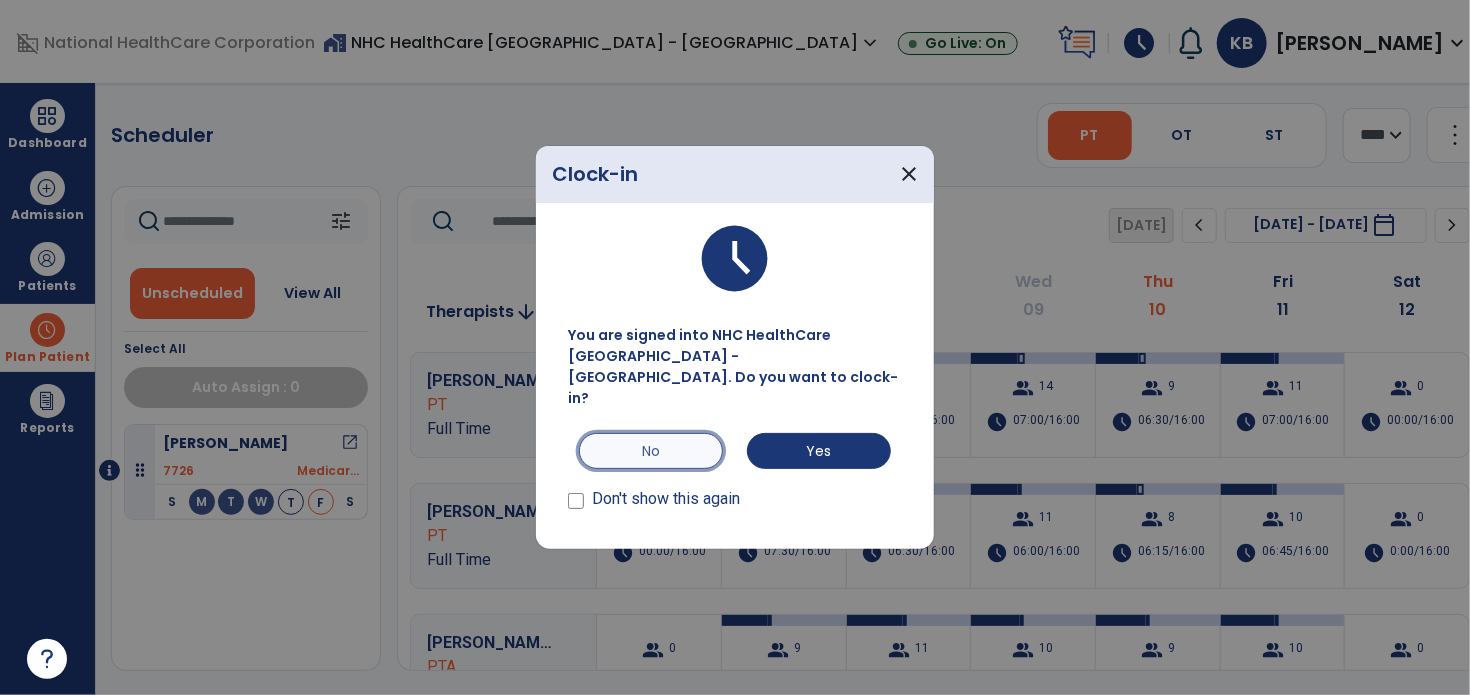 click on "No" at bounding box center [651, 451] 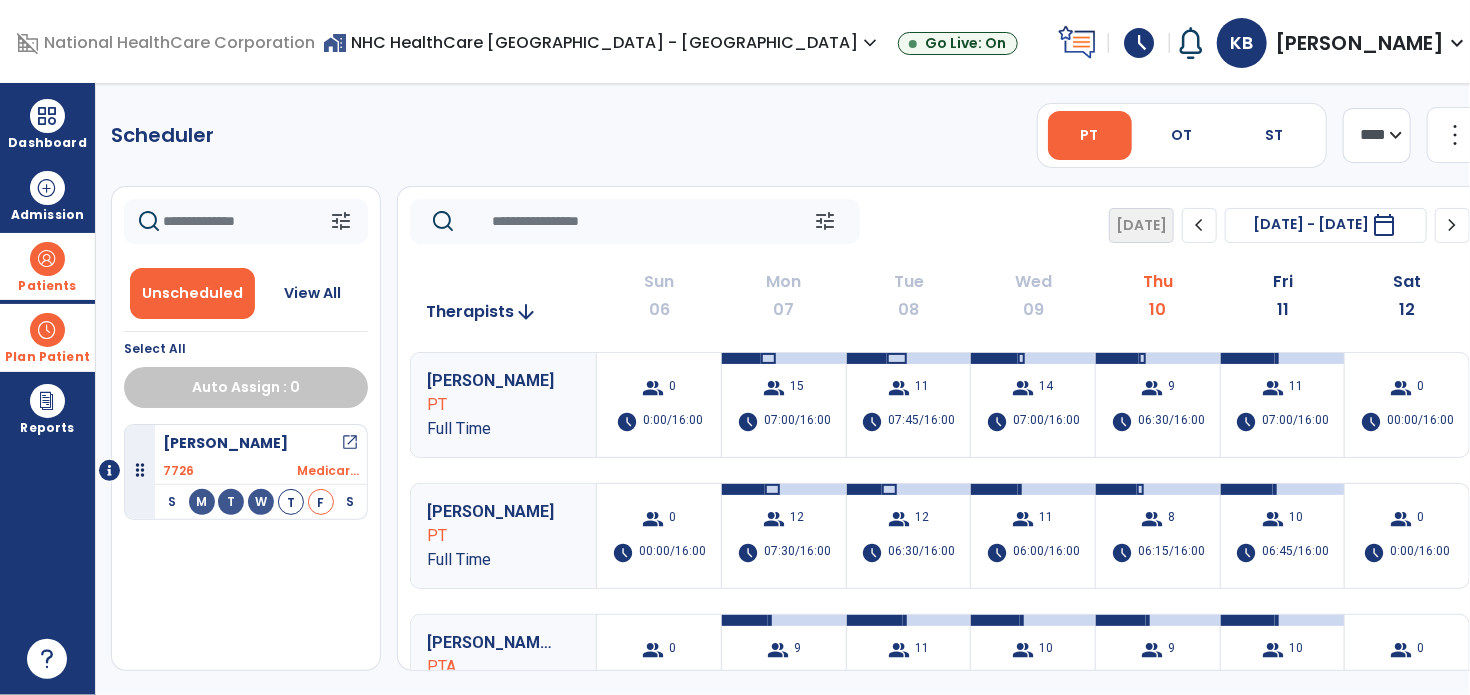 click at bounding box center [47, 259] 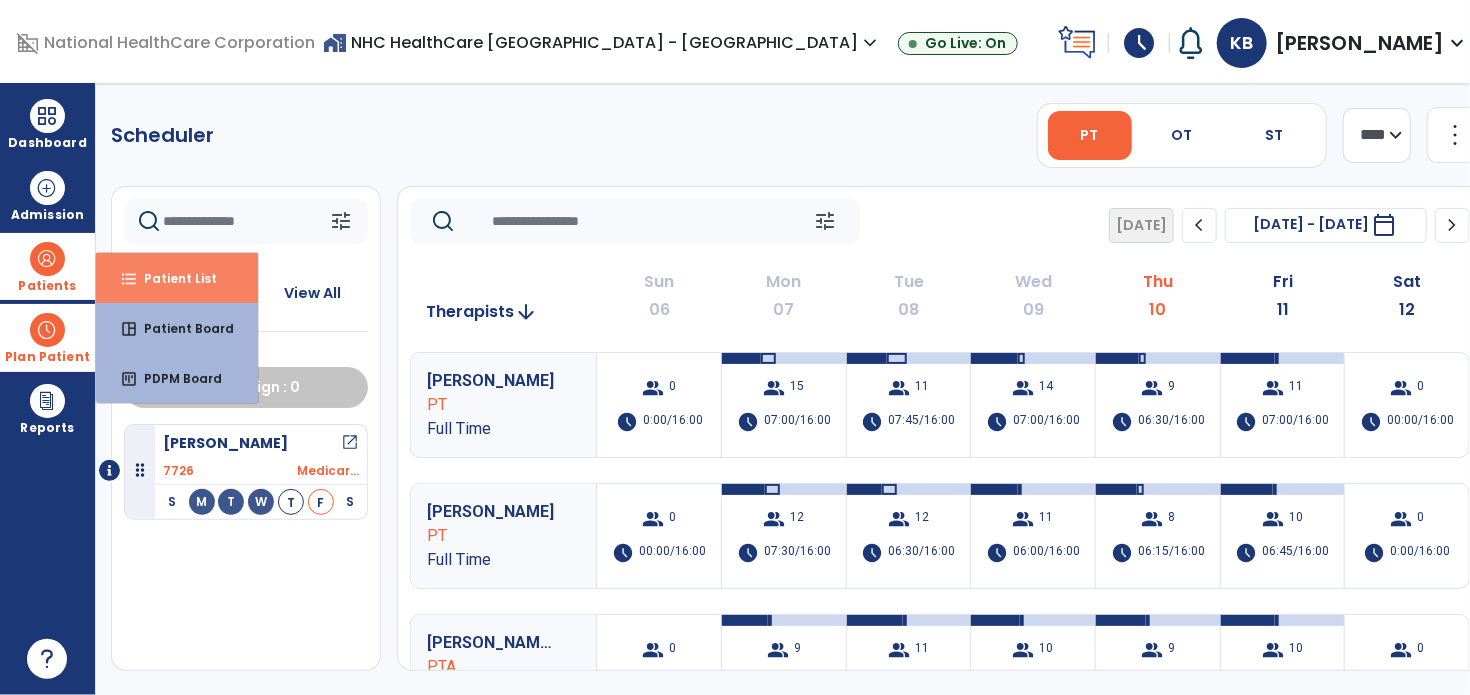 click on "Patient List" at bounding box center [172, 278] 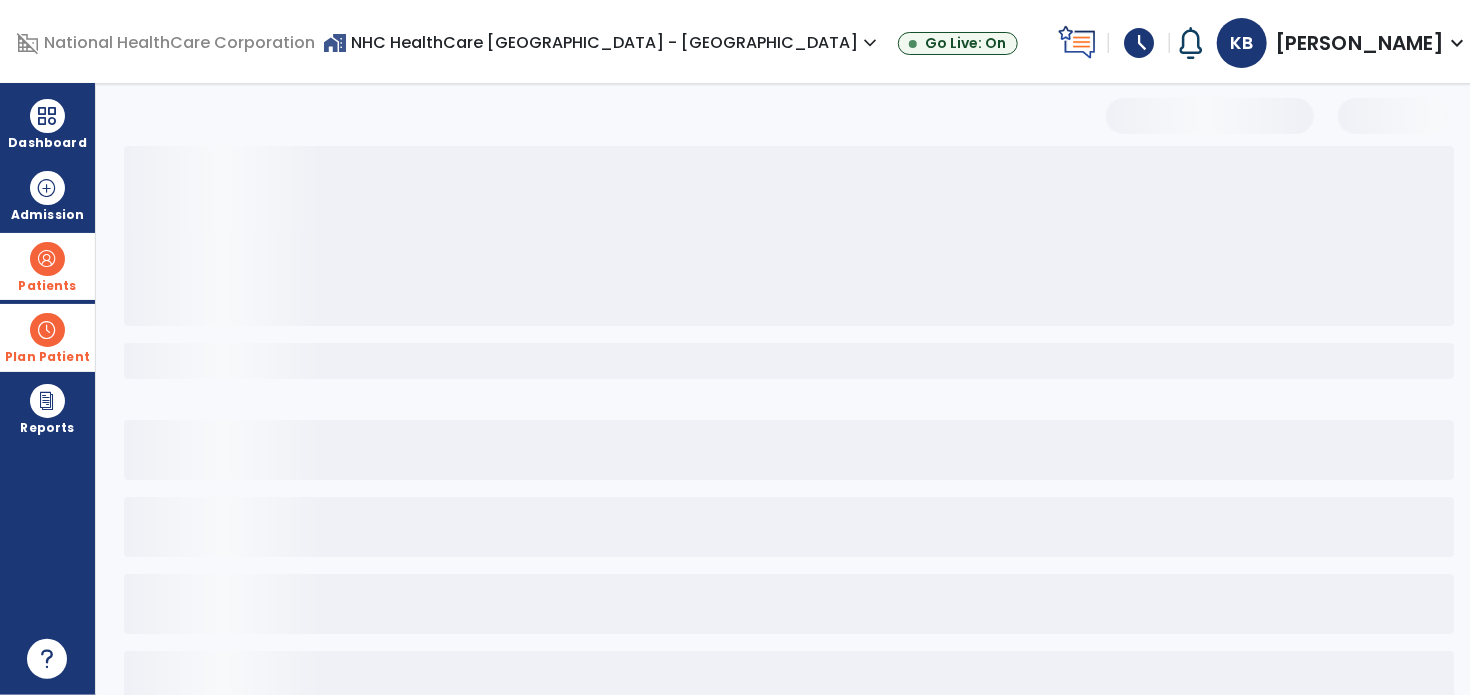 select on "***" 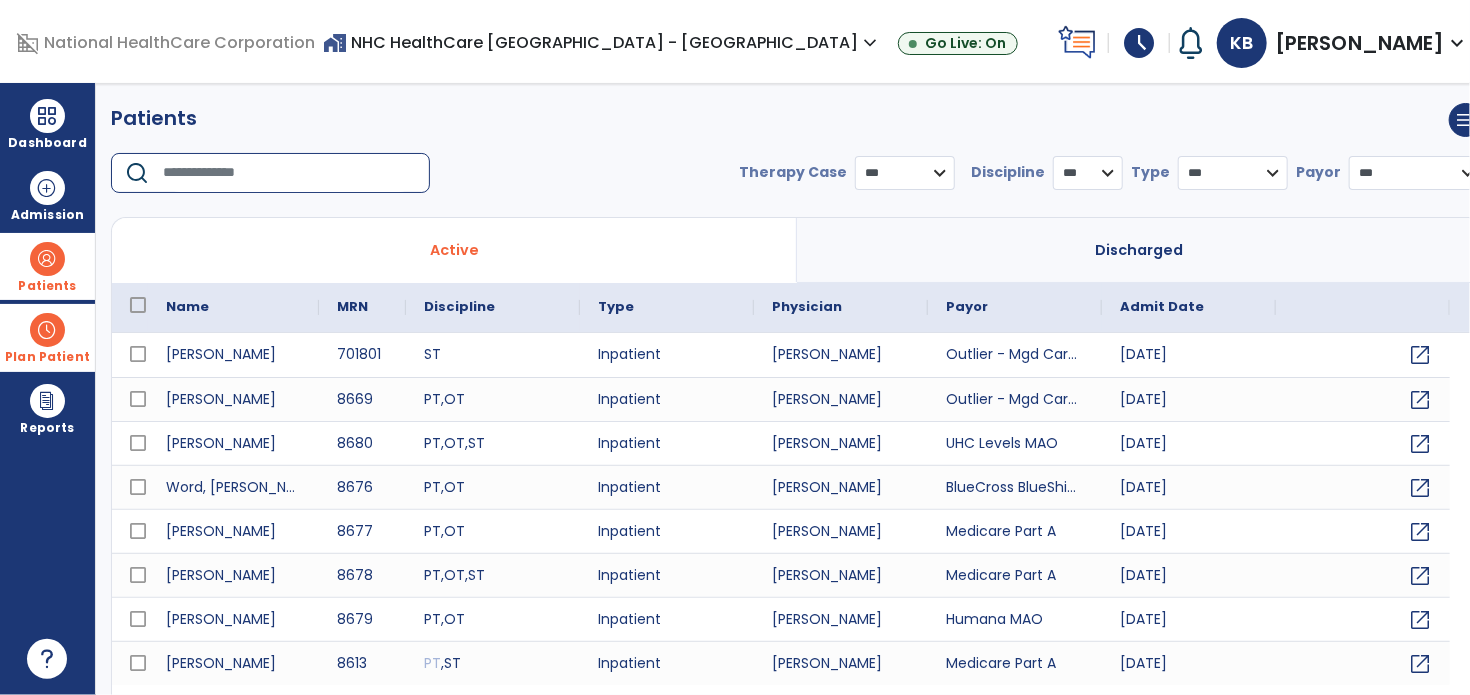 click at bounding box center [289, 173] 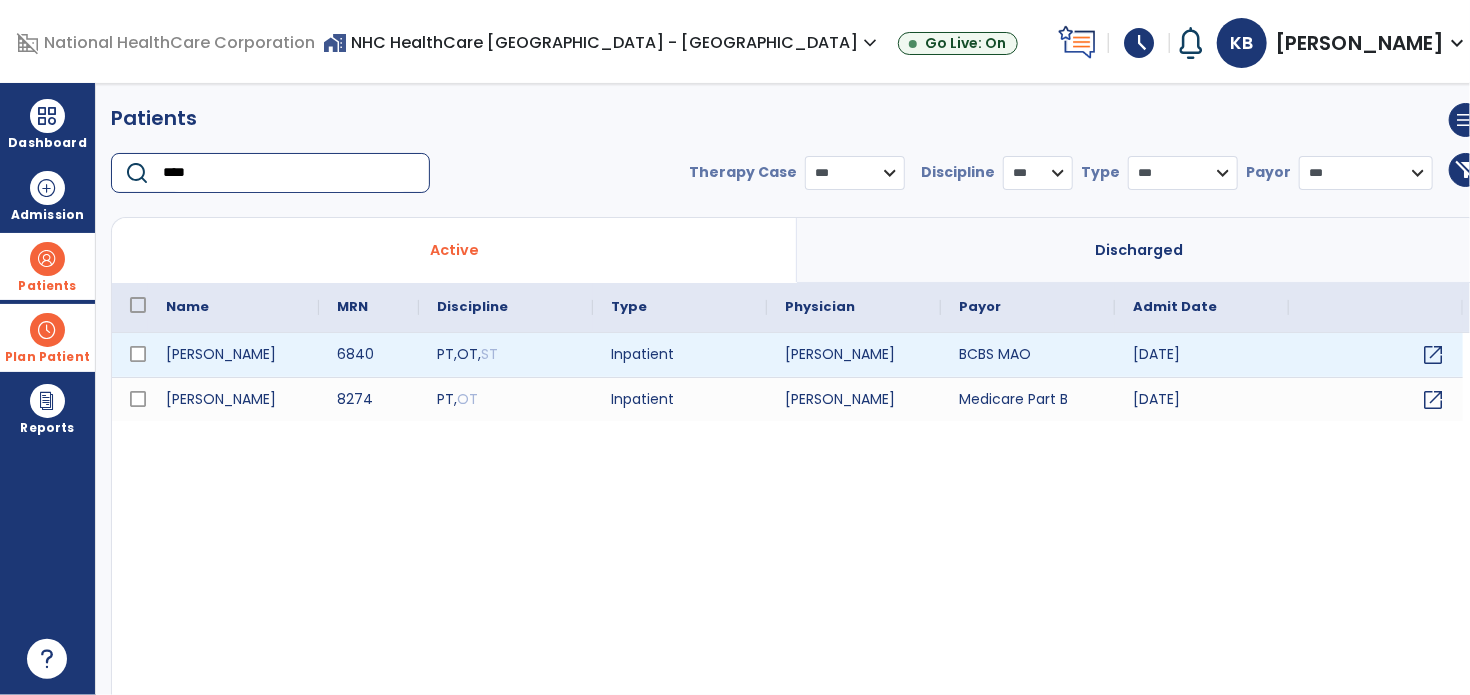 type on "****" 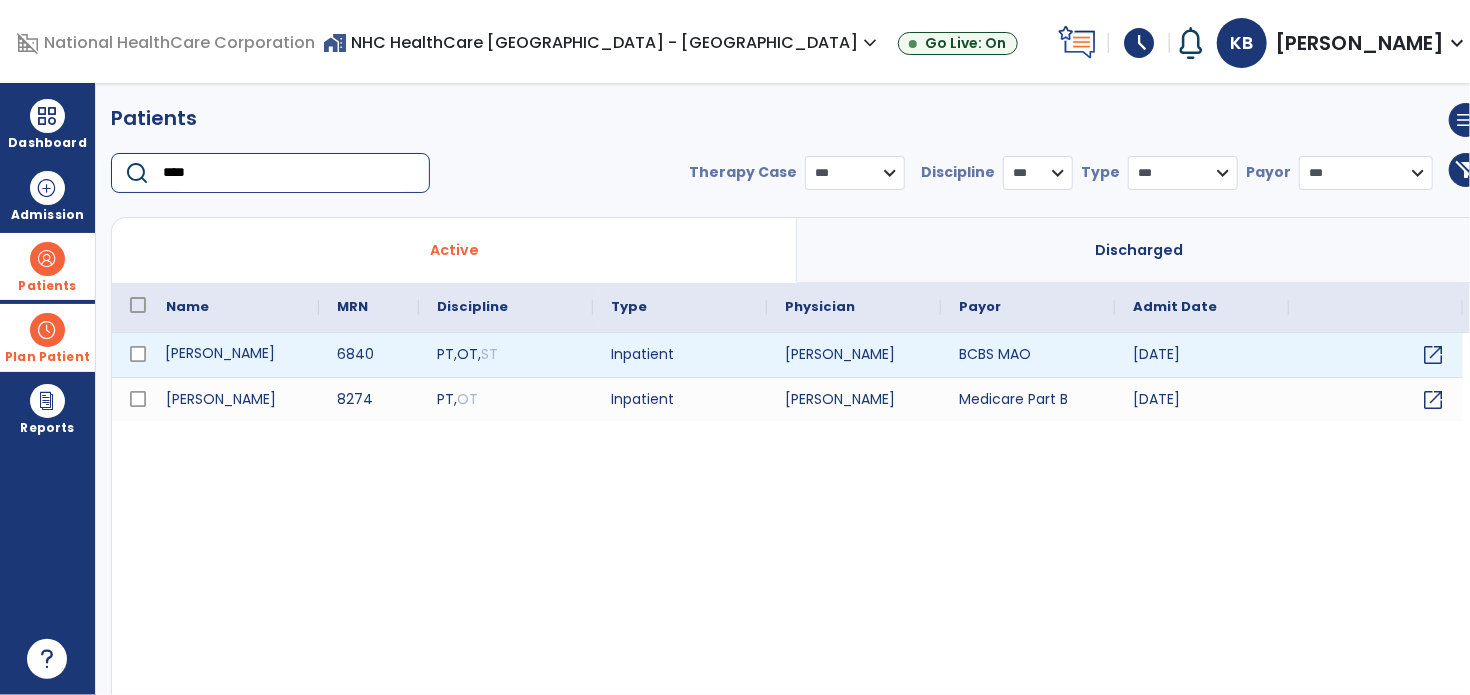 click on "[PERSON_NAME]" at bounding box center [233, 355] 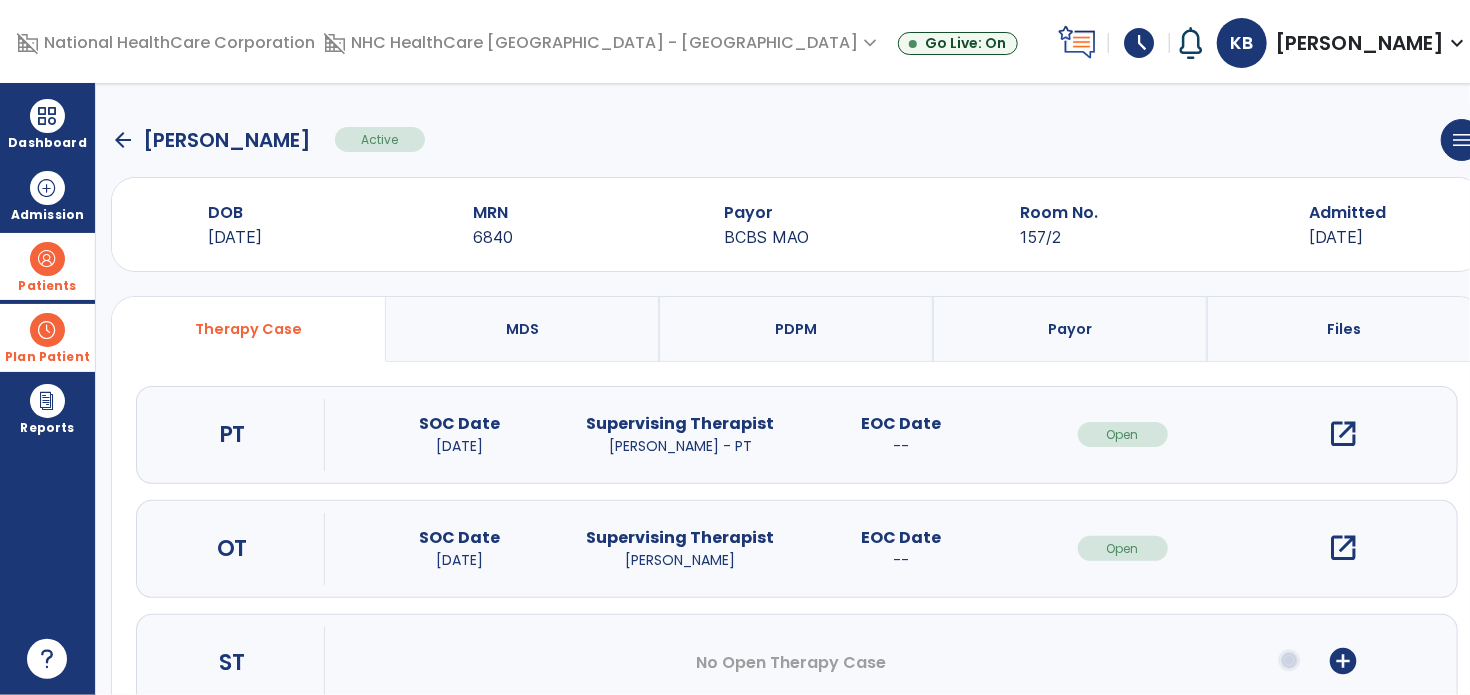 click on "open_in_new" at bounding box center (1344, 548) 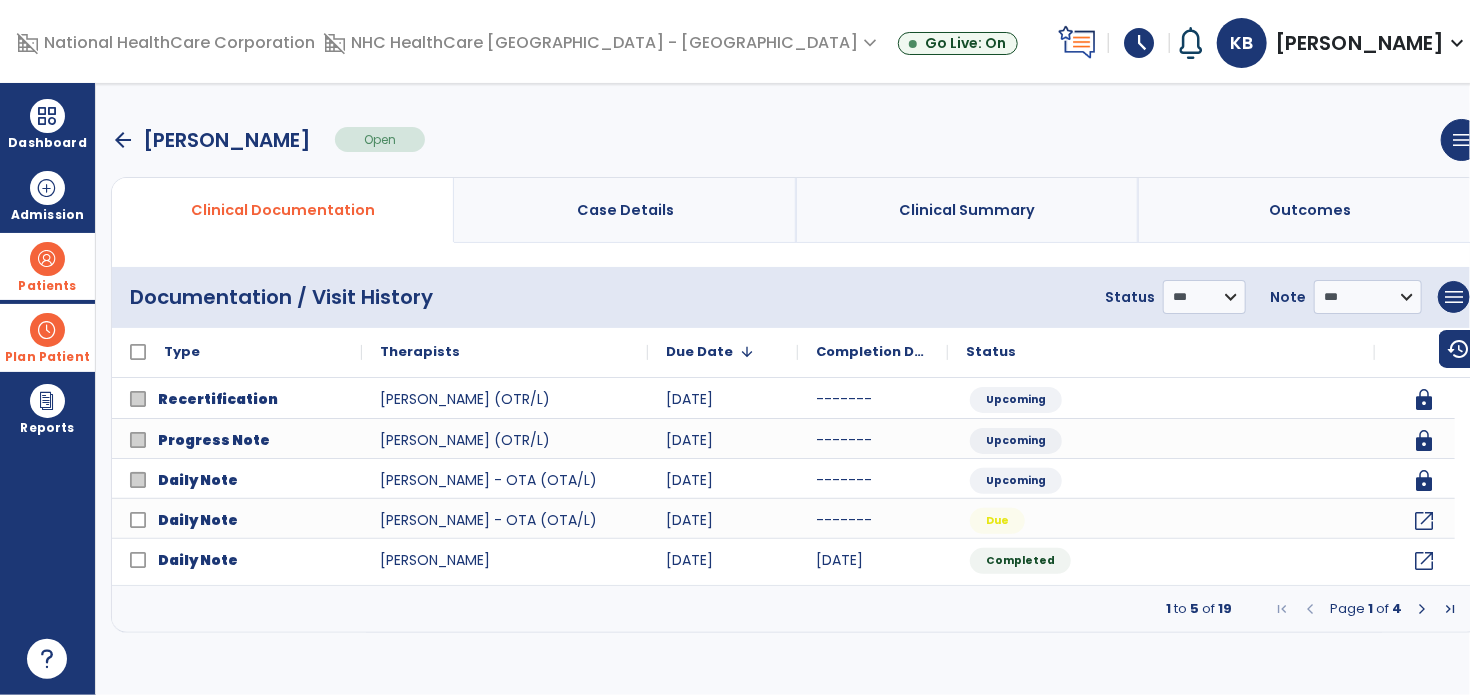 click at bounding box center (1422, 609) 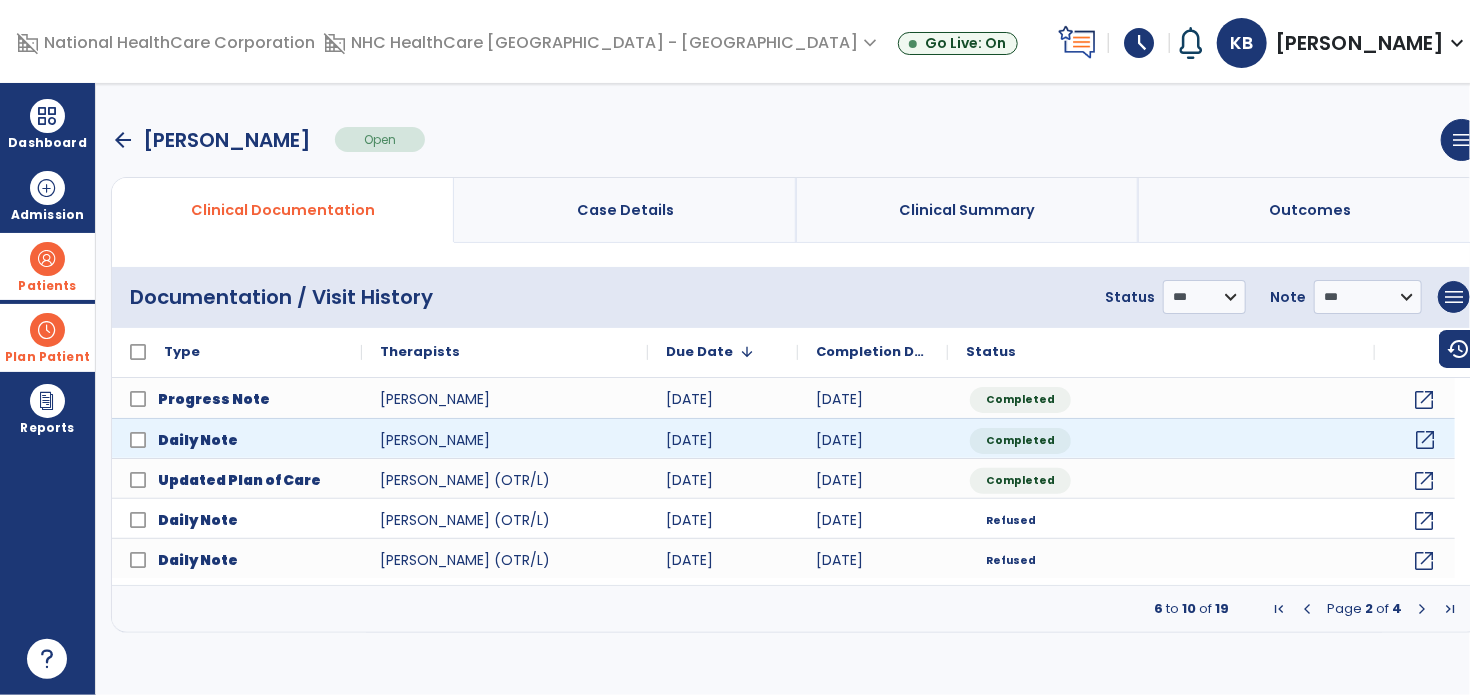 click on "open_in_new" 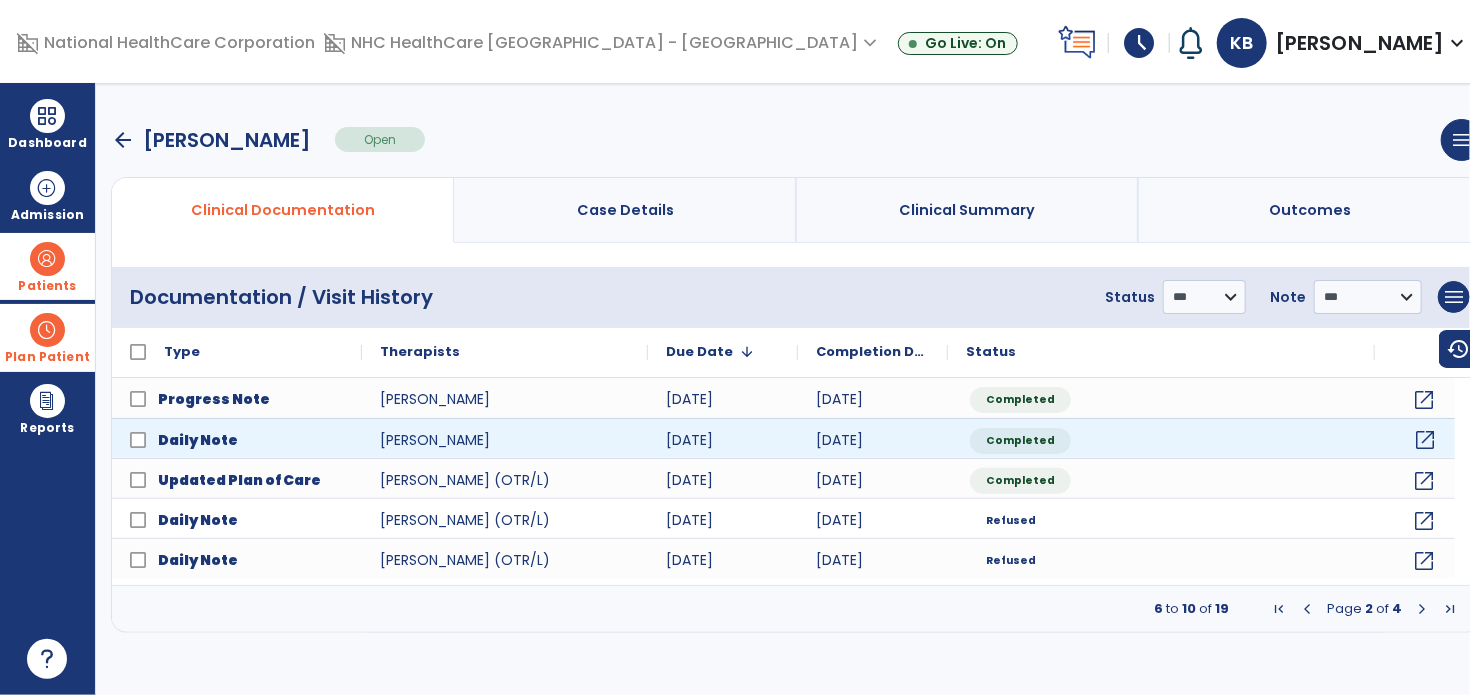 click on "open_in_new" 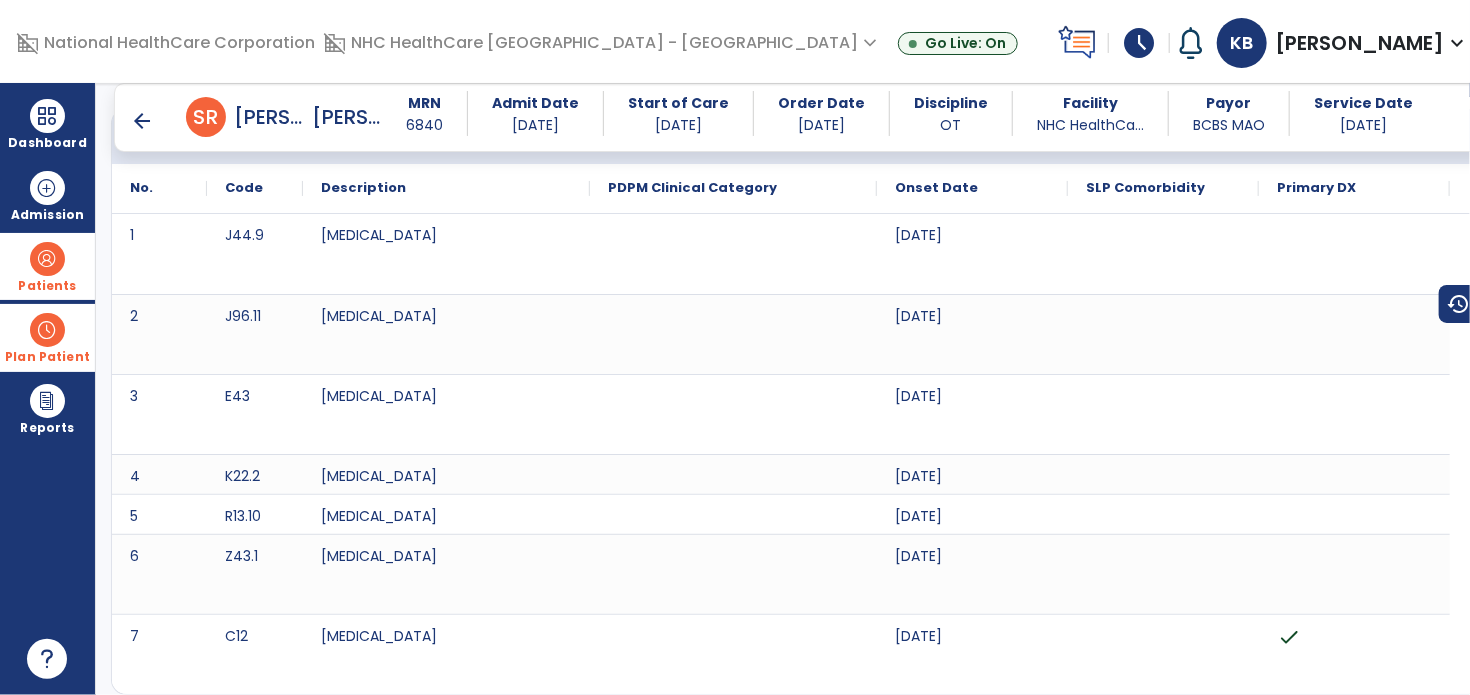scroll, scrollTop: 0, scrollLeft: 0, axis: both 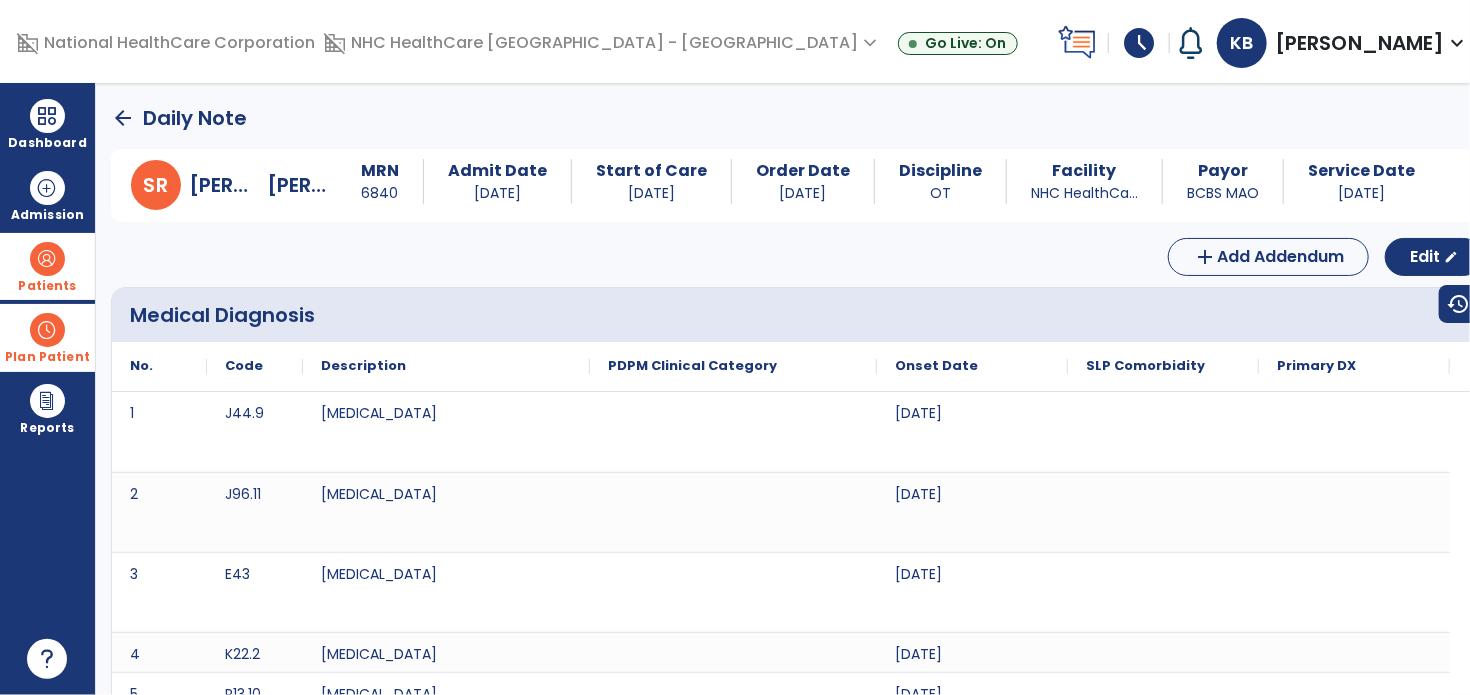 click on "arrow_back" 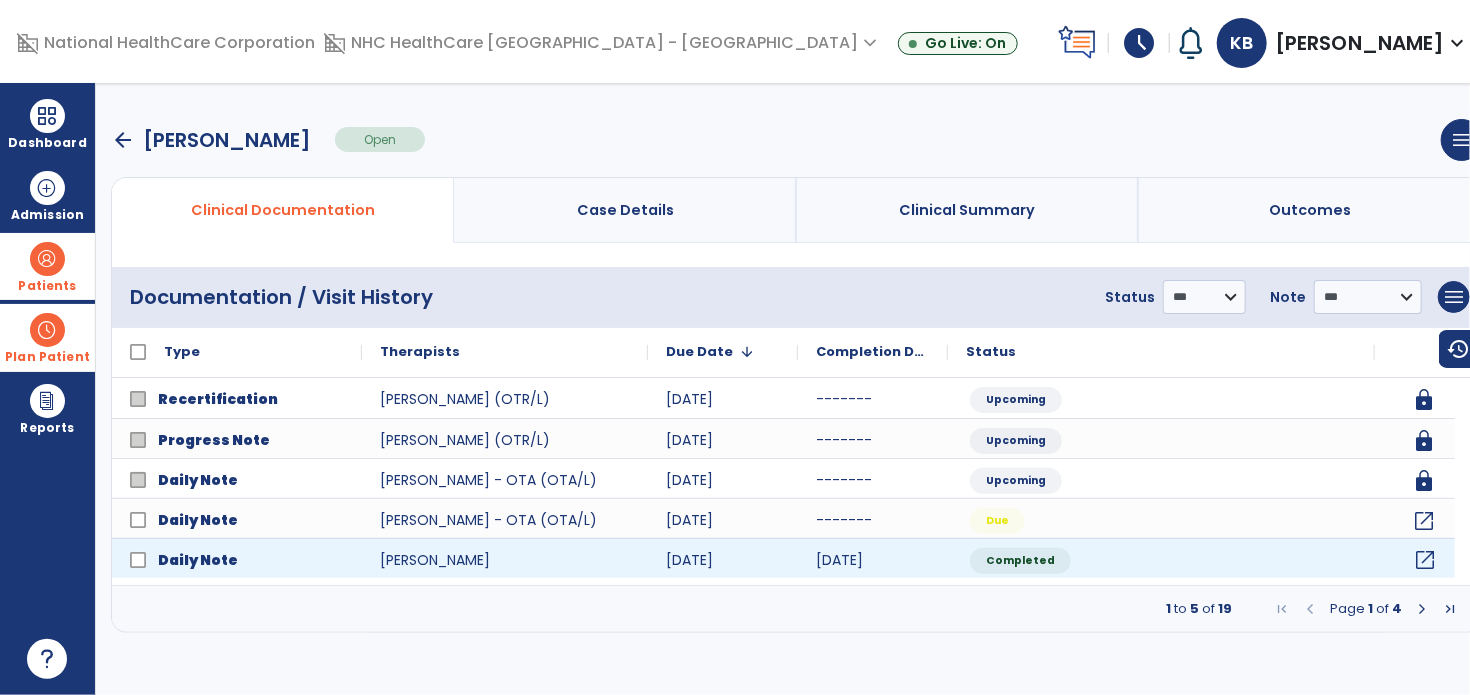click on "open_in_new" 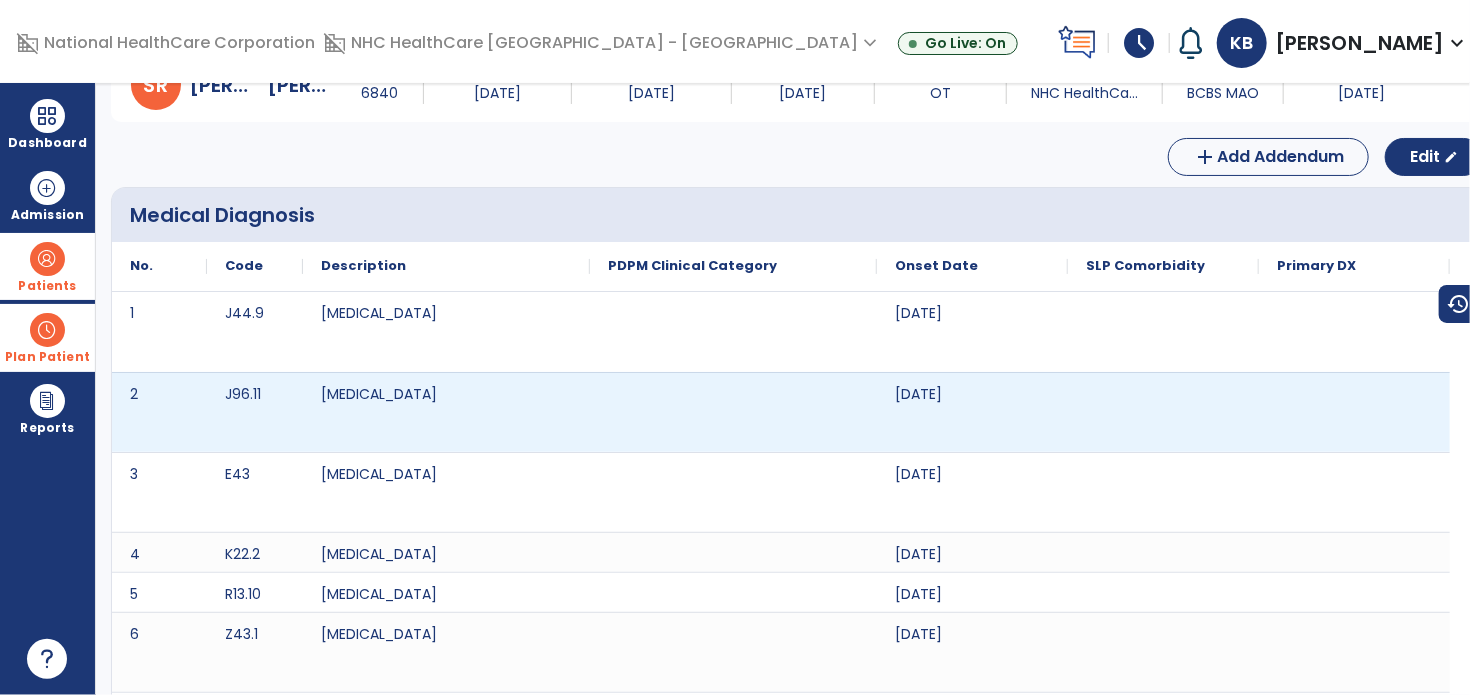 scroll, scrollTop: 0, scrollLeft: 0, axis: both 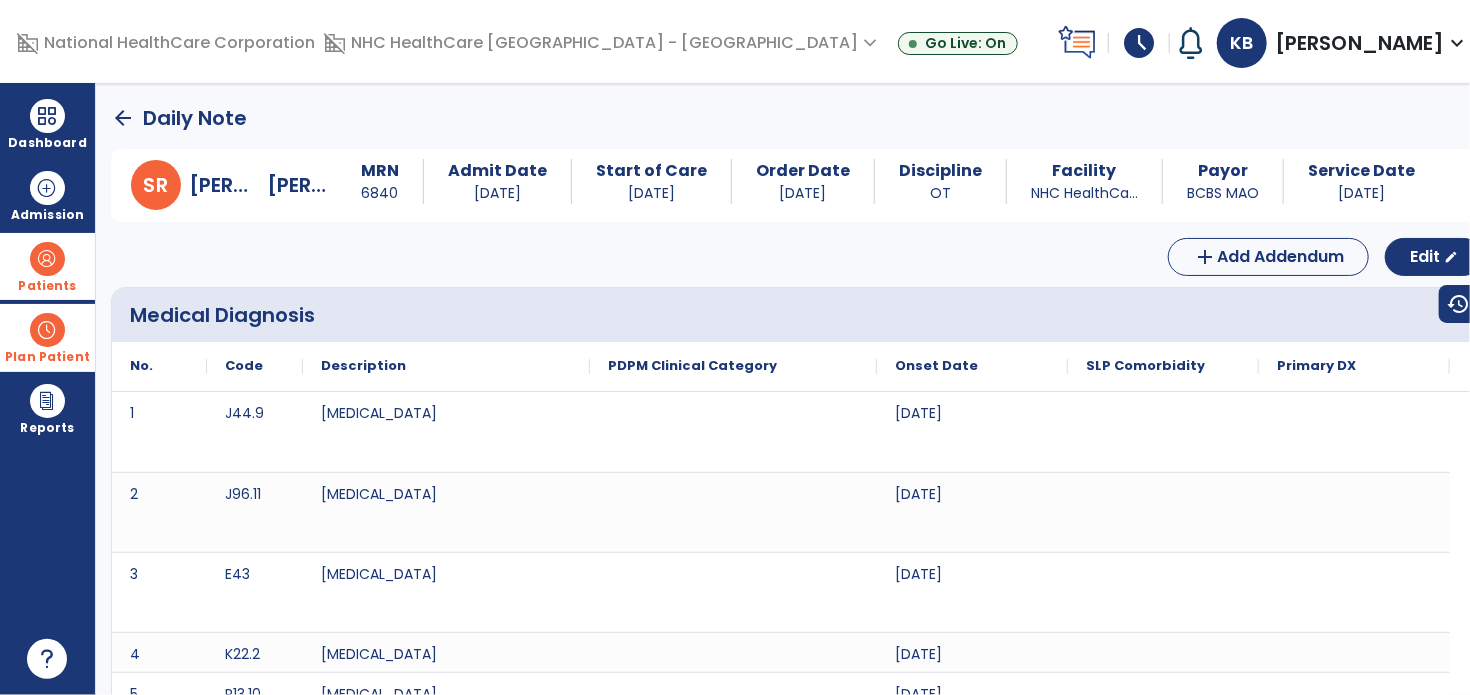 click on "arrow_back" 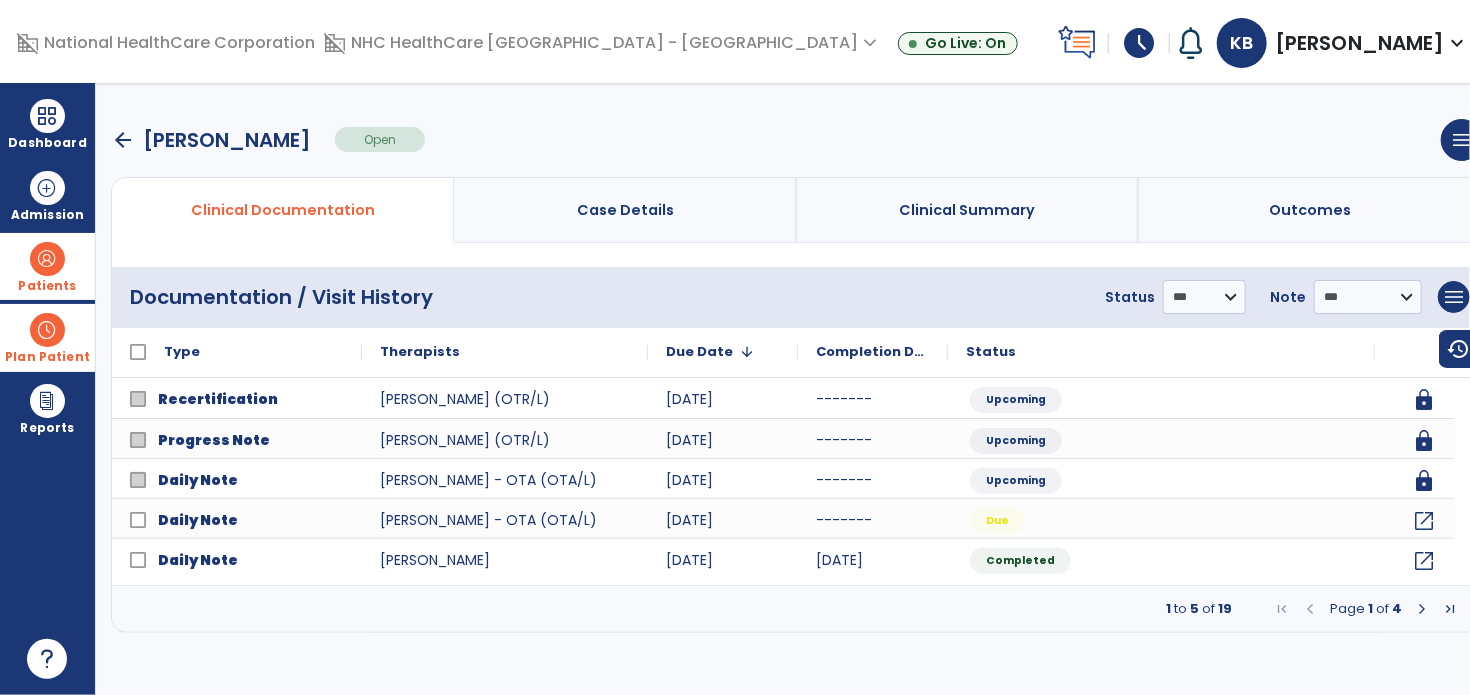 click on "arrow_back" at bounding box center (123, 140) 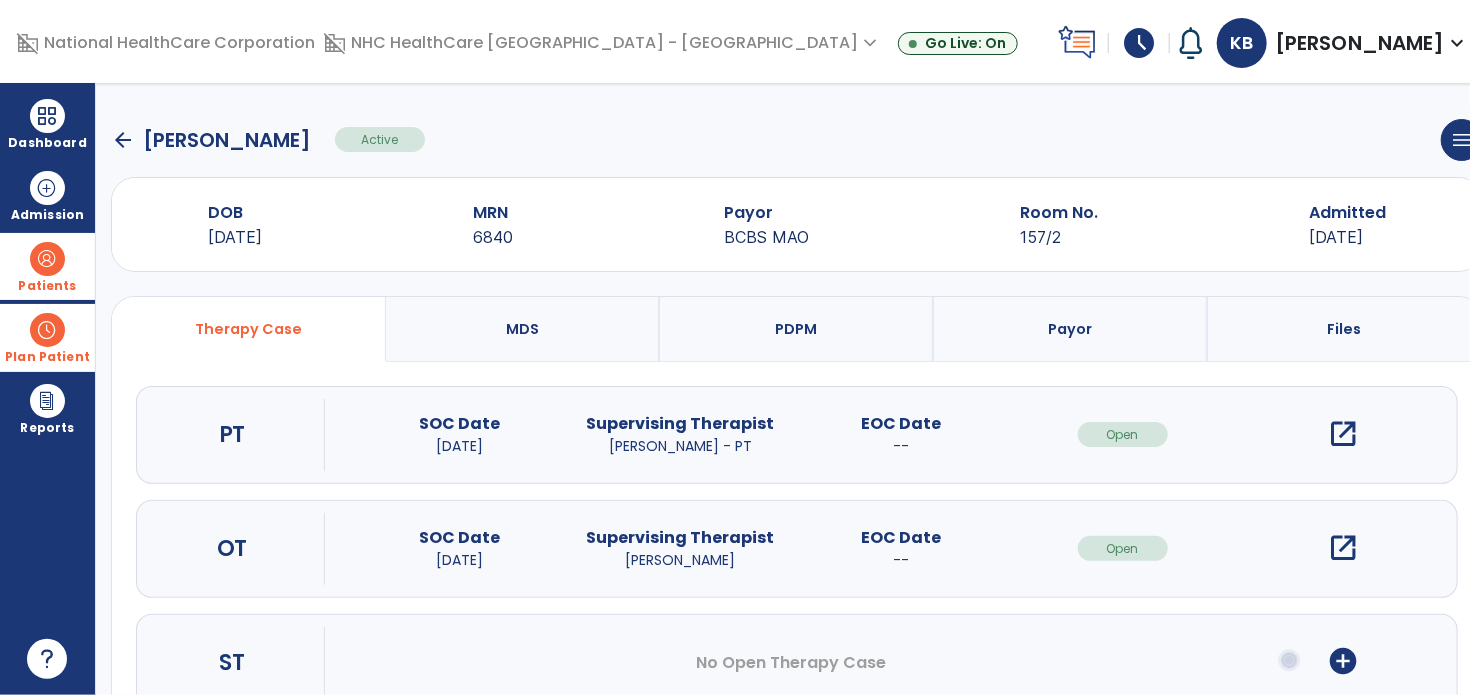 click on "arrow_back" 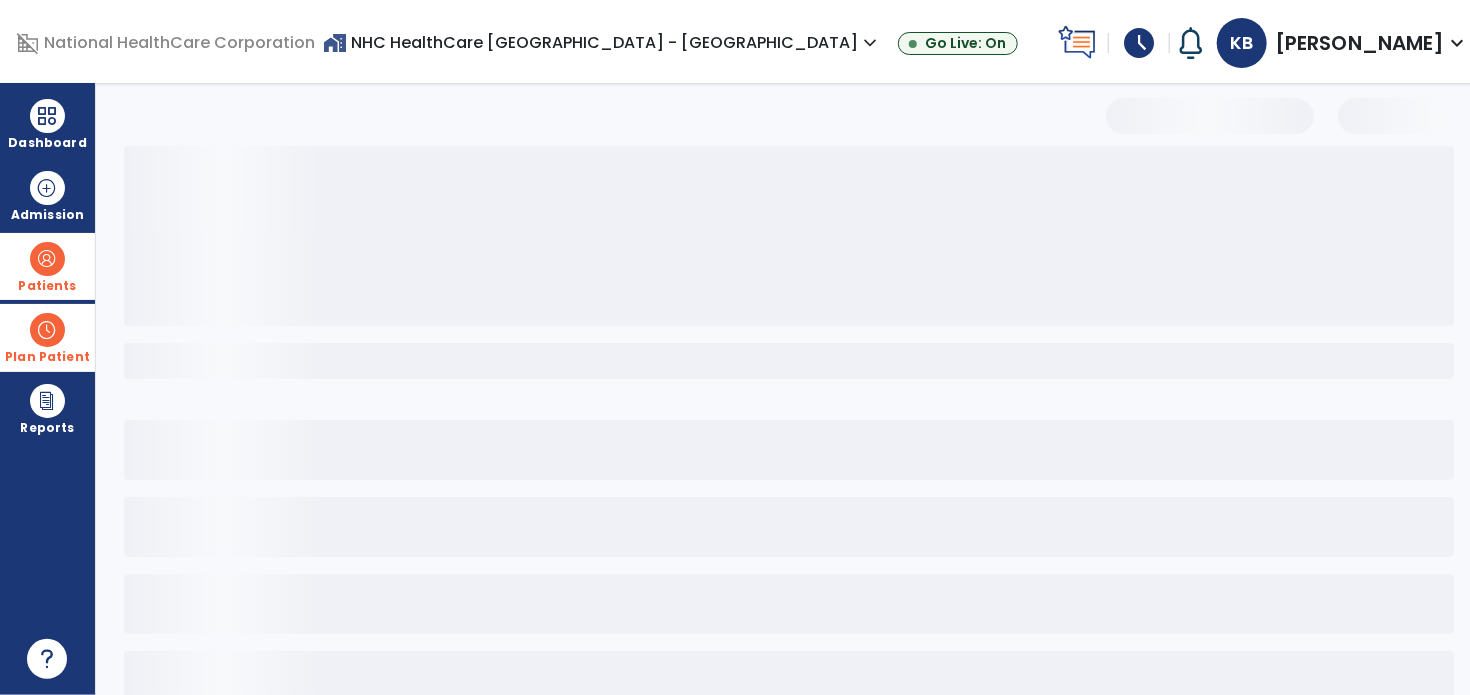 select on "***" 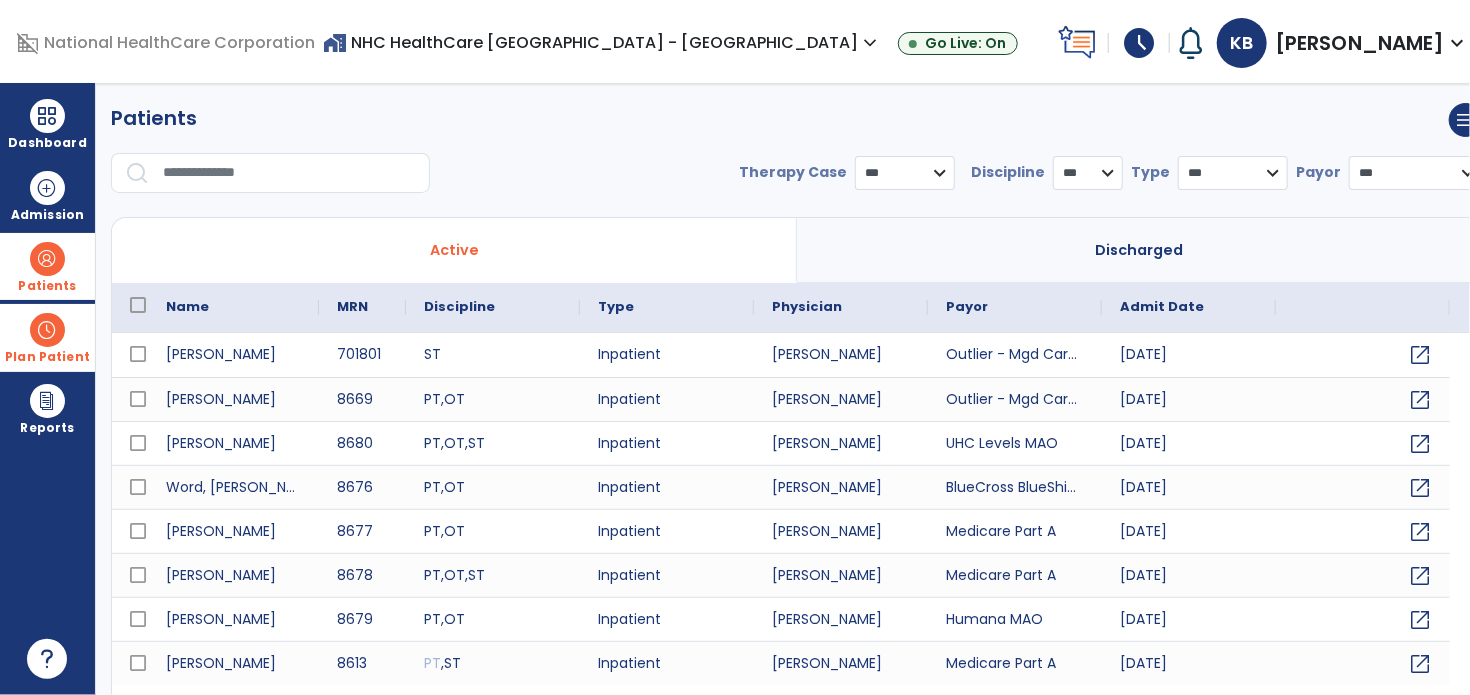 click at bounding box center (137, 172) 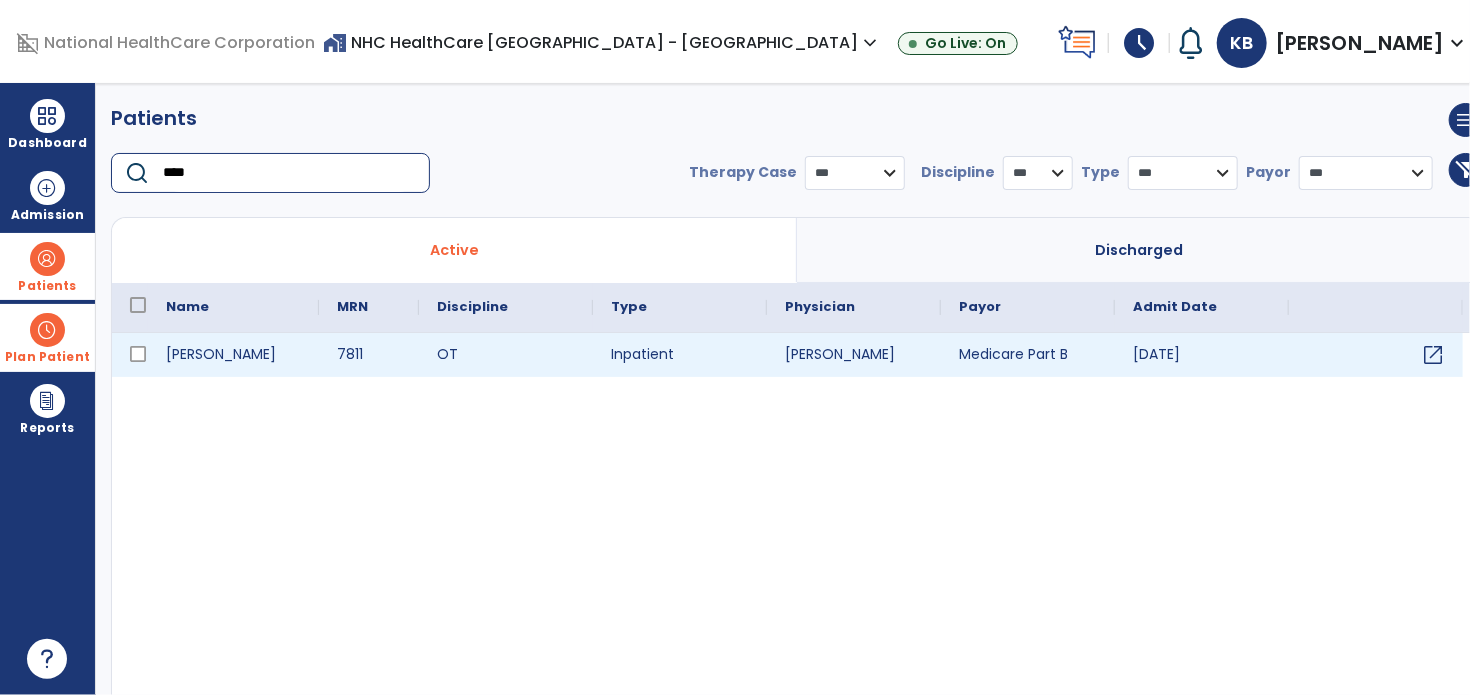 type on "****" 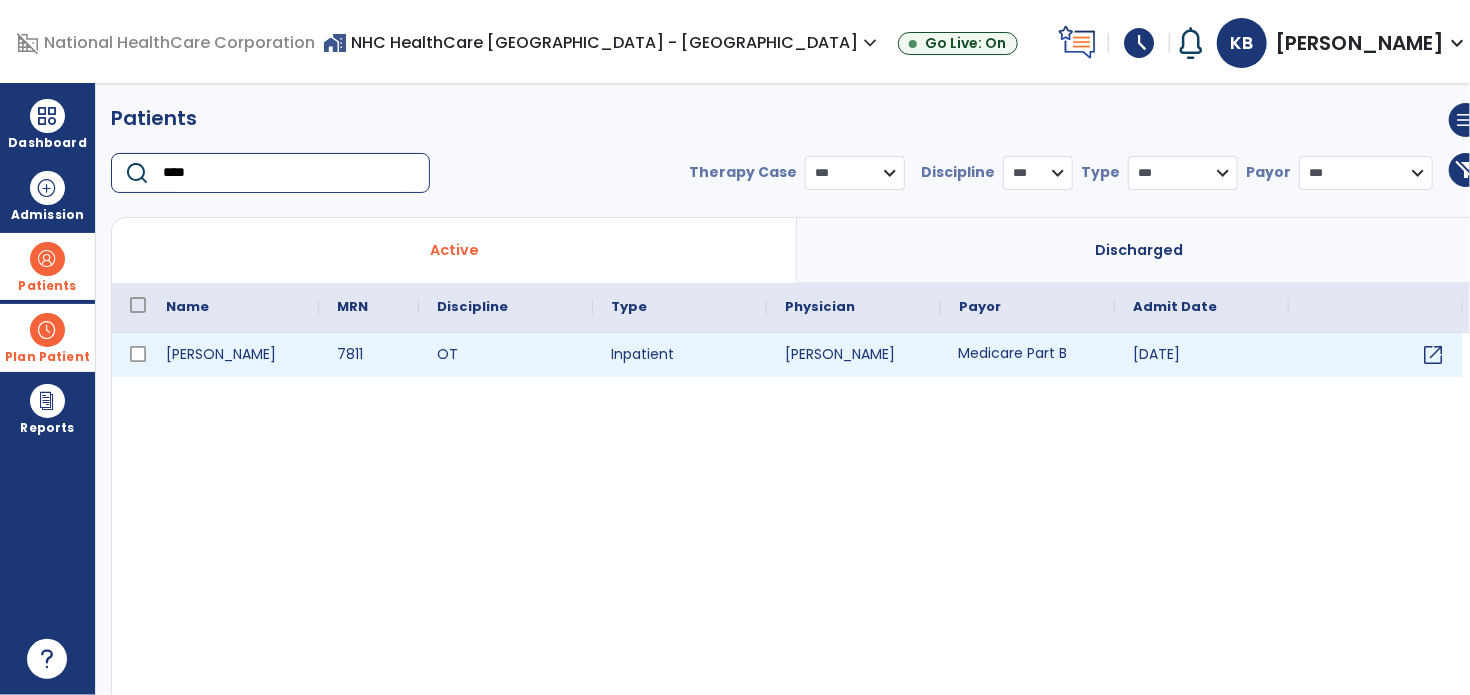 click on "Medicare Part B" at bounding box center [1028, 355] 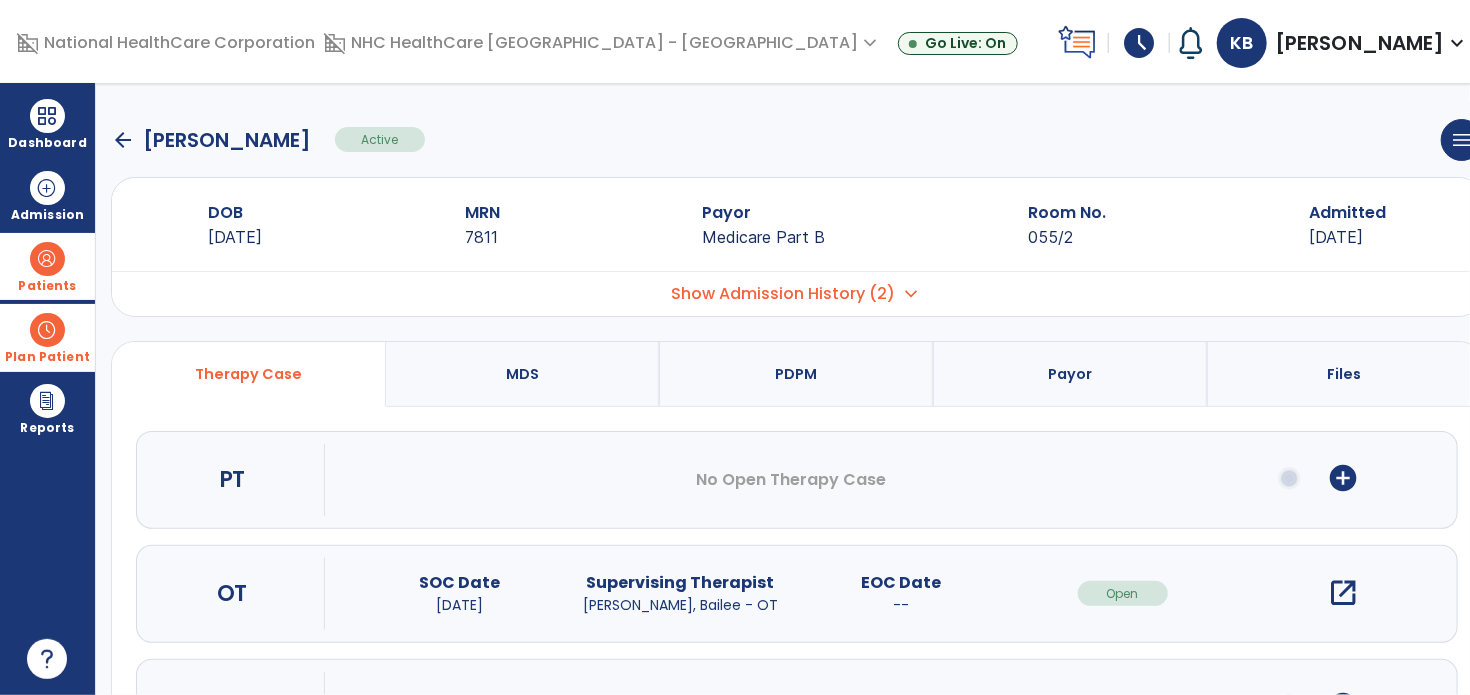click on "open_in_new" at bounding box center (1344, 593) 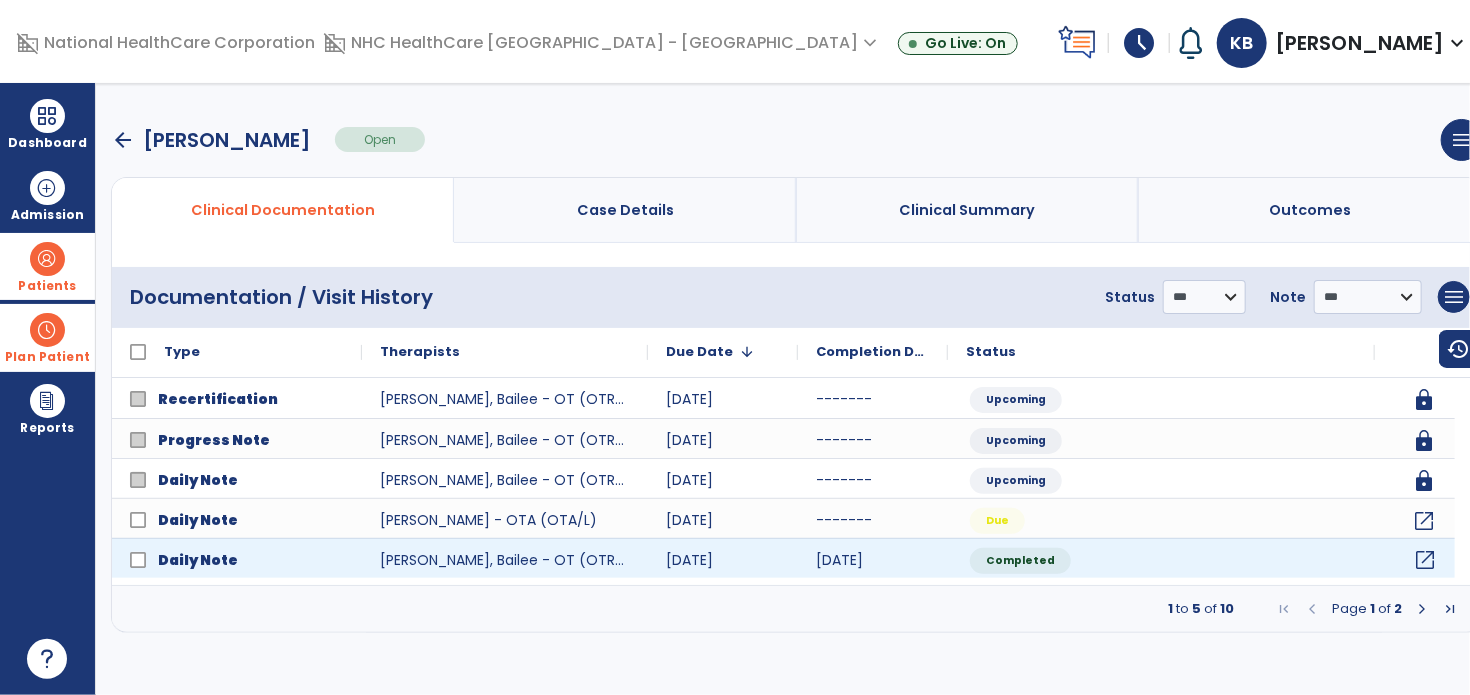 click on "open_in_new" 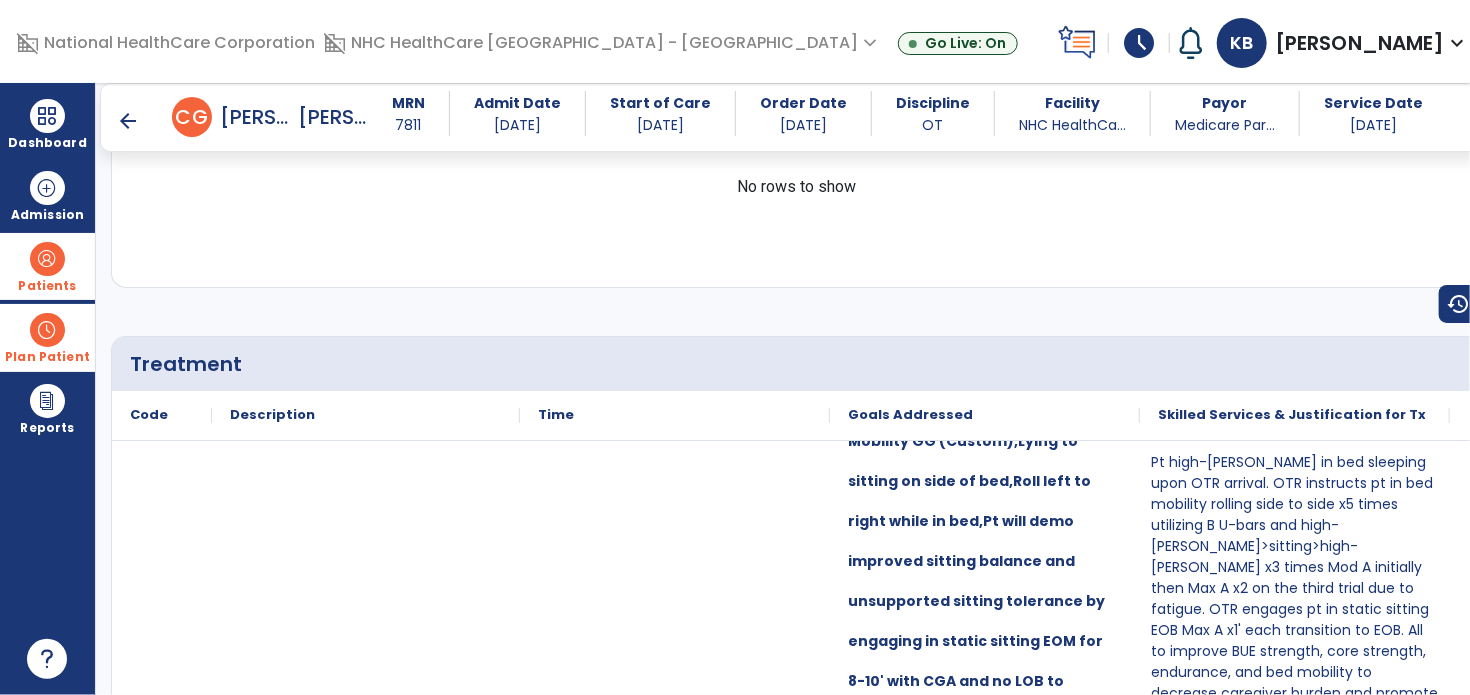 scroll, scrollTop: 800, scrollLeft: 0, axis: vertical 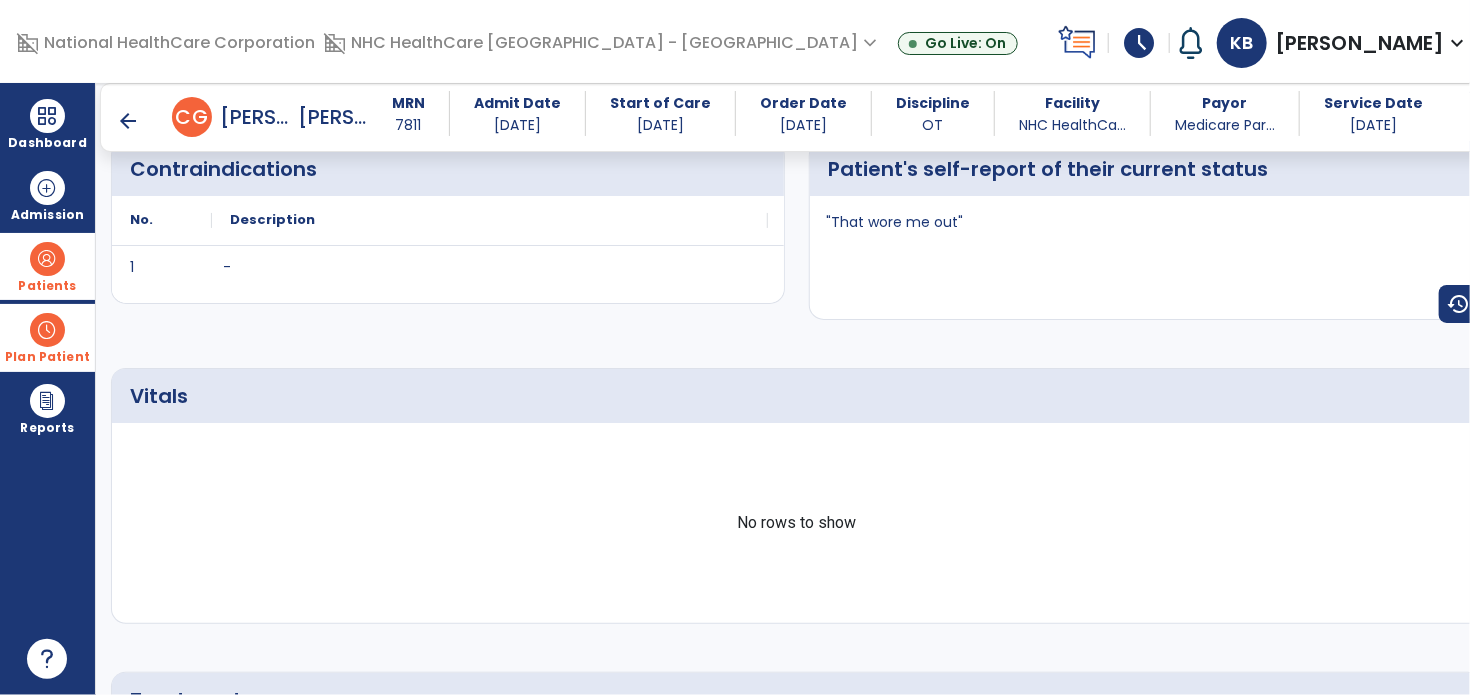 click on "arrow_back" at bounding box center (128, 121) 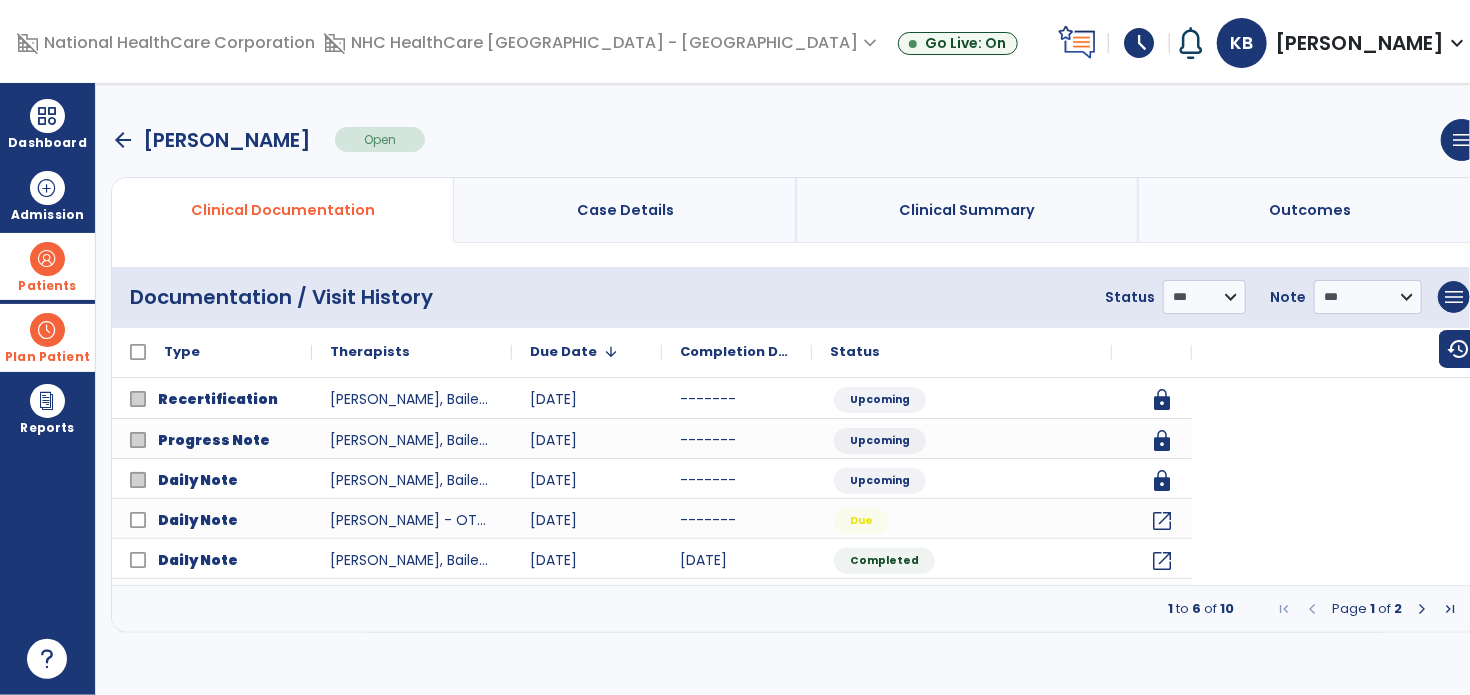 scroll, scrollTop: 0, scrollLeft: 0, axis: both 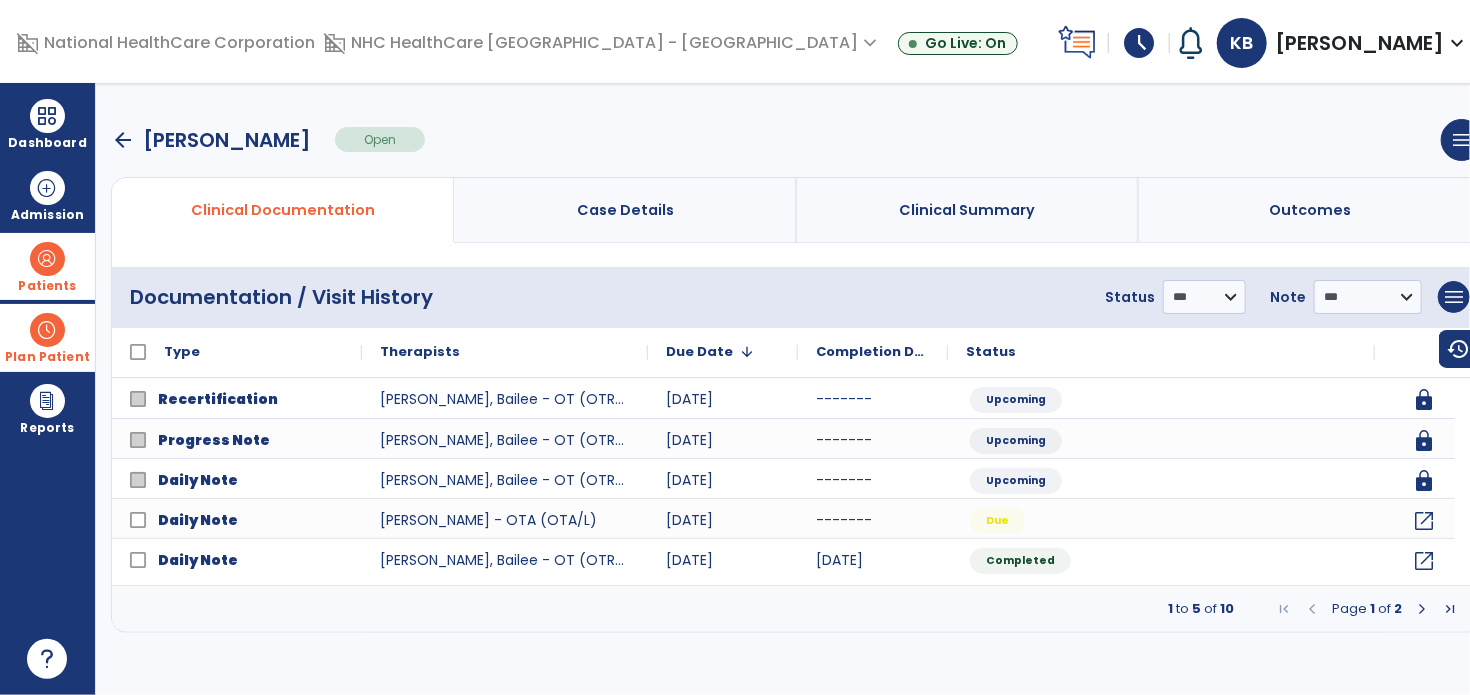 click at bounding box center [1422, 609] 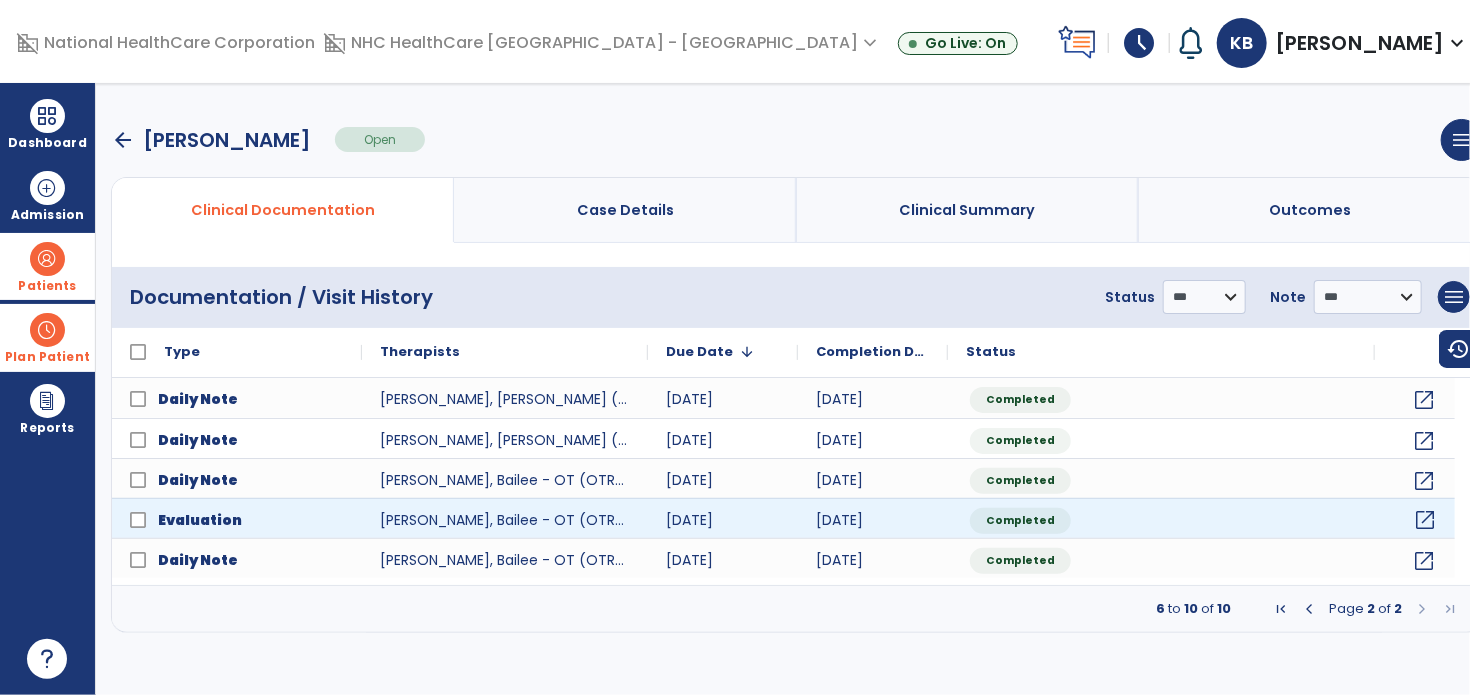 click on "open_in_new" 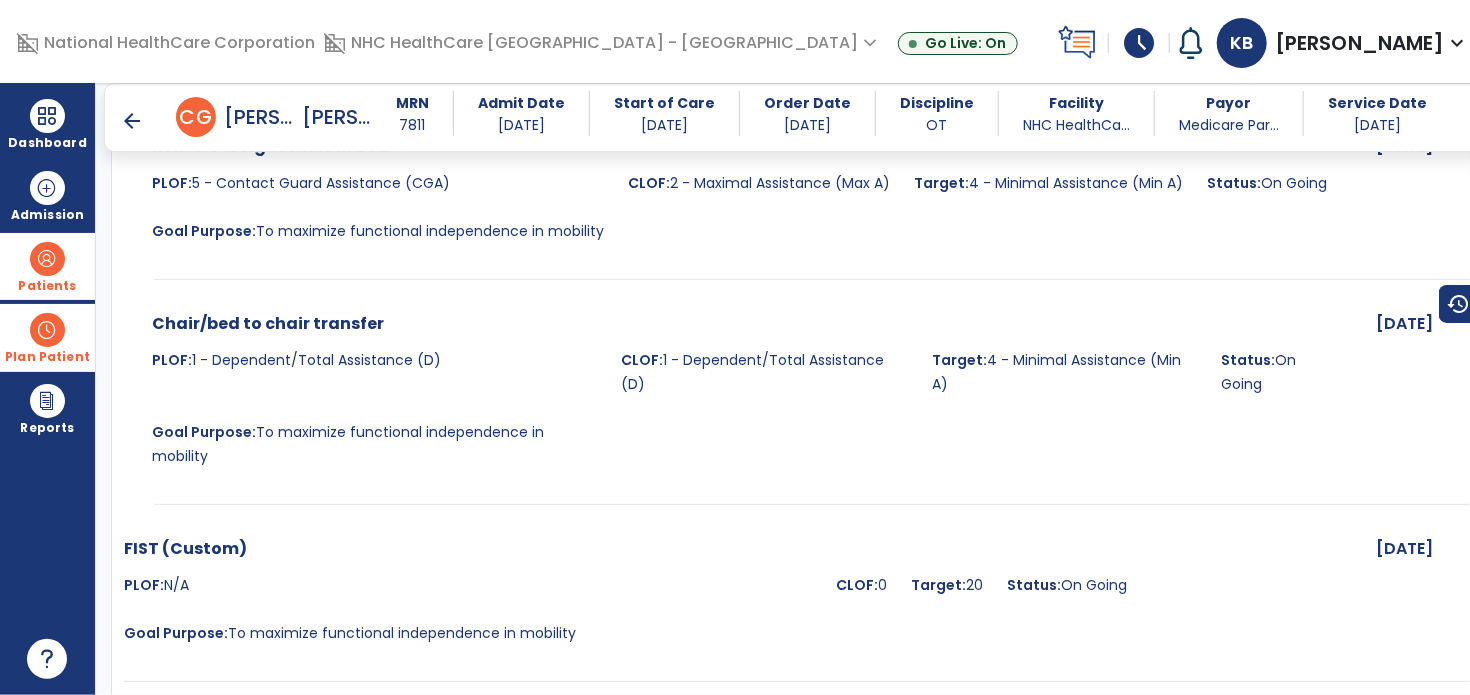 scroll, scrollTop: 4800, scrollLeft: 0, axis: vertical 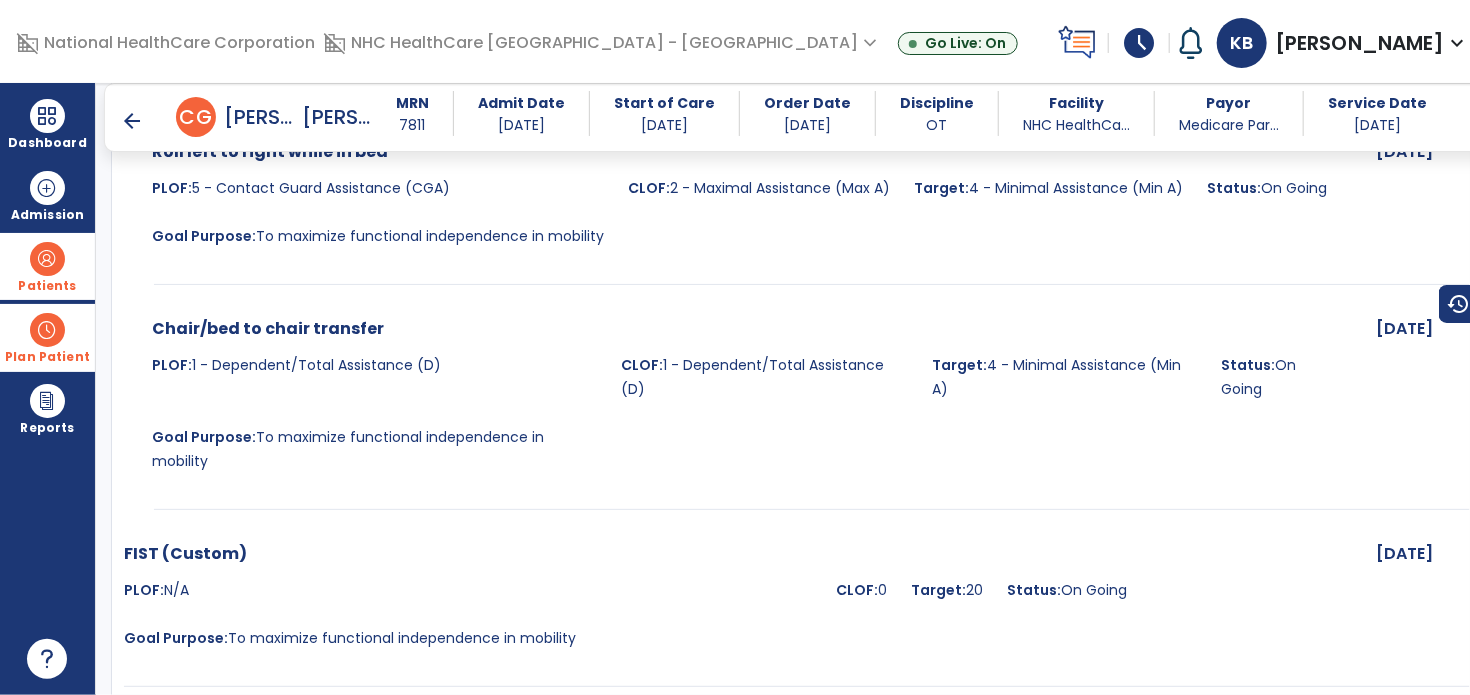 click on "arrow_back" at bounding box center (132, 121) 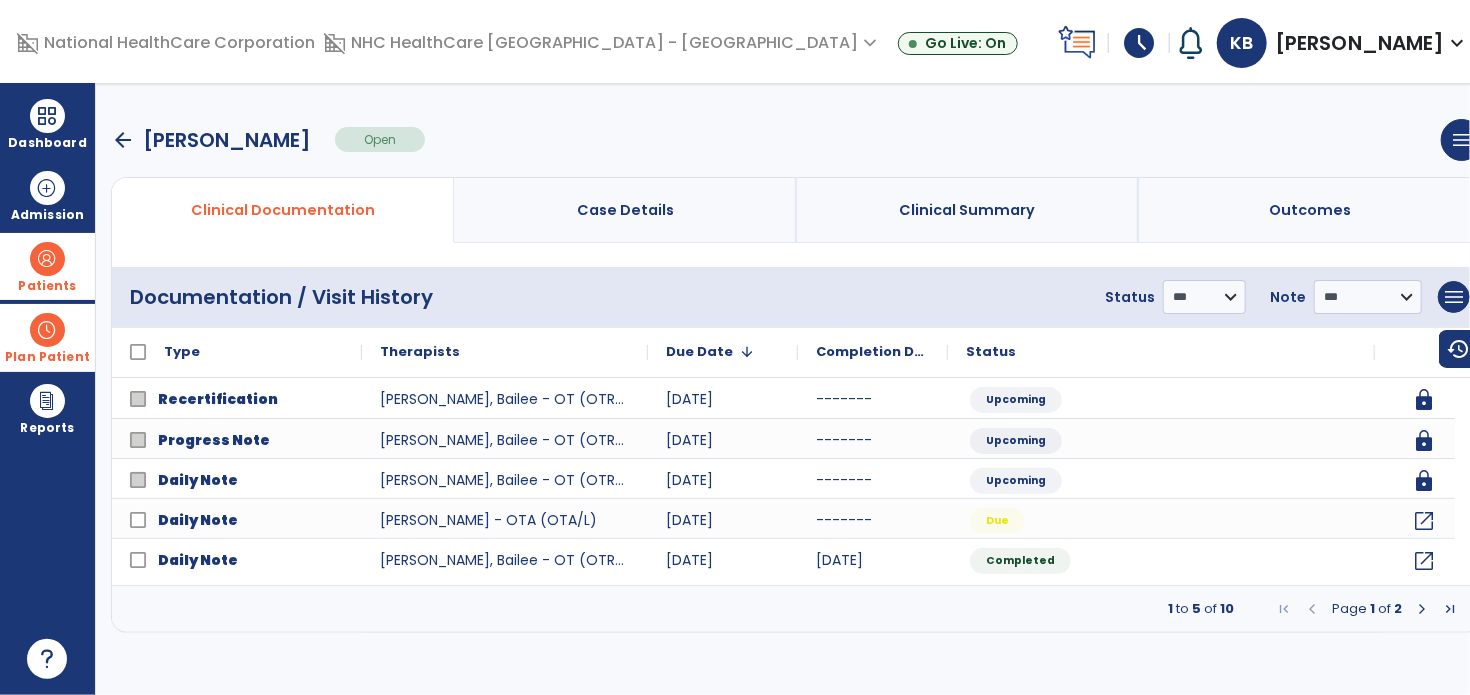 scroll, scrollTop: 0, scrollLeft: 0, axis: both 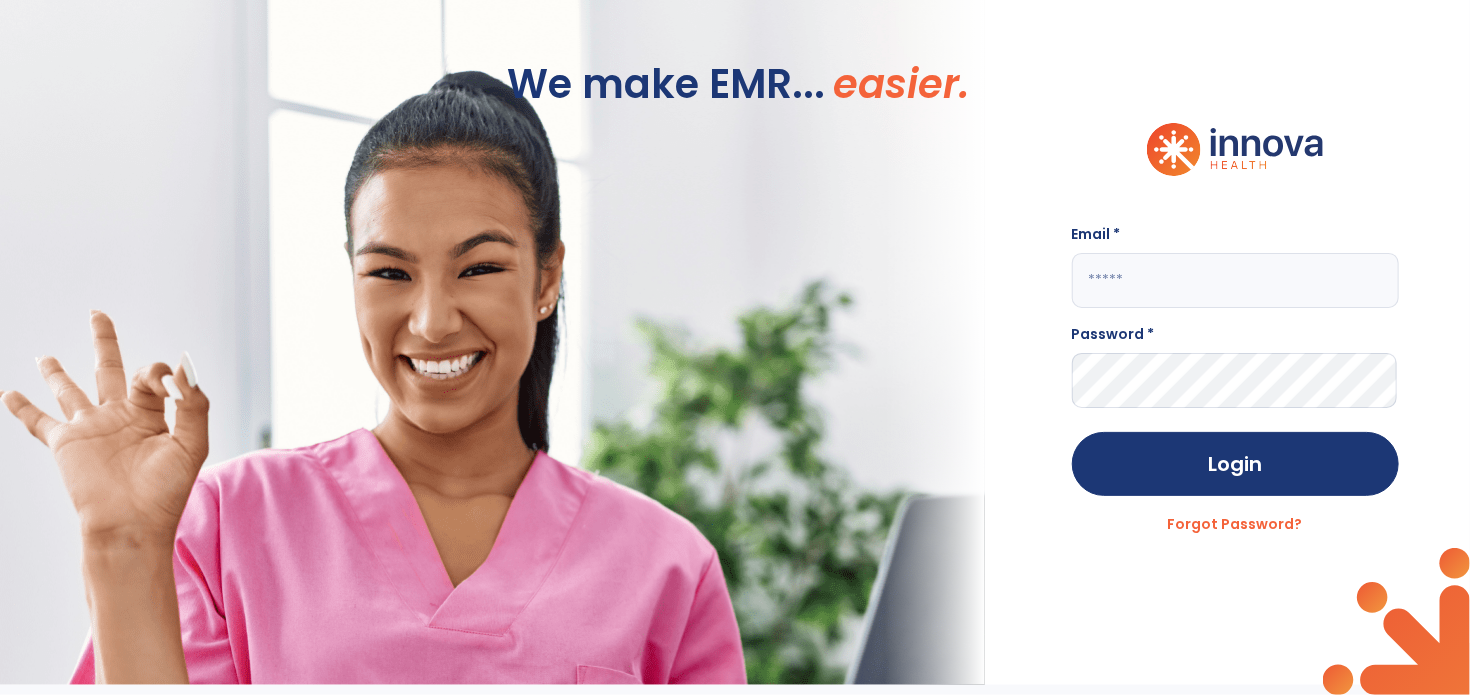 type on "**********" 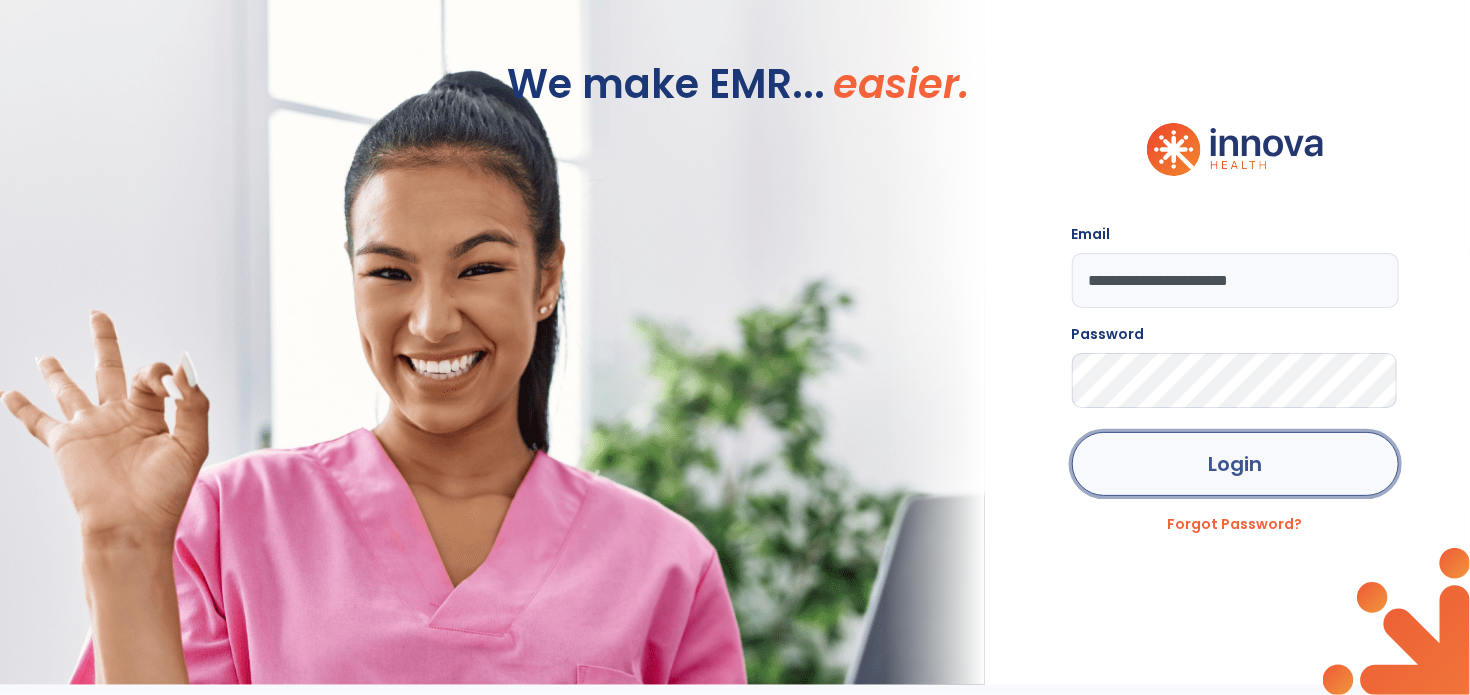 click on "Login" 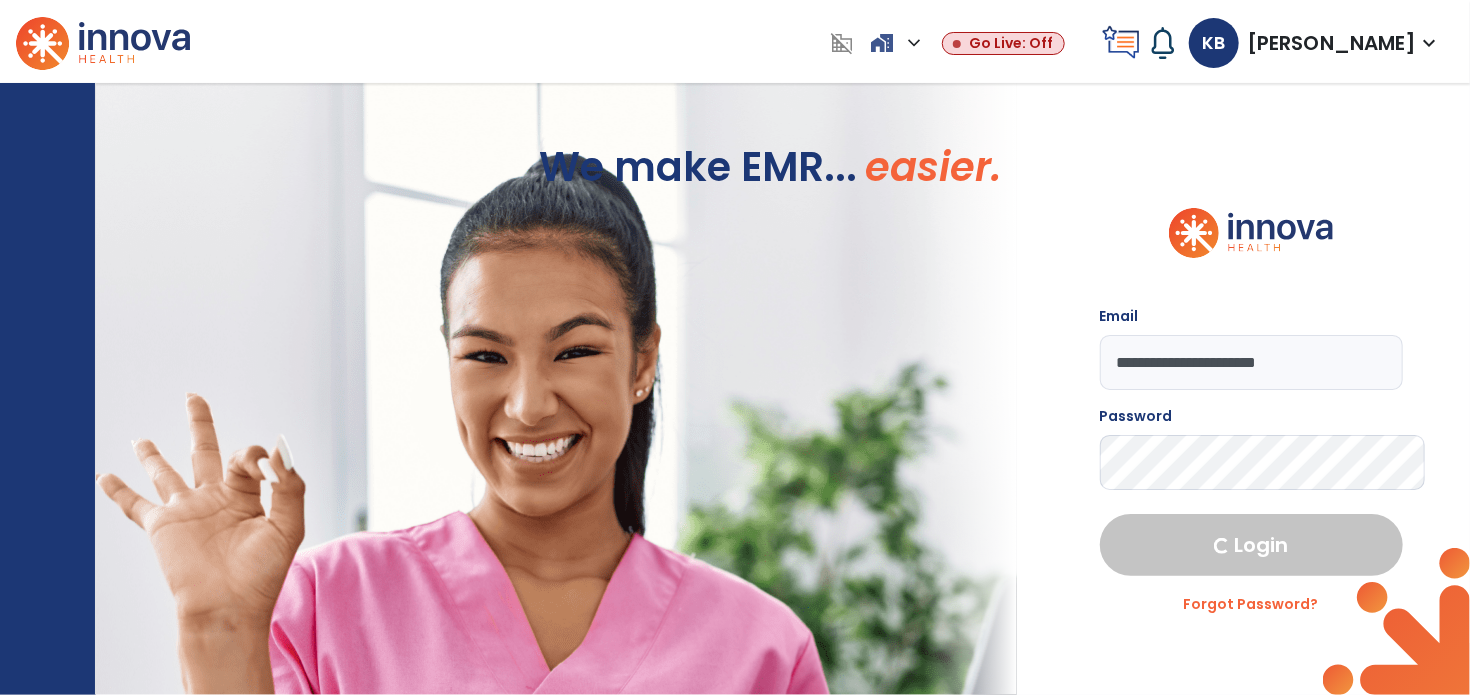 select on "****" 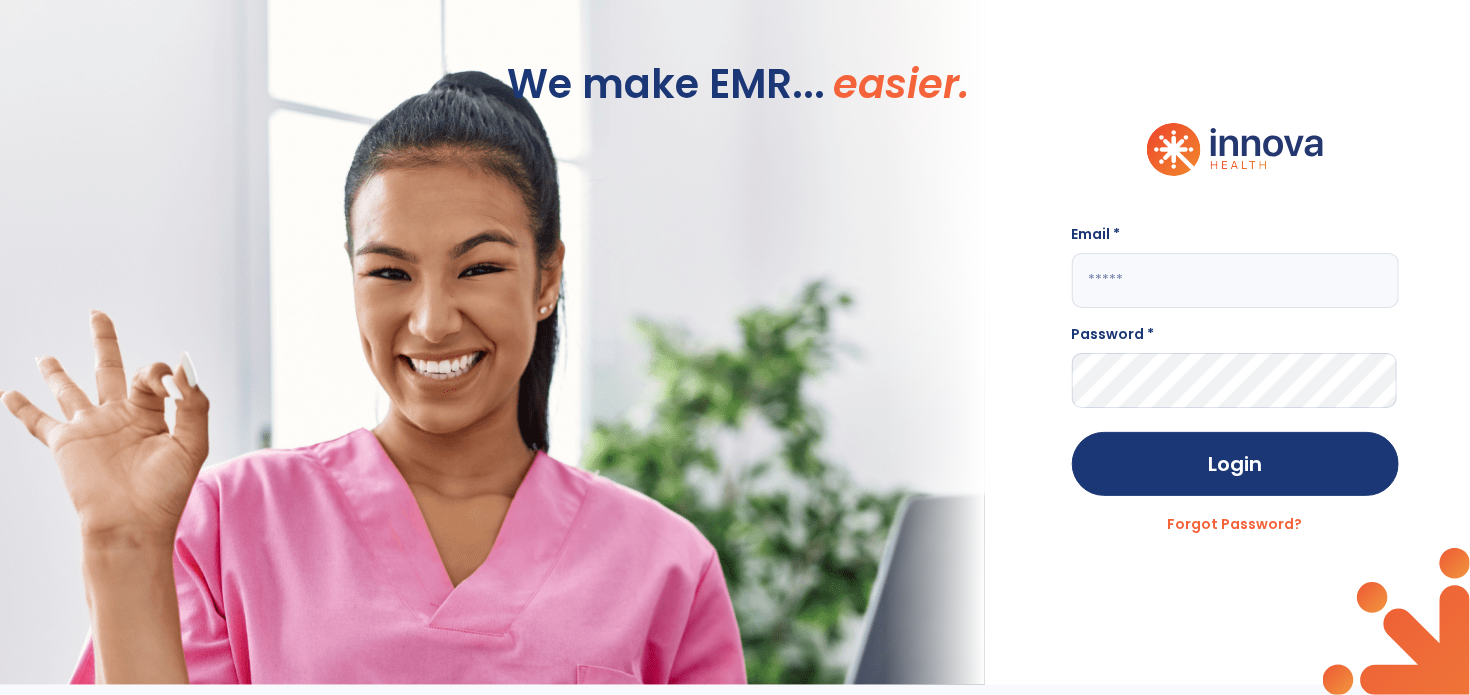 type on "**********" 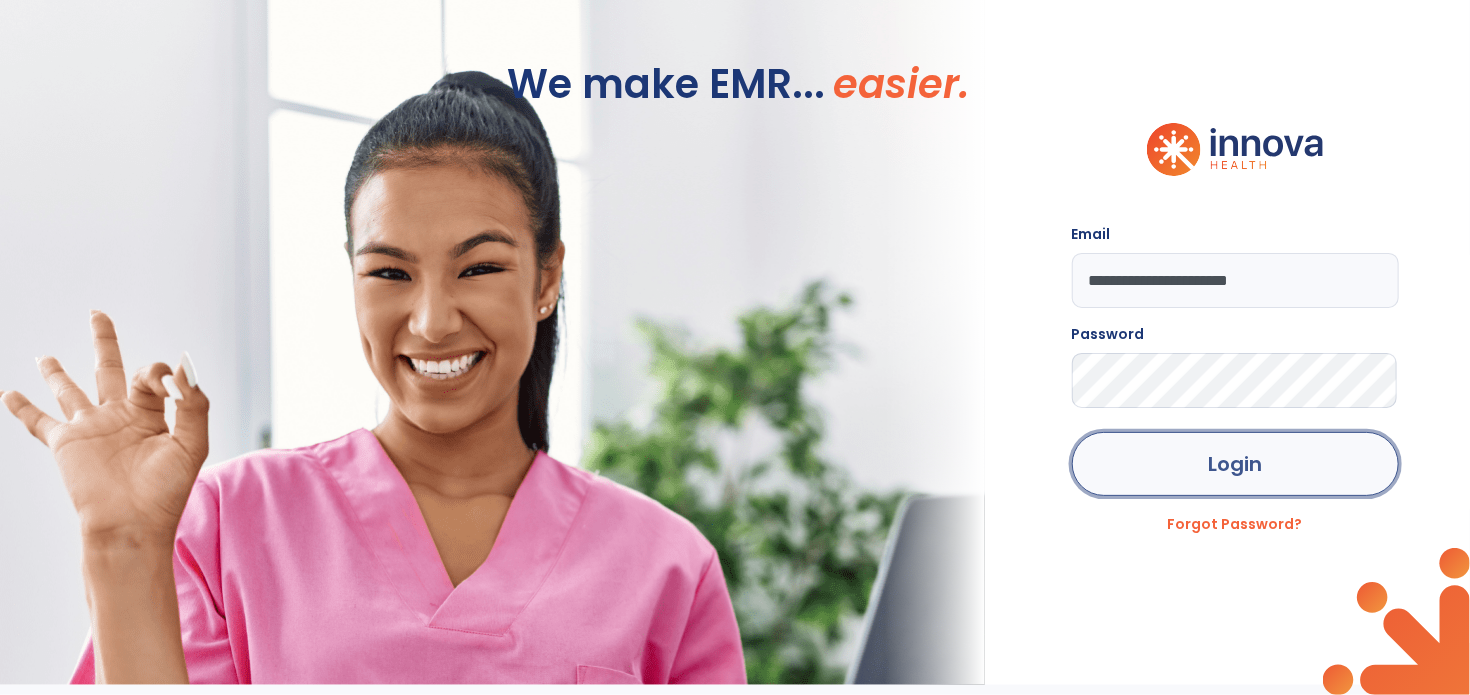 click on "Login" 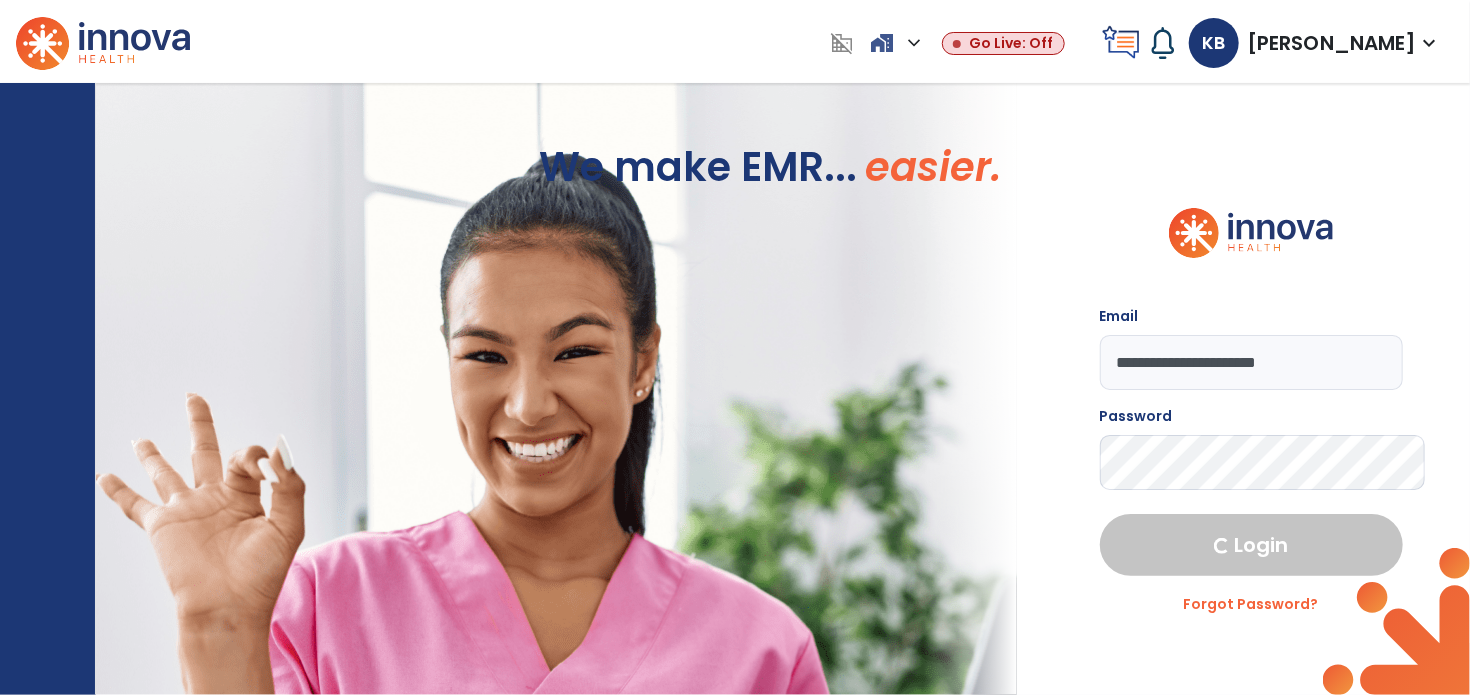 select on "****" 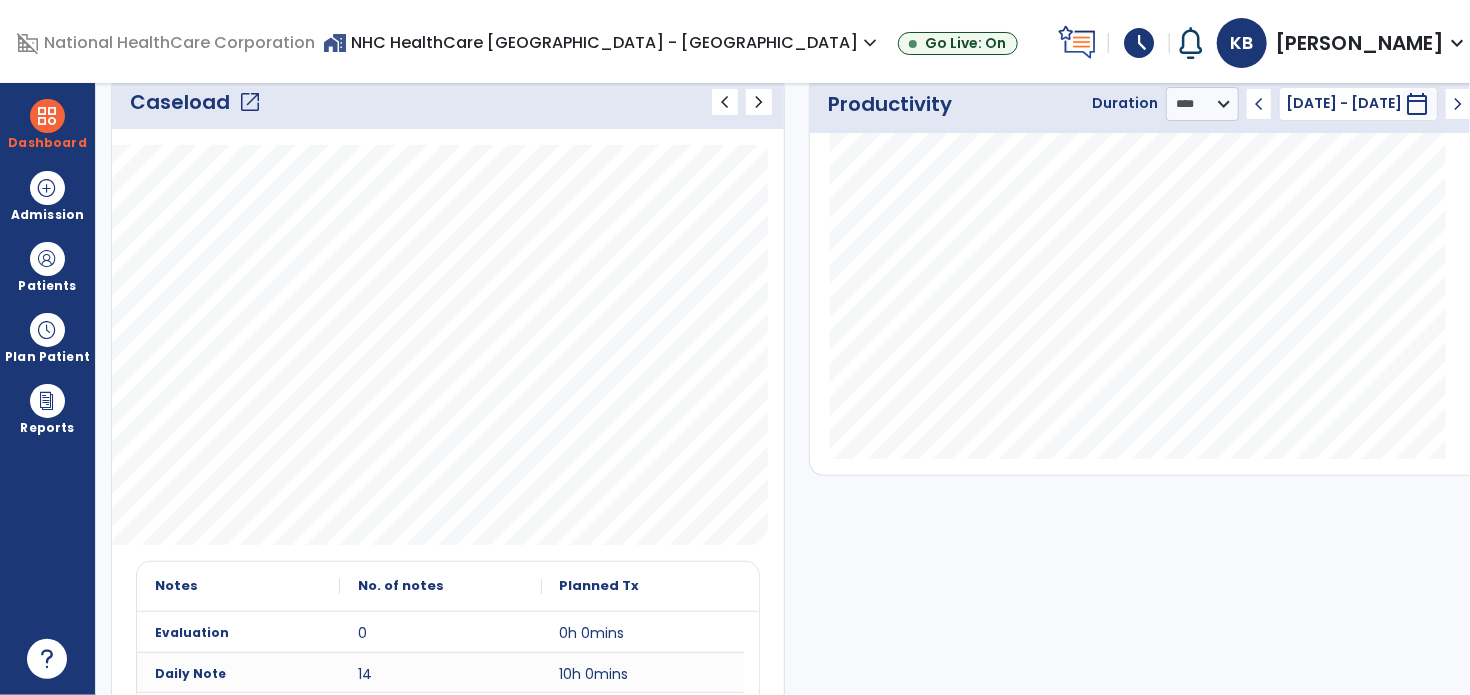 scroll, scrollTop: 0, scrollLeft: 0, axis: both 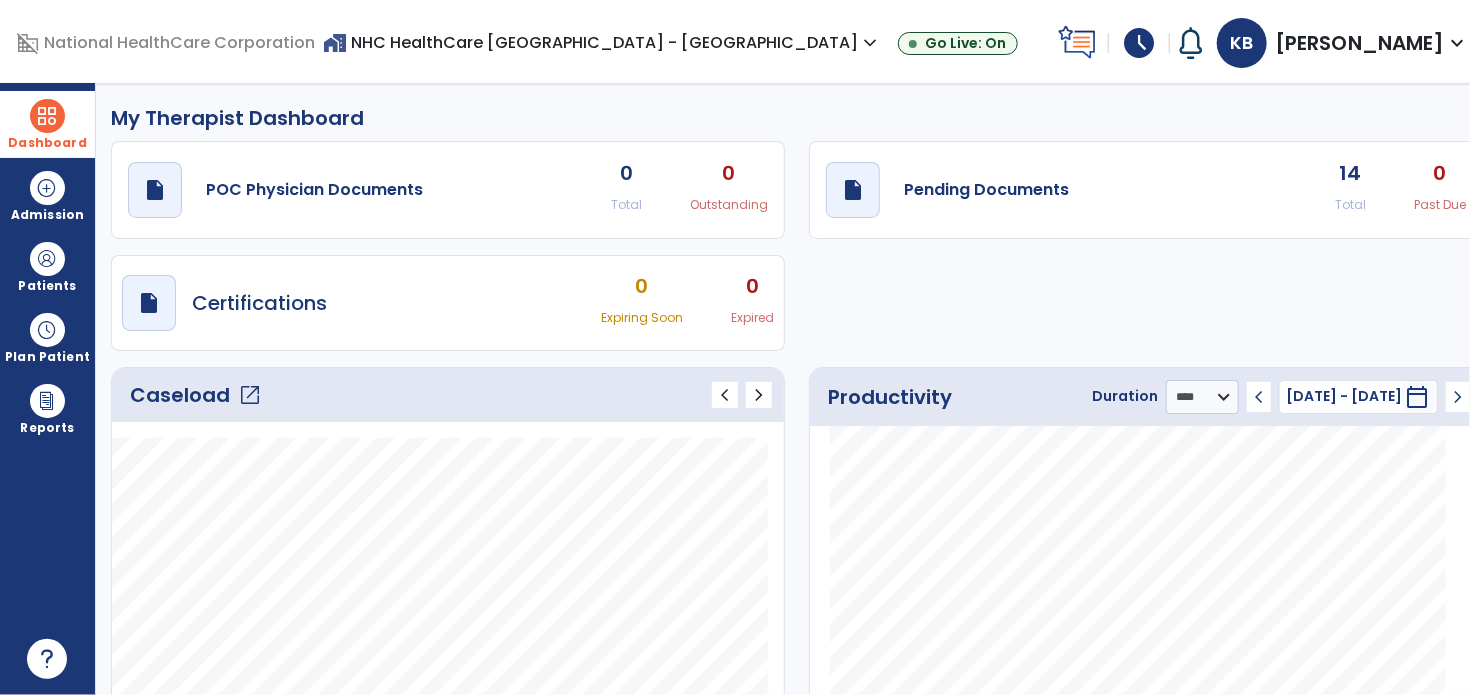 click at bounding box center [47, 116] 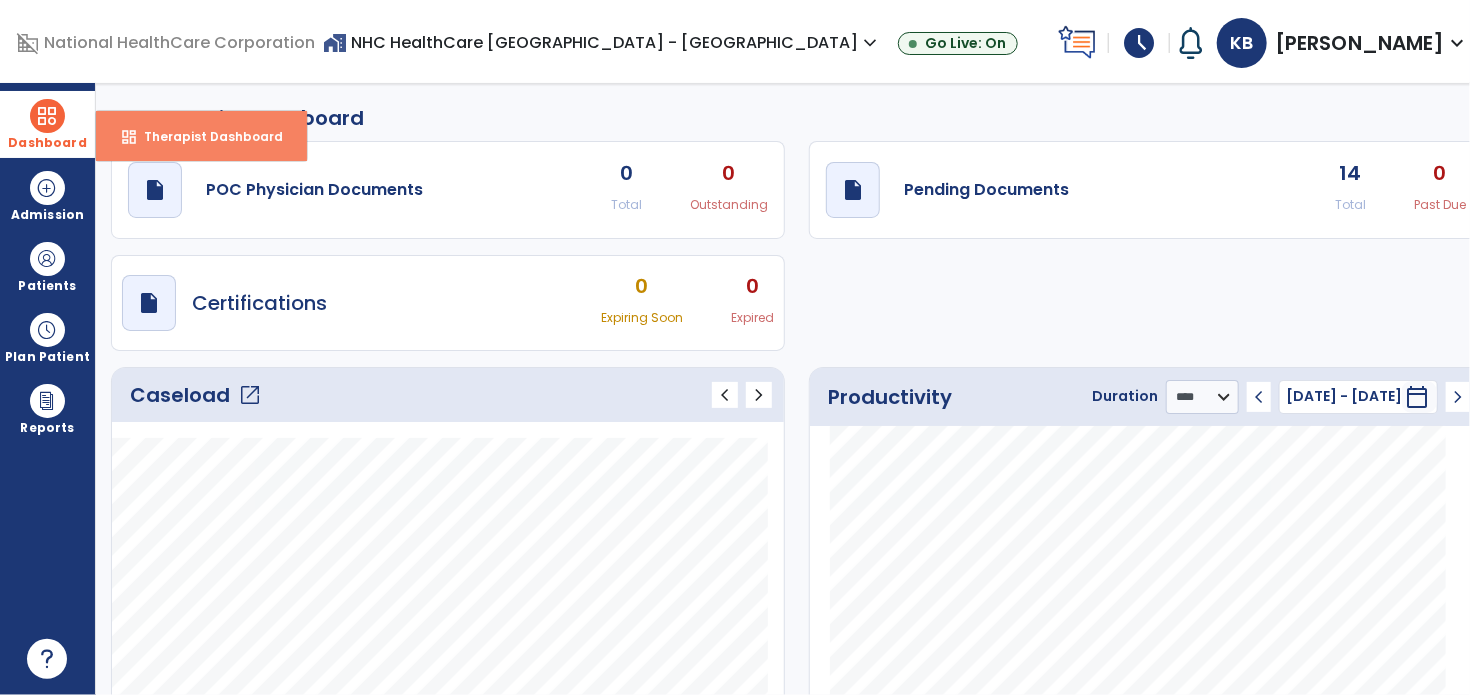 click on "dashboard  Therapist Dashboard" at bounding box center (201, 136) 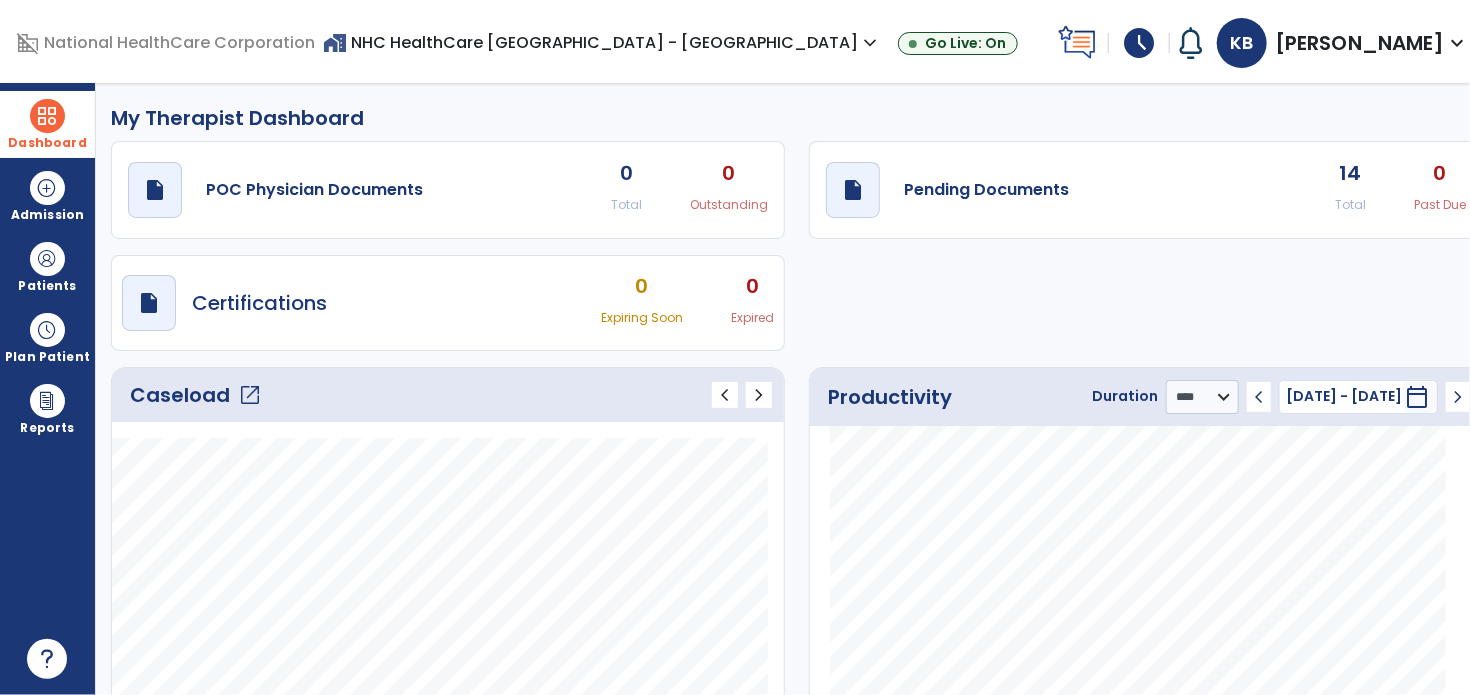 click on "14" 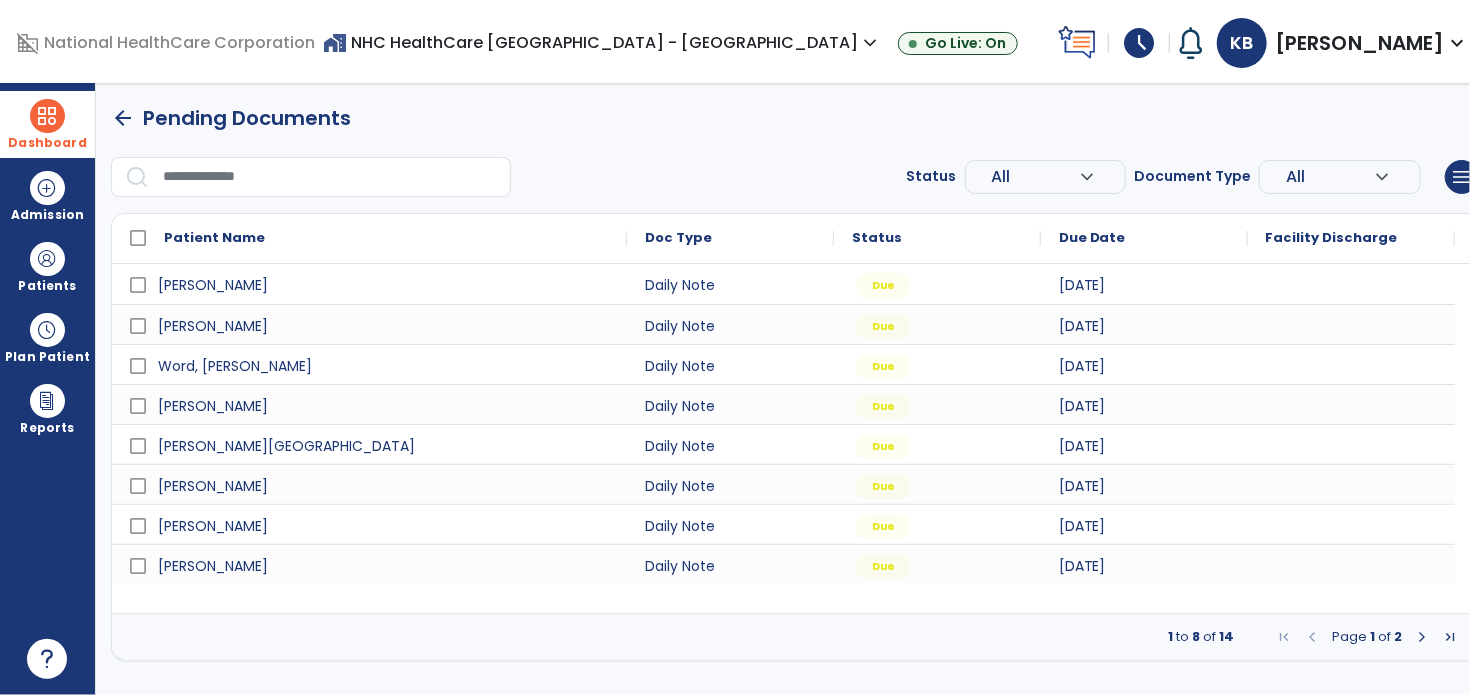click at bounding box center [1422, 637] 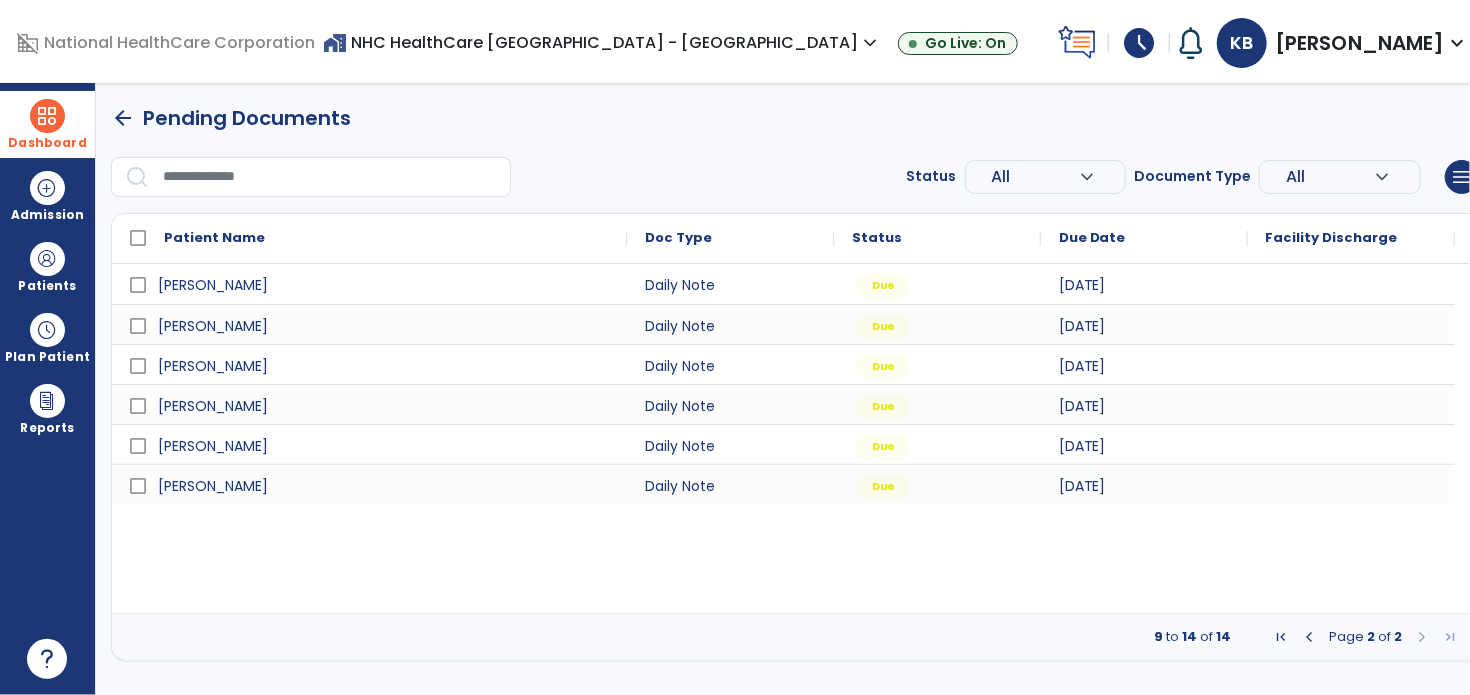 click at bounding box center [1309, 637] 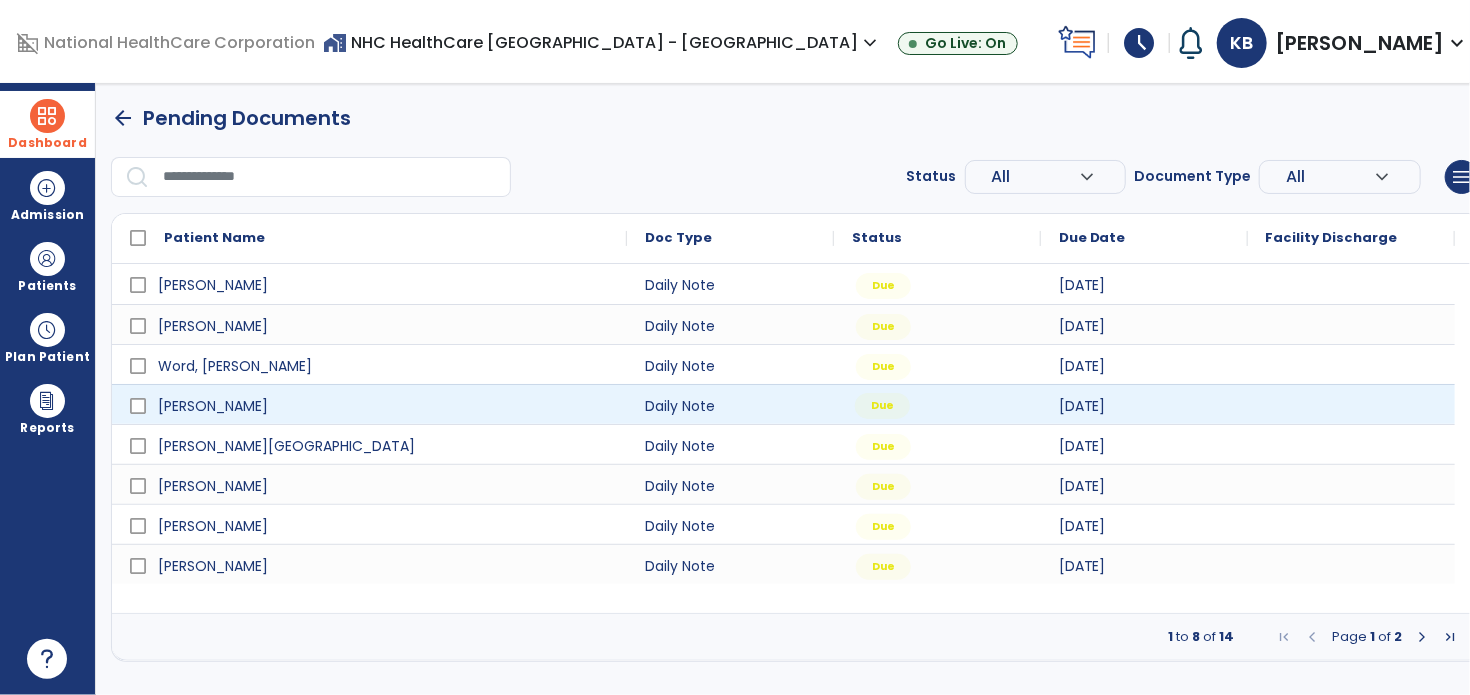 click on "Due" at bounding box center [937, 404] 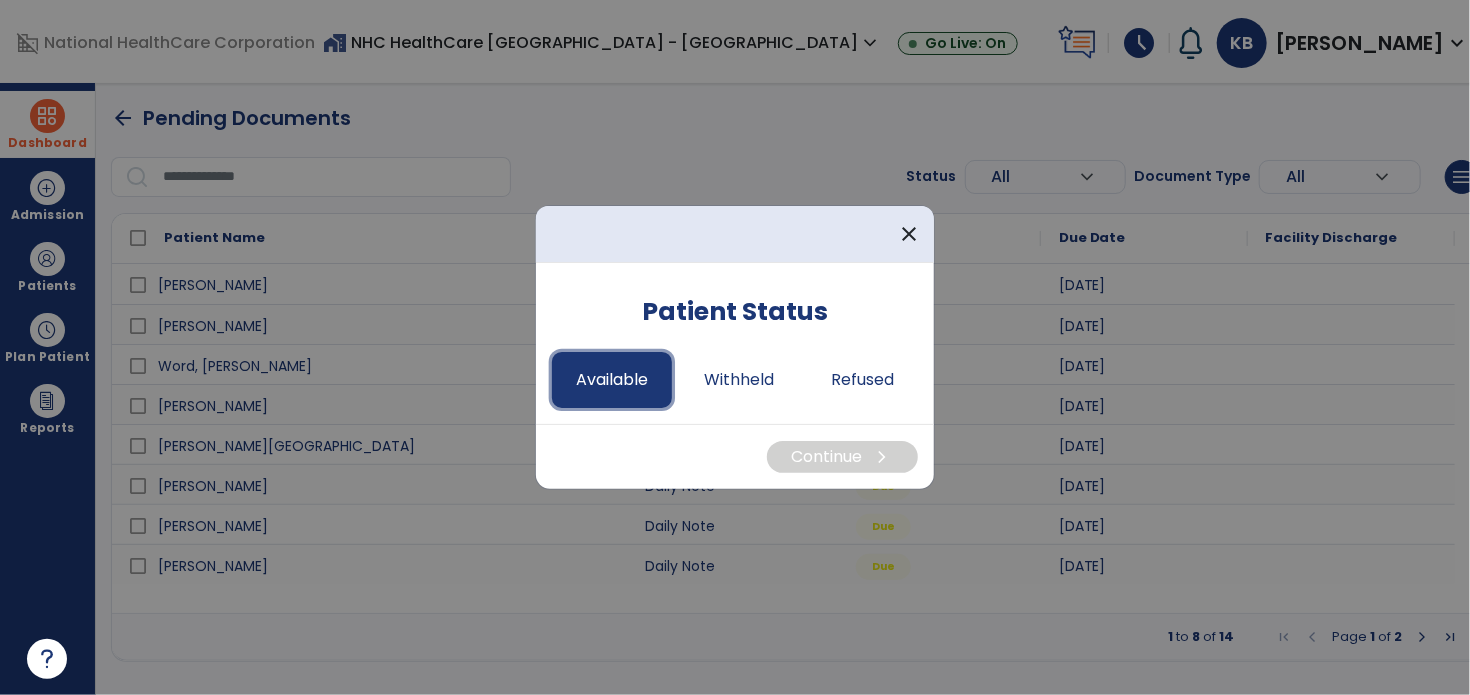 click on "Available" at bounding box center [612, 380] 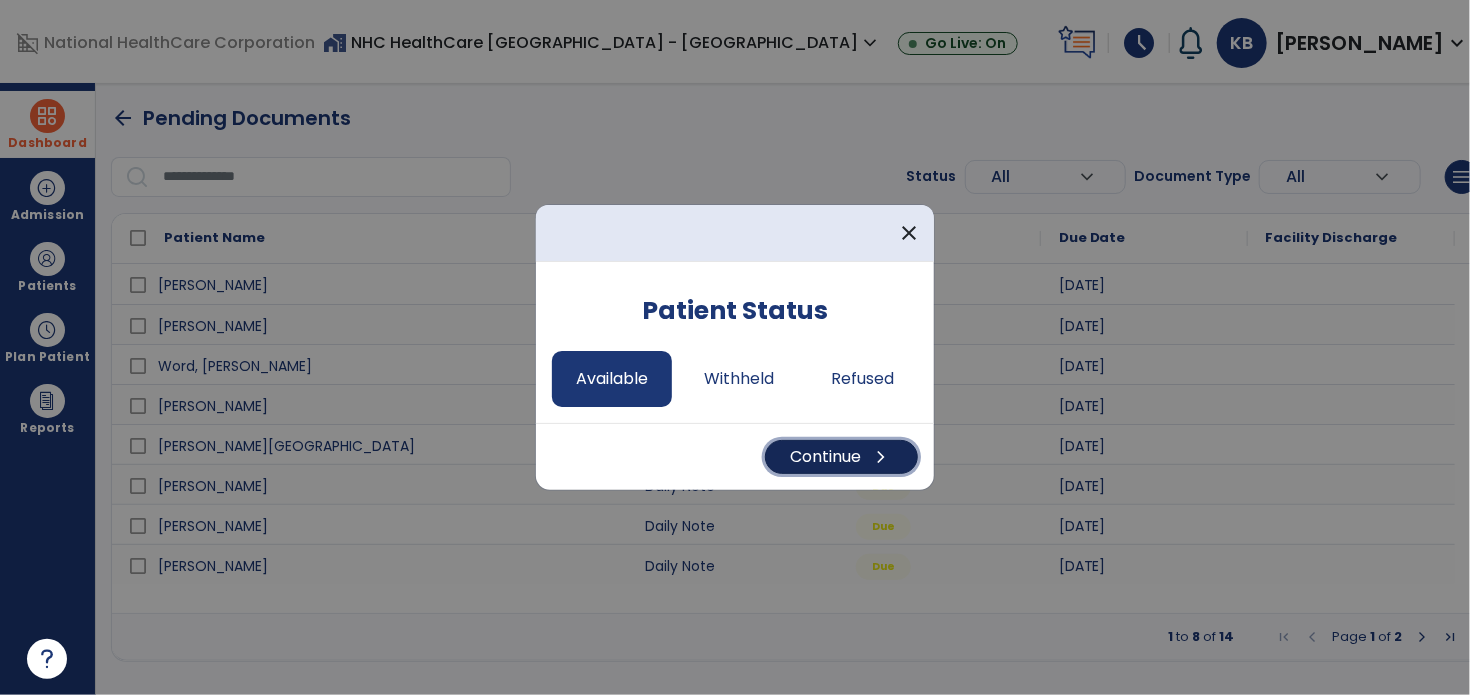 click on "Continue   chevron_right" at bounding box center [841, 457] 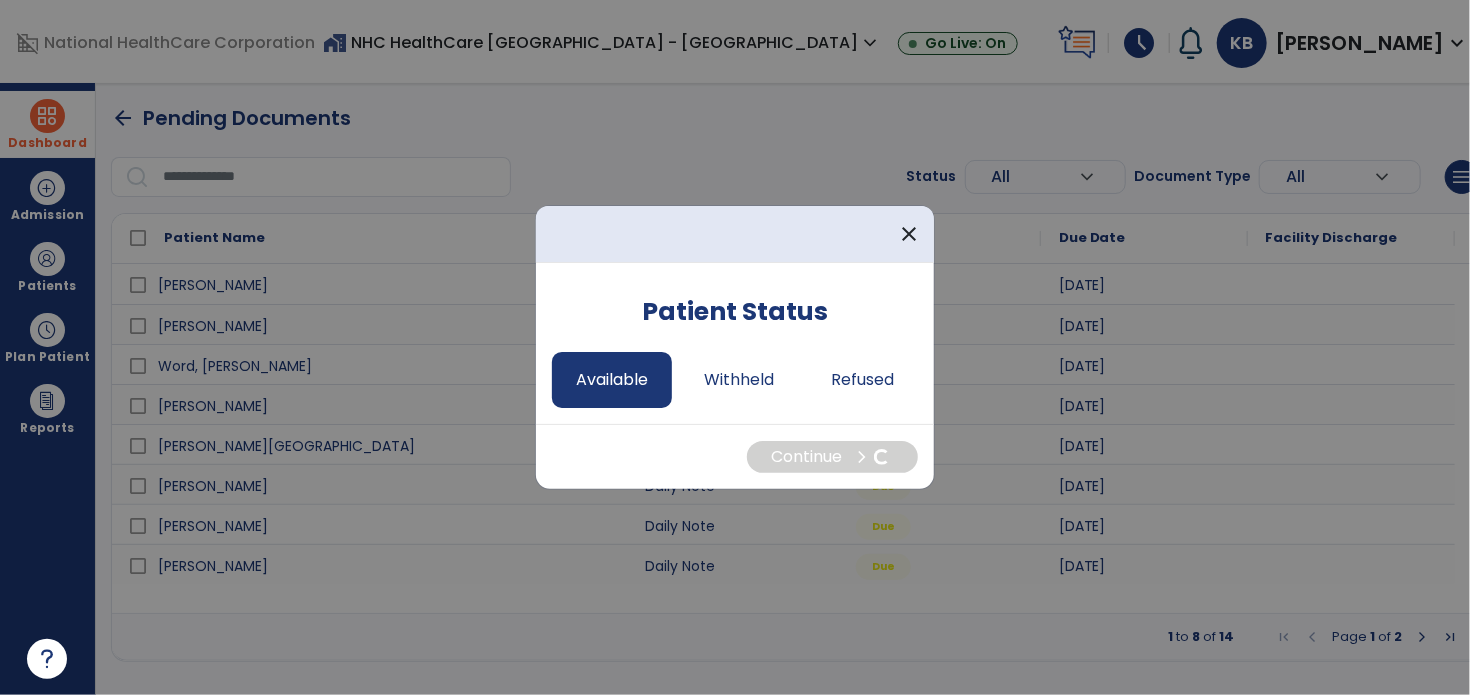 select on "*" 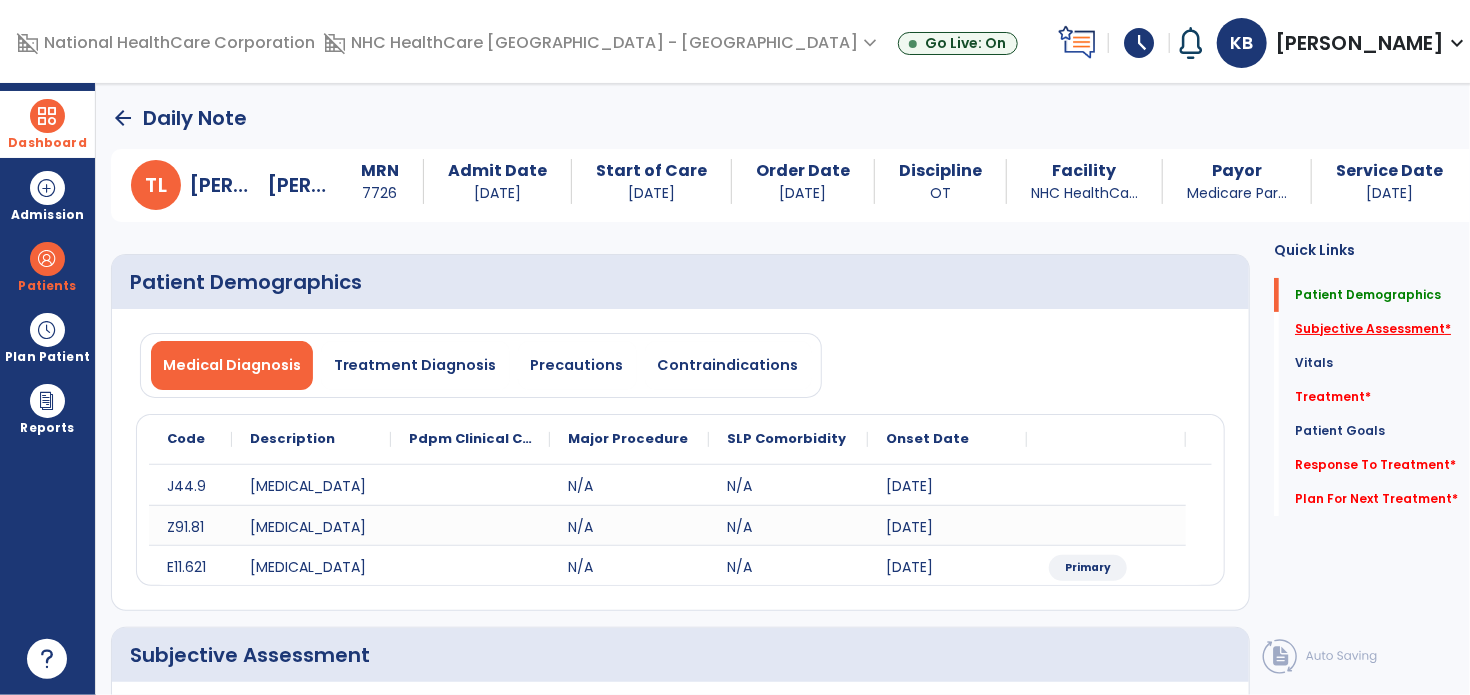 click on "Subjective Assessment   *" 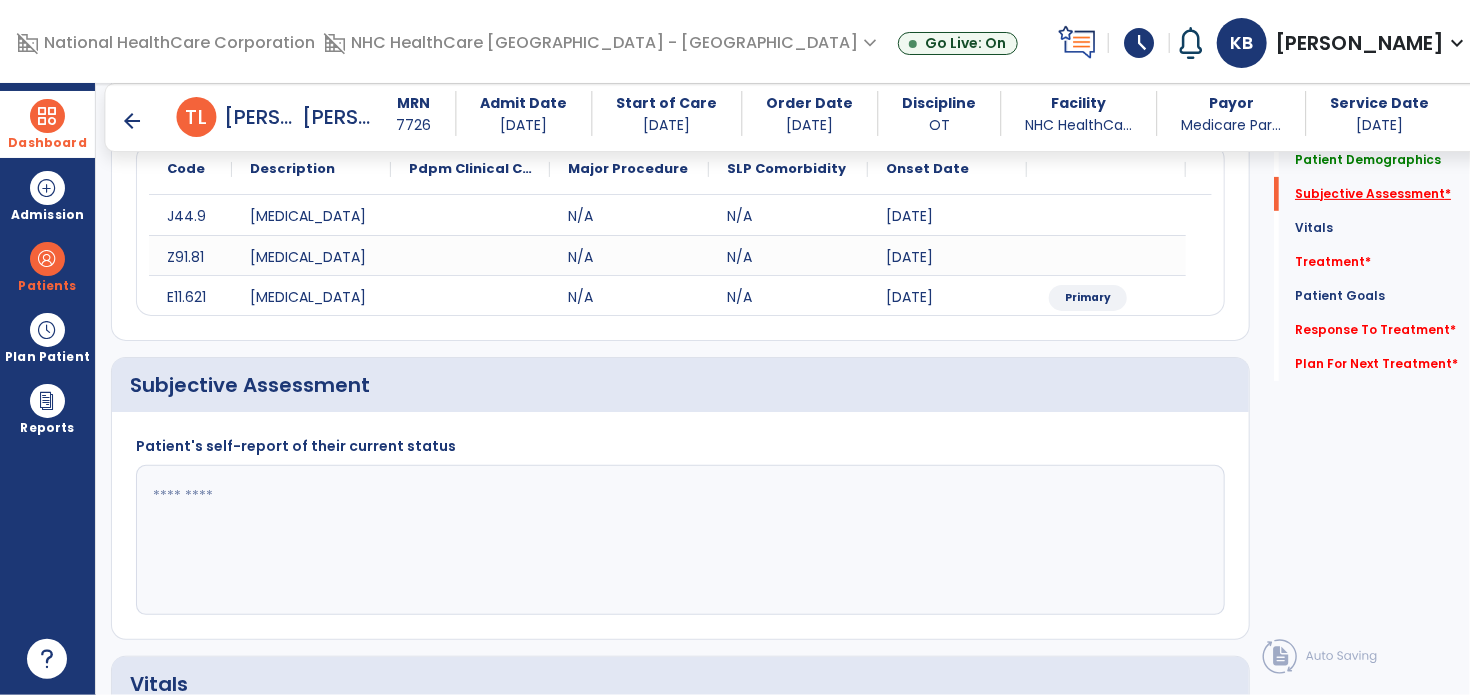 scroll, scrollTop: 378, scrollLeft: 0, axis: vertical 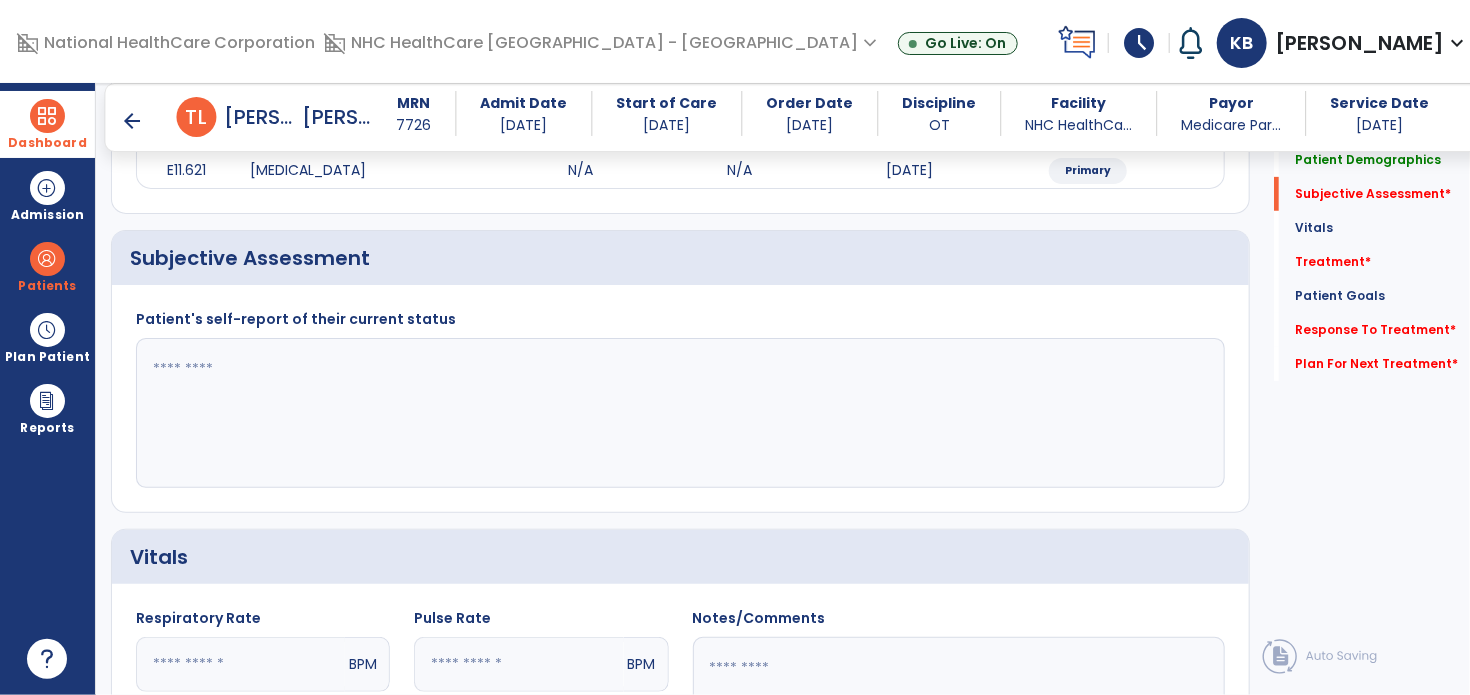 click 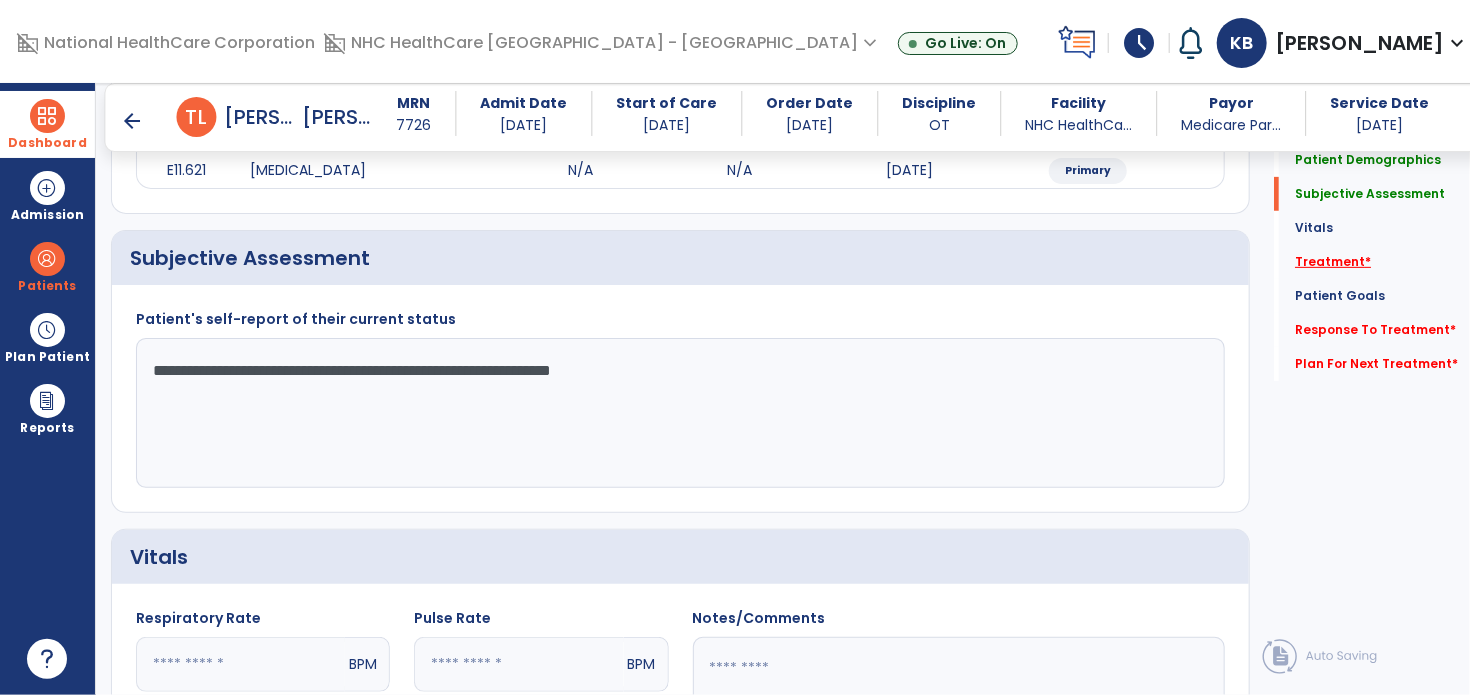 type on "**********" 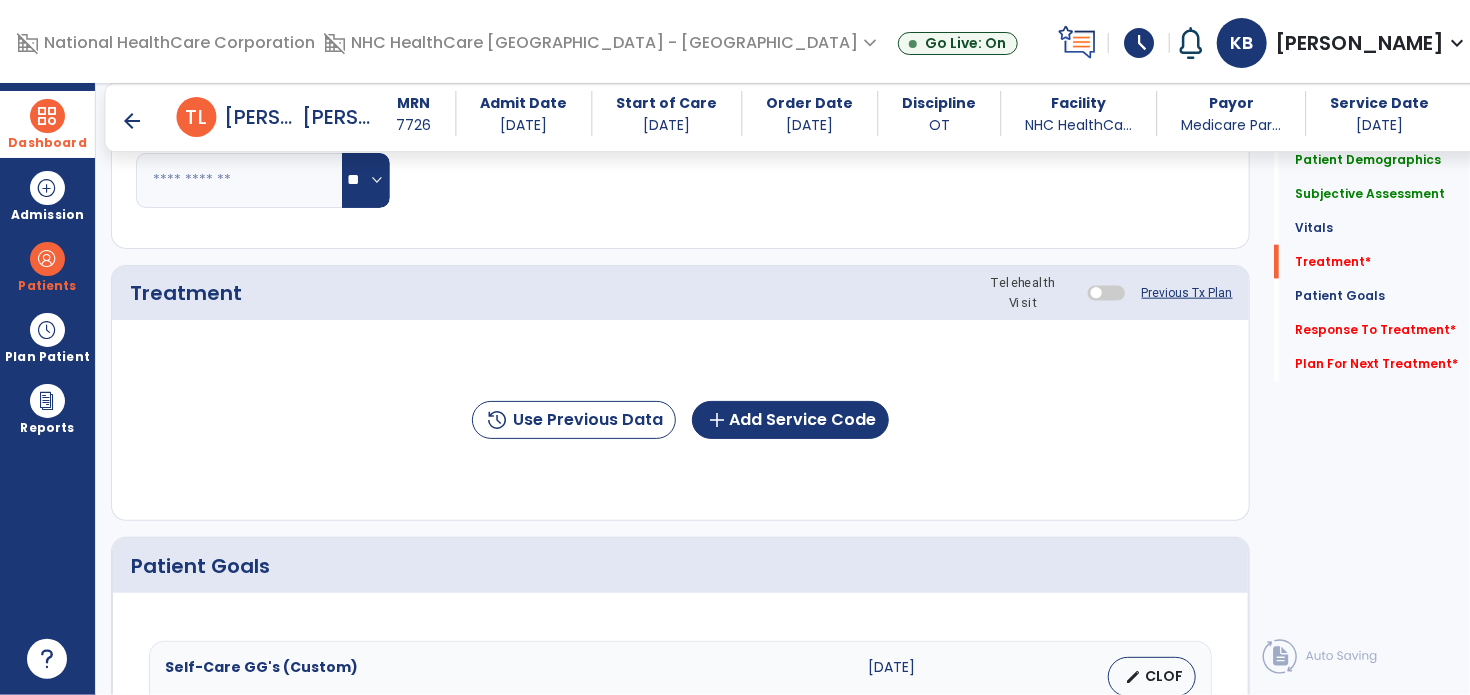 scroll, scrollTop: 1067, scrollLeft: 0, axis: vertical 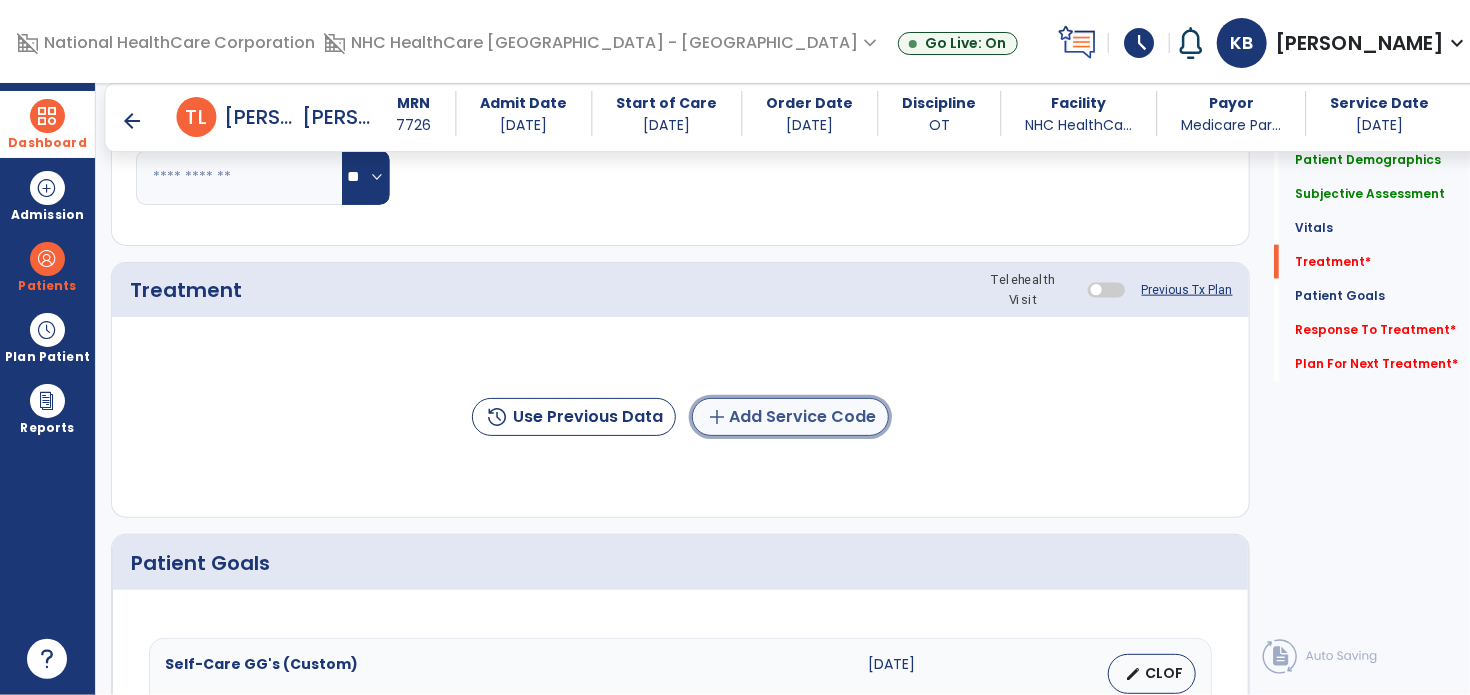 click on "add  Add Service Code" 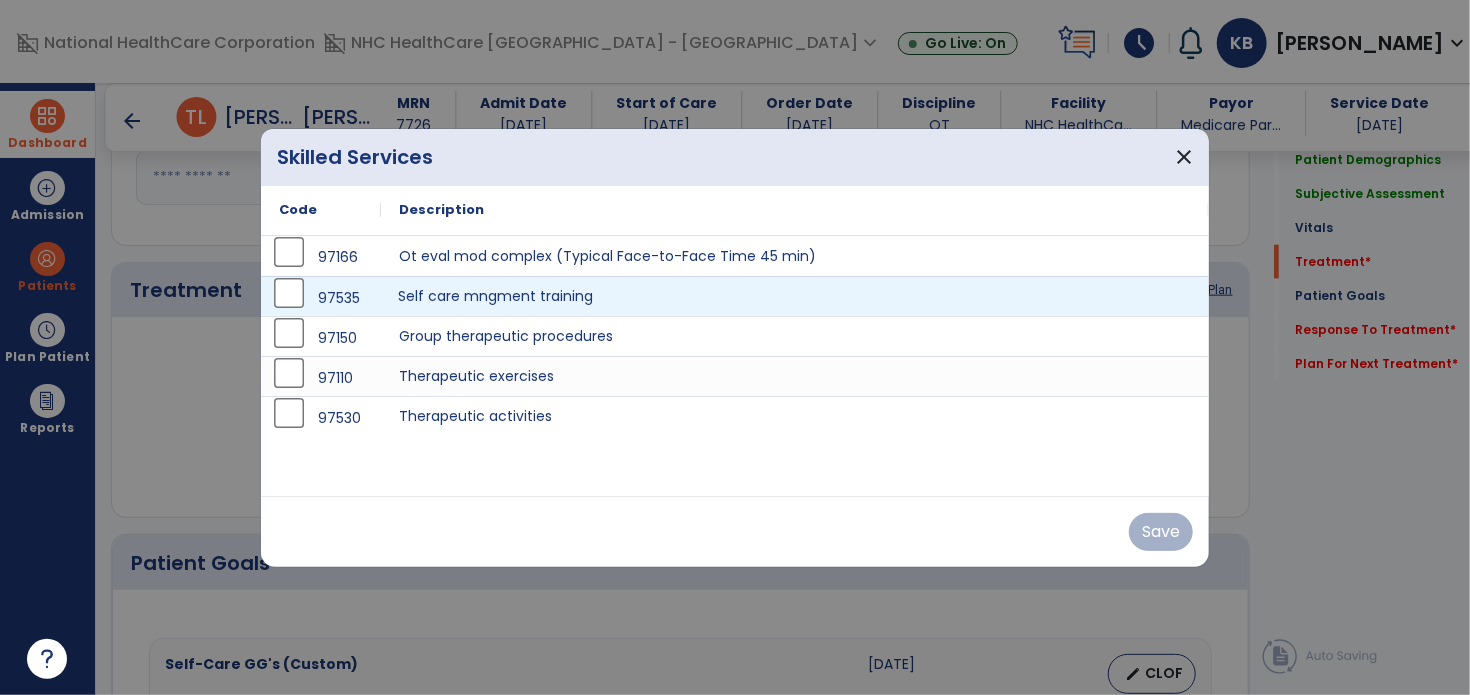click on "Self care mngment training" at bounding box center (795, 296) 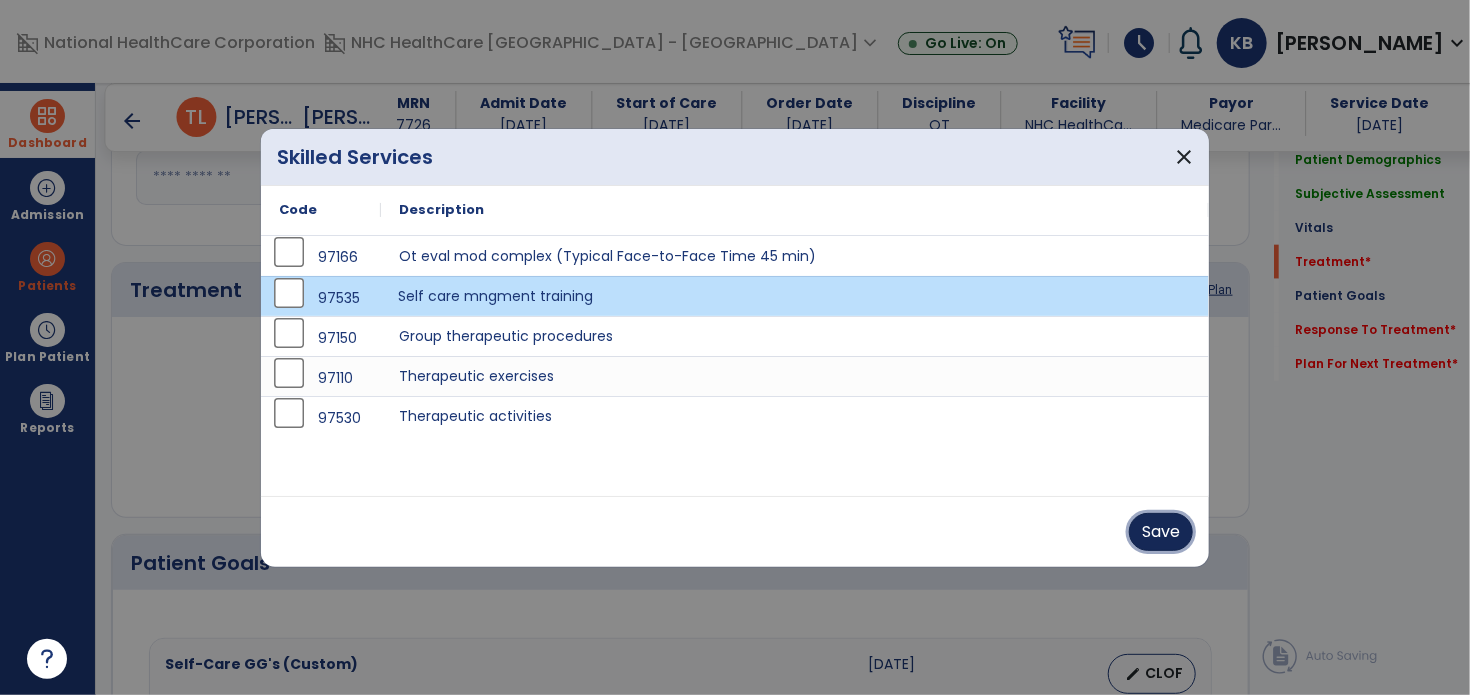 click on "Save" at bounding box center [1161, 532] 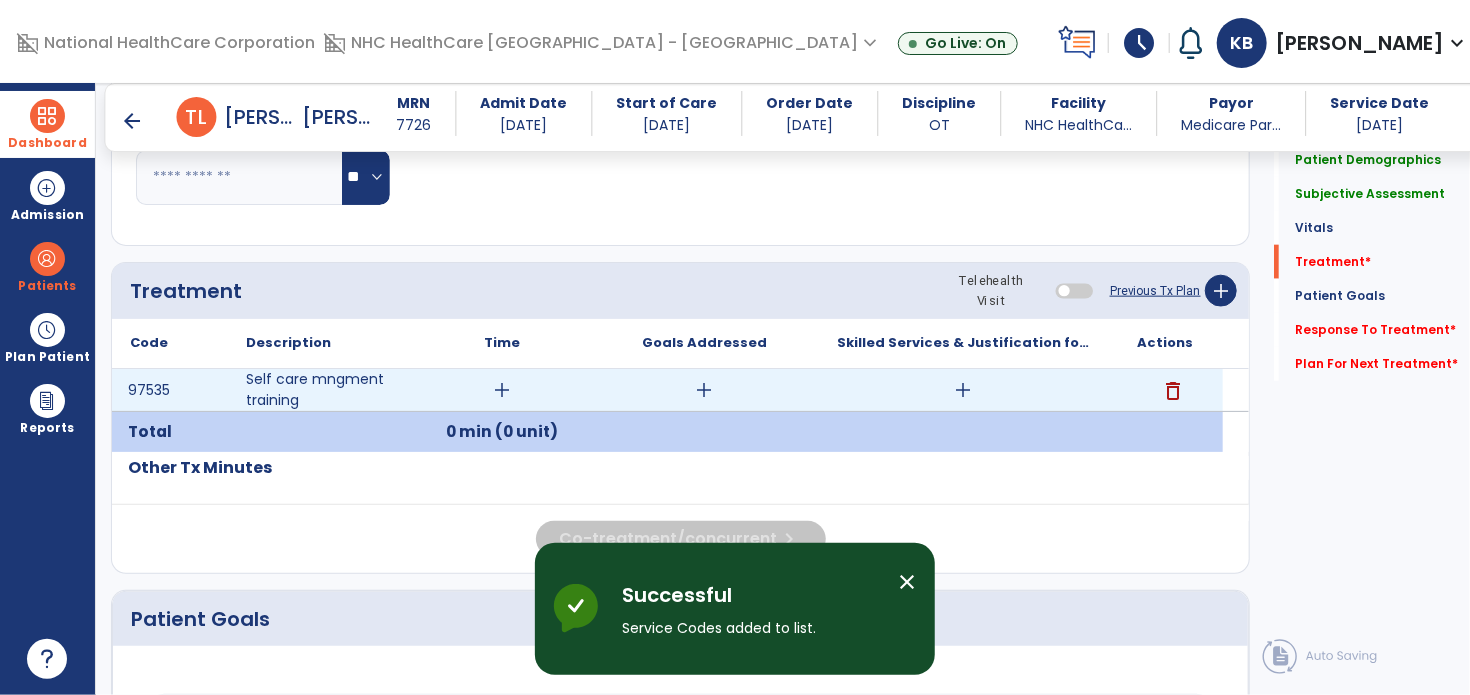 click on "add" at bounding box center [502, 390] 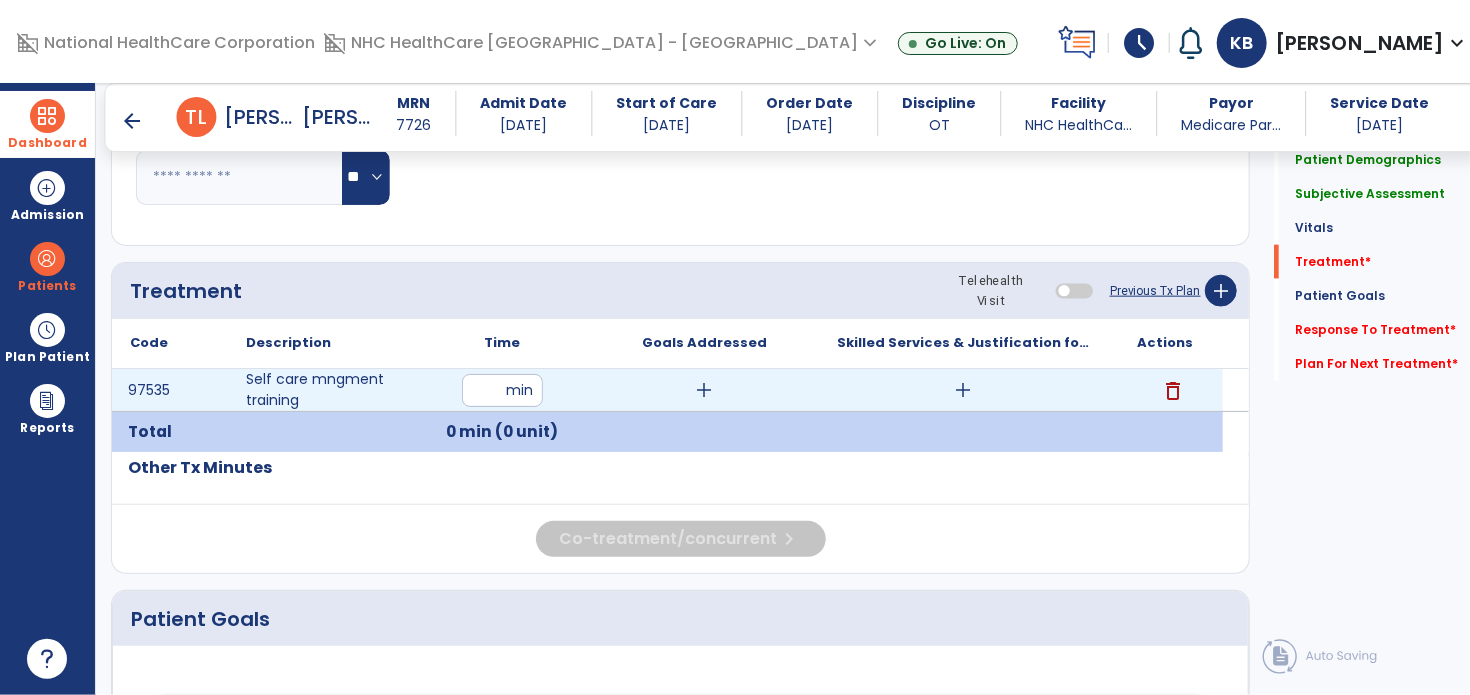 type on "**" 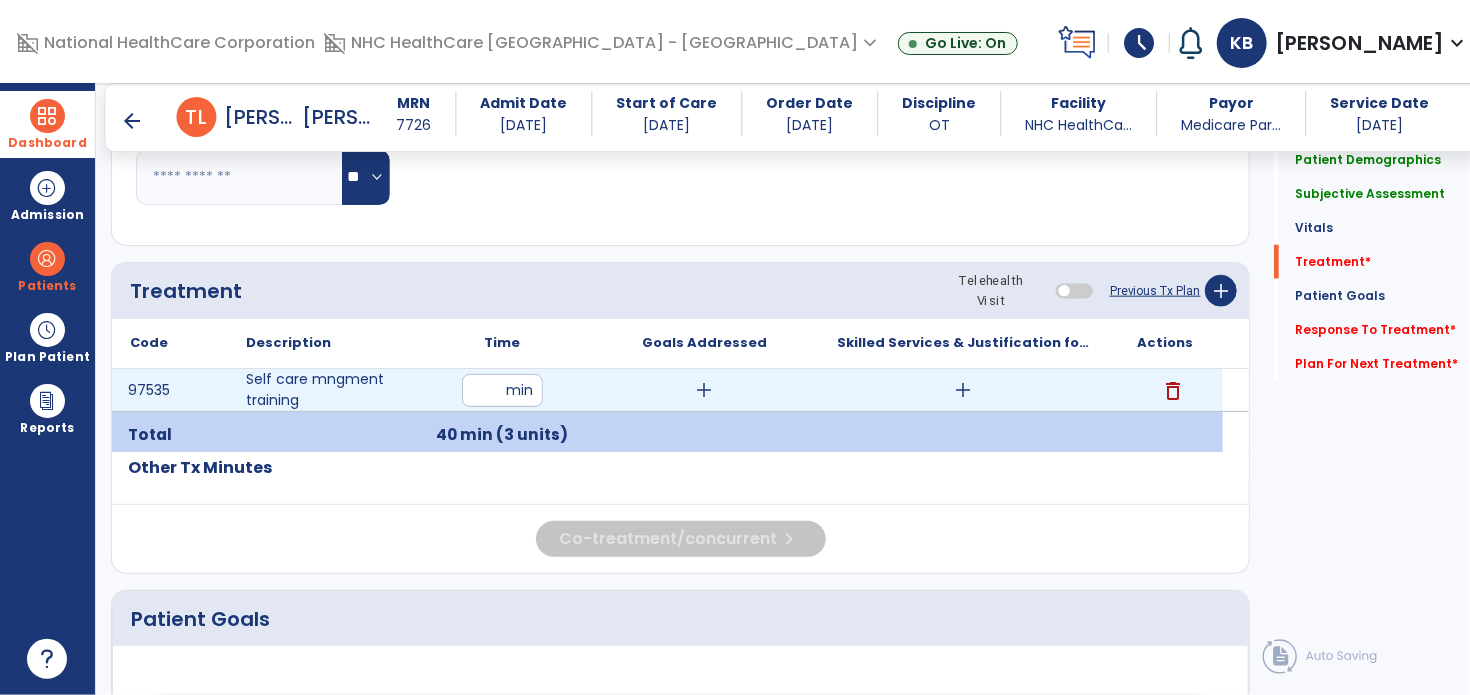 click on "add" at bounding box center [704, 390] 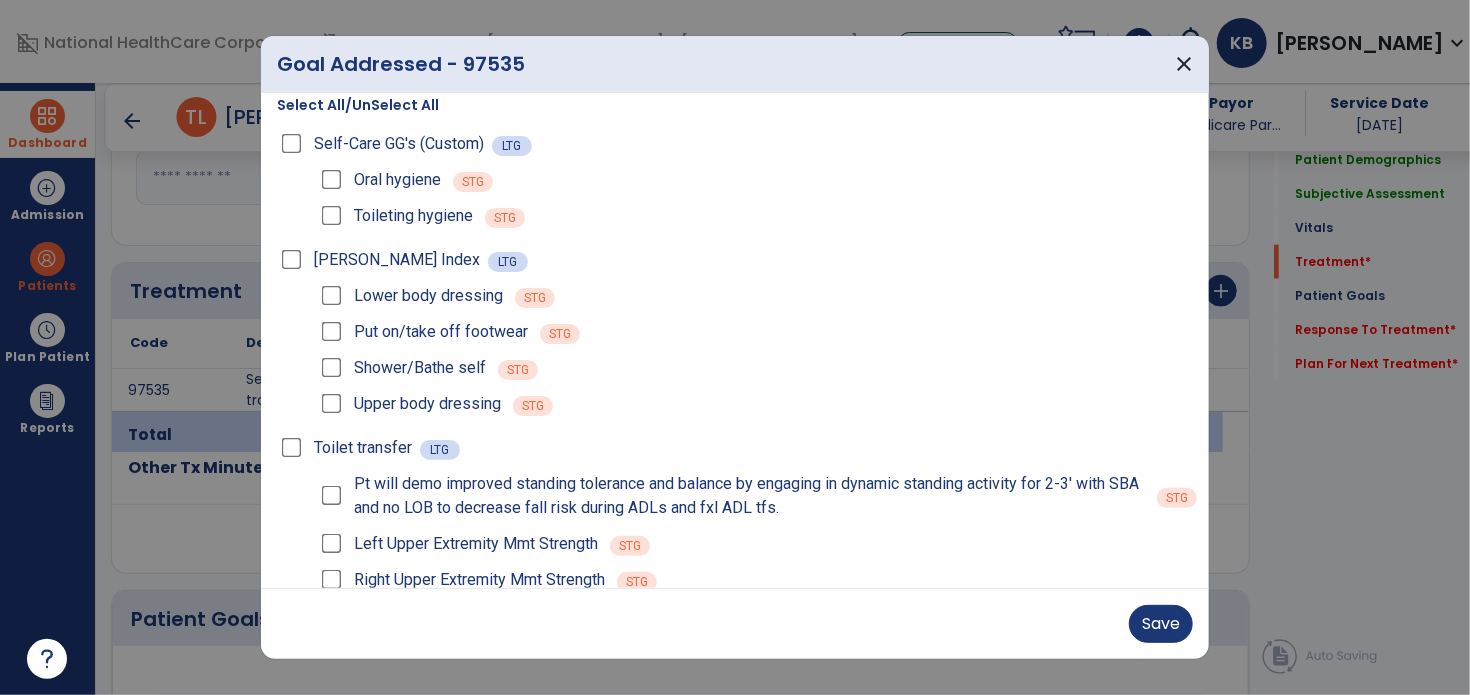 scroll, scrollTop: 0, scrollLeft: 0, axis: both 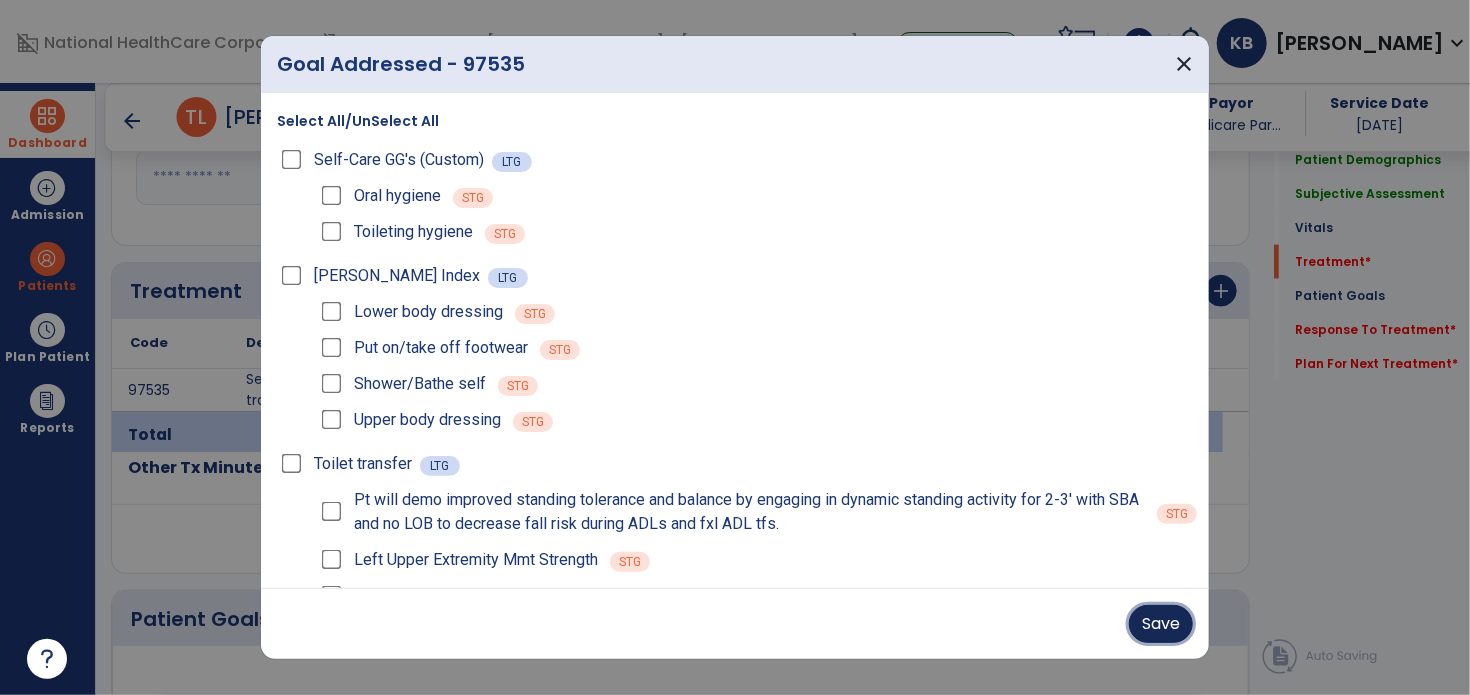 click on "Save" at bounding box center [1161, 624] 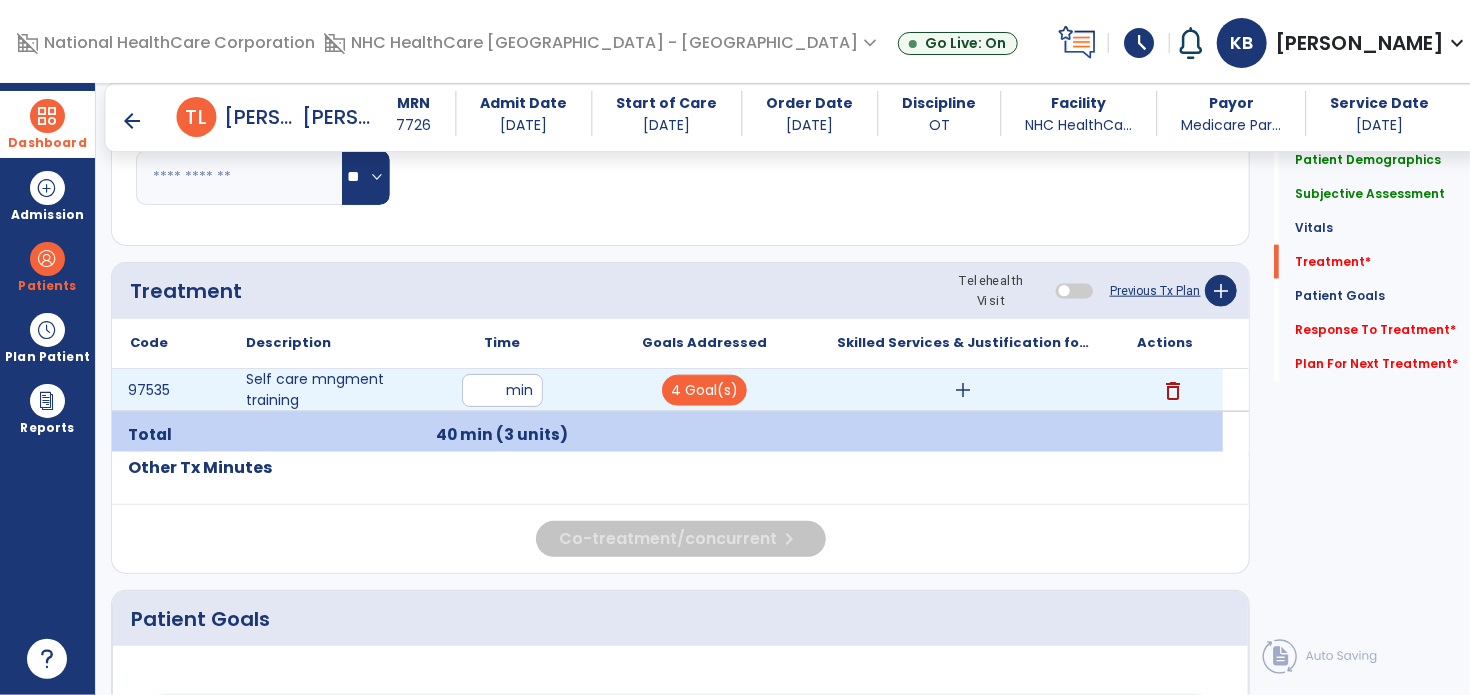 click on "add" at bounding box center [964, 390] 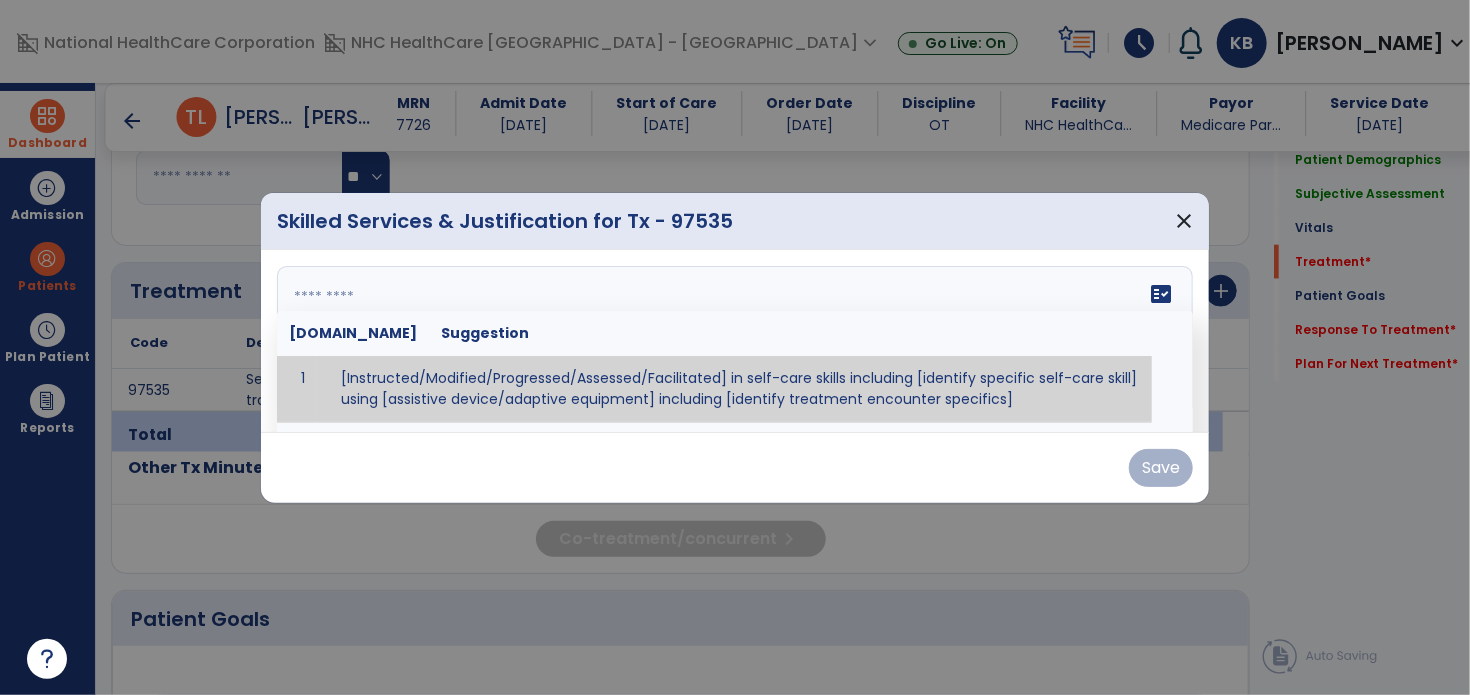 click on "fact_check  [DOMAIN_NAME] Suggestion 1 [Instructed/Modified/Progressed/Assessed/Facilitated] in self-care skills including [identify specific self-care skill] using [assistive device/adaptive equipment] including [identify treatment encounter specifics]" at bounding box center (735, 341) 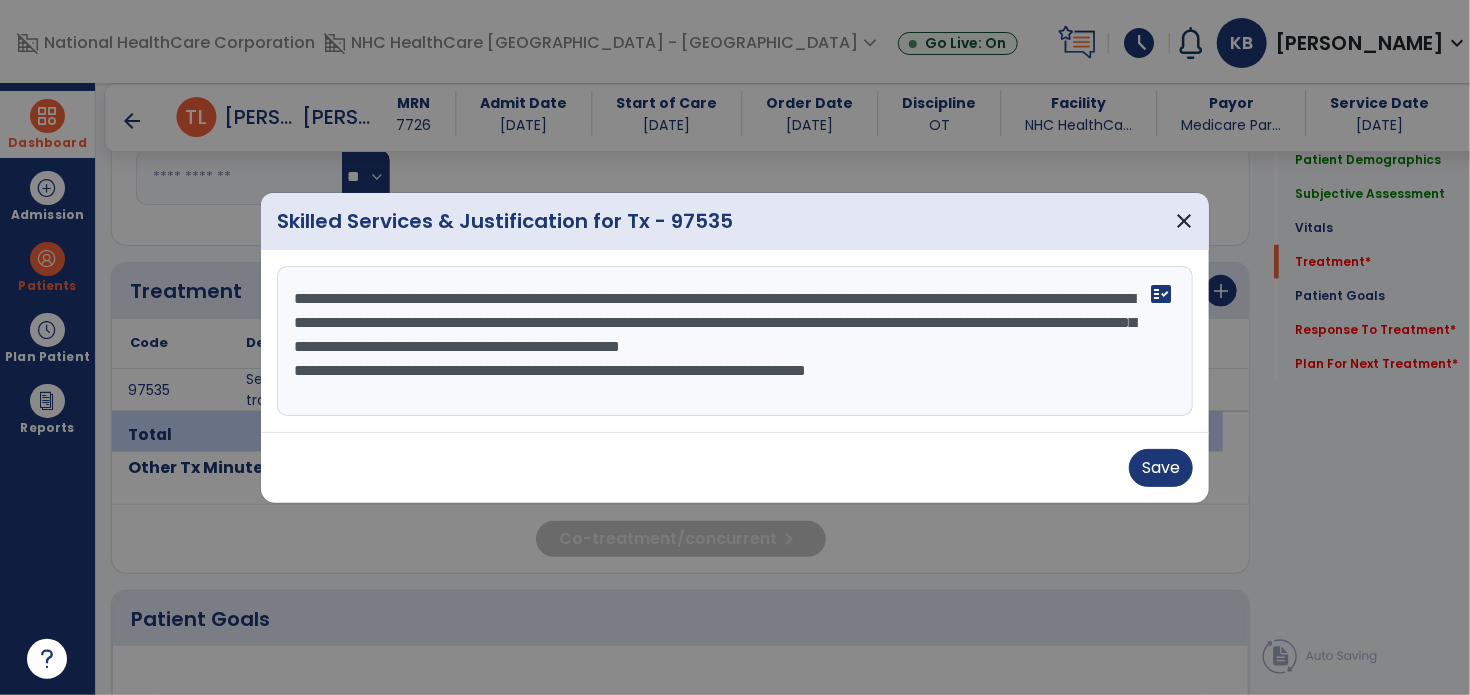 scroll, scrollTop: 15, scrollLeft: 0, axis: vertical 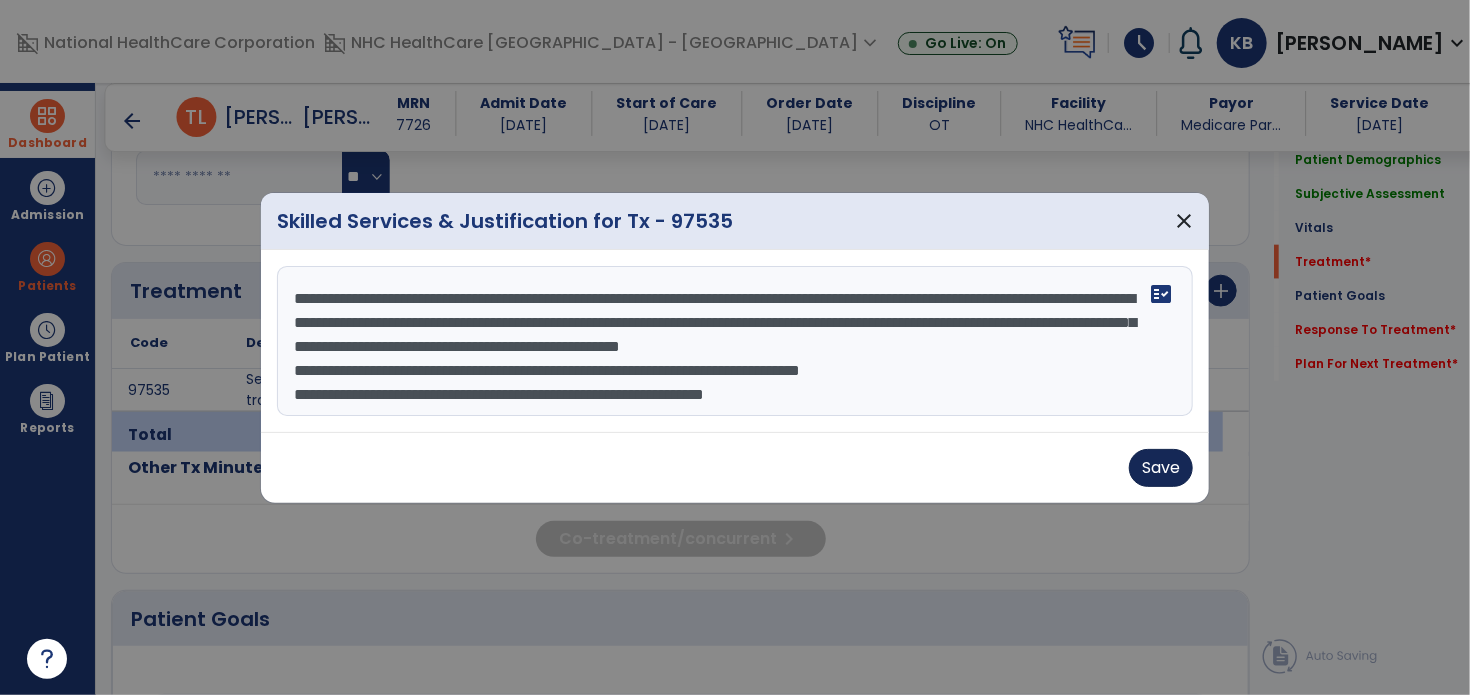 type on "**********" 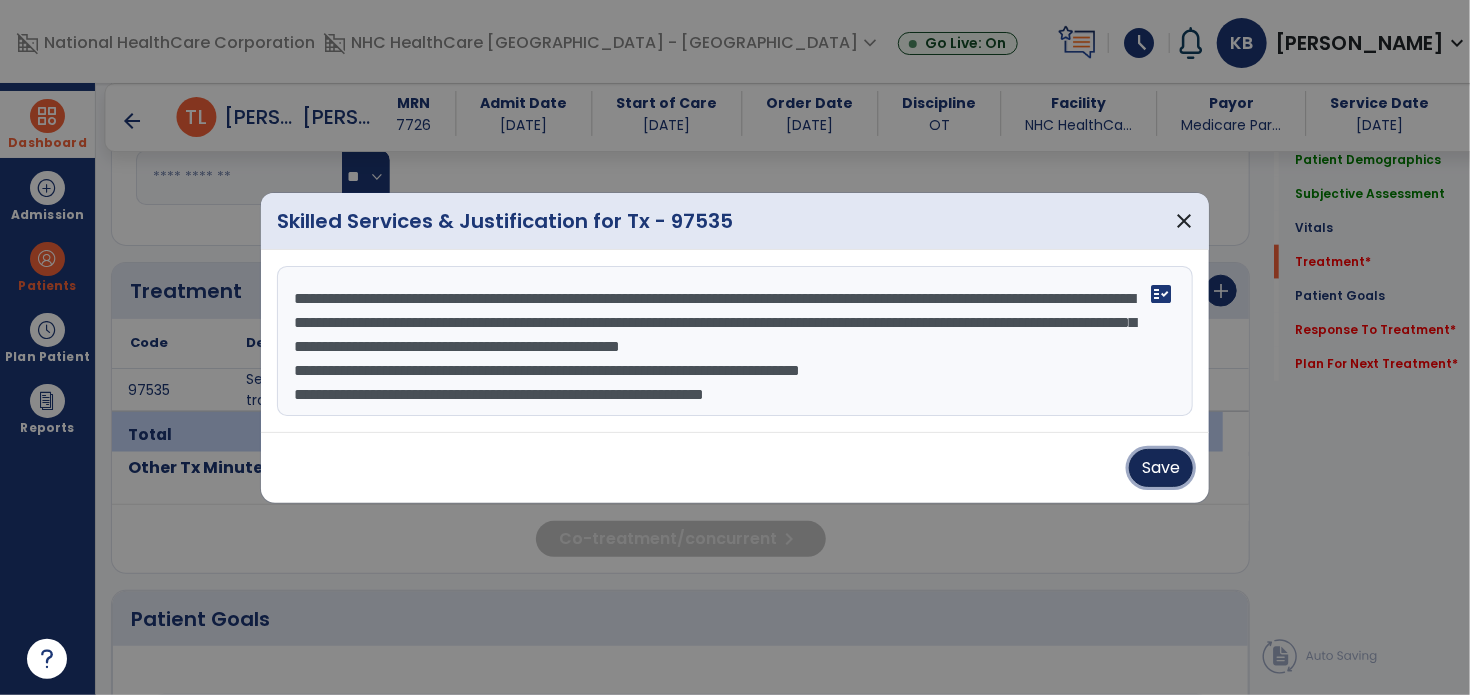 click on "Save" at bounding box center (1161, 468) 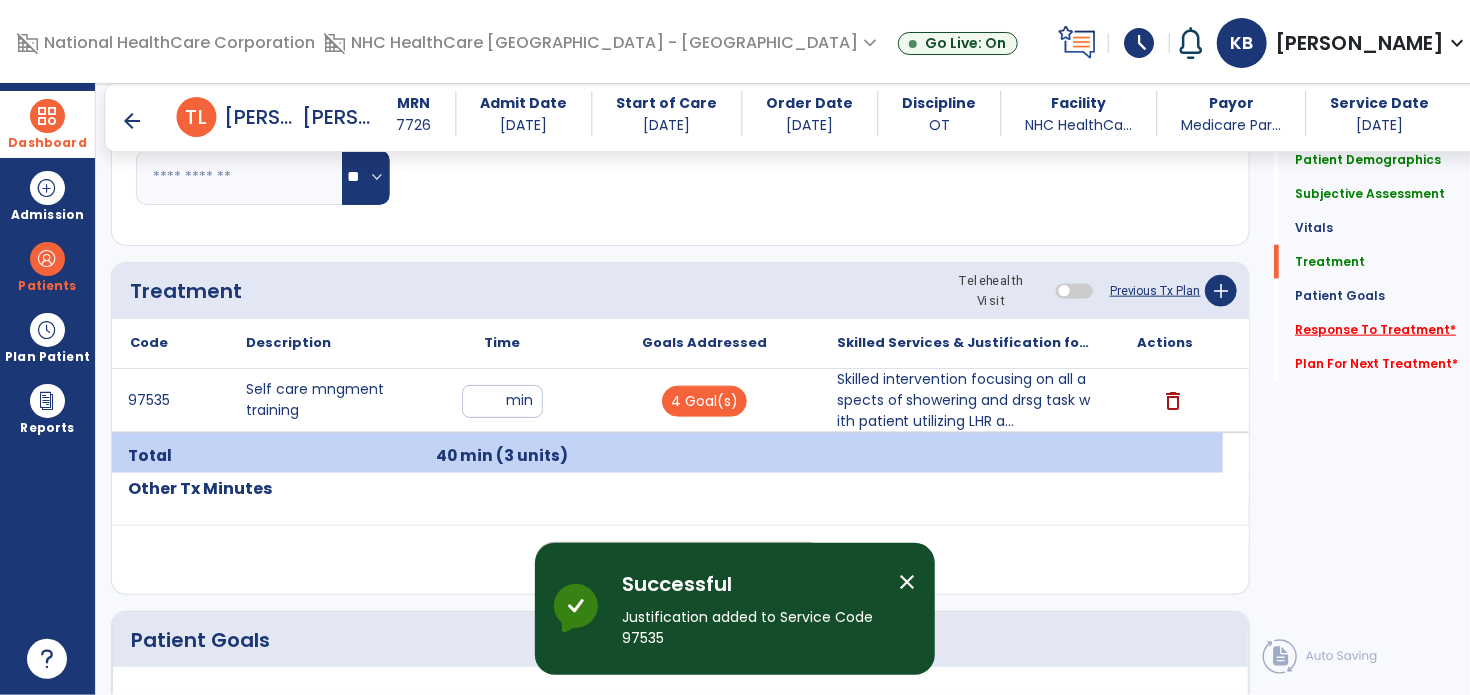 click on "Response To Treatment   *" 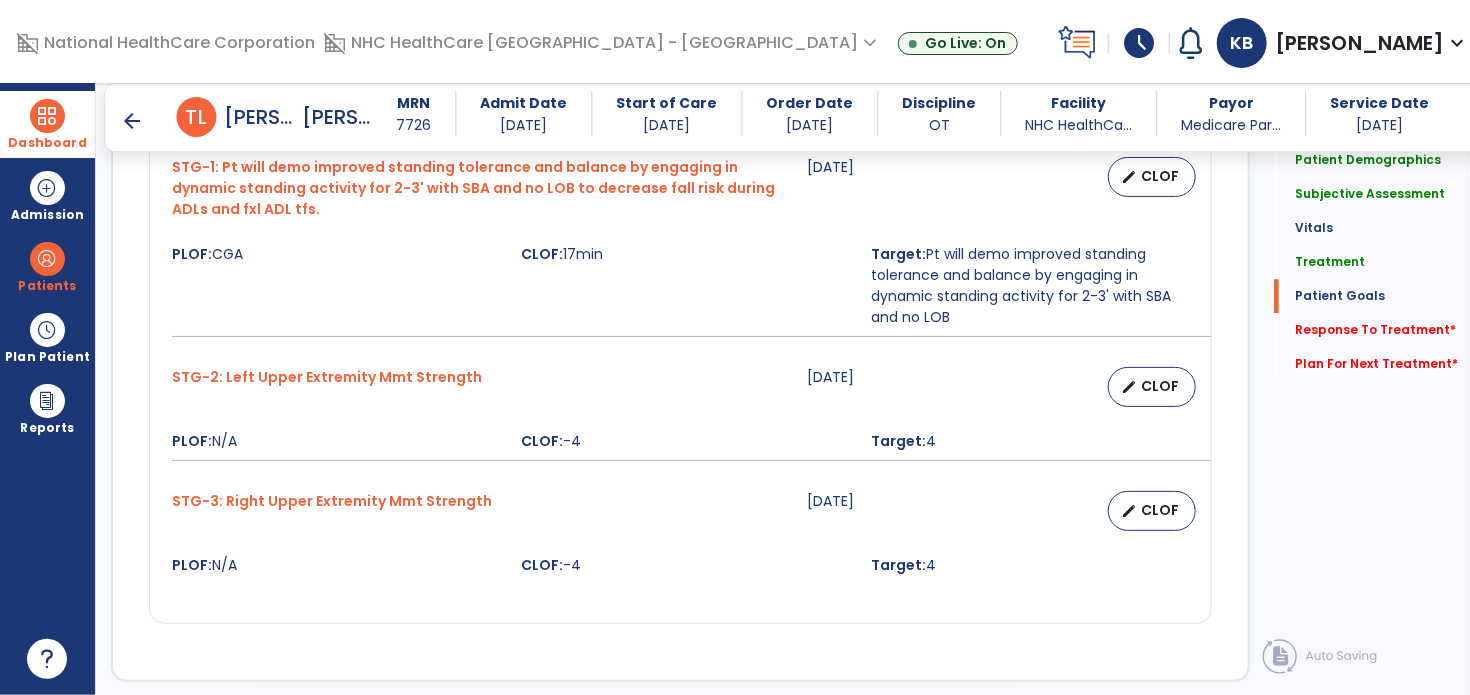 scroll, scrollTop: 3227, scrollLeft: 0, axis: vertical 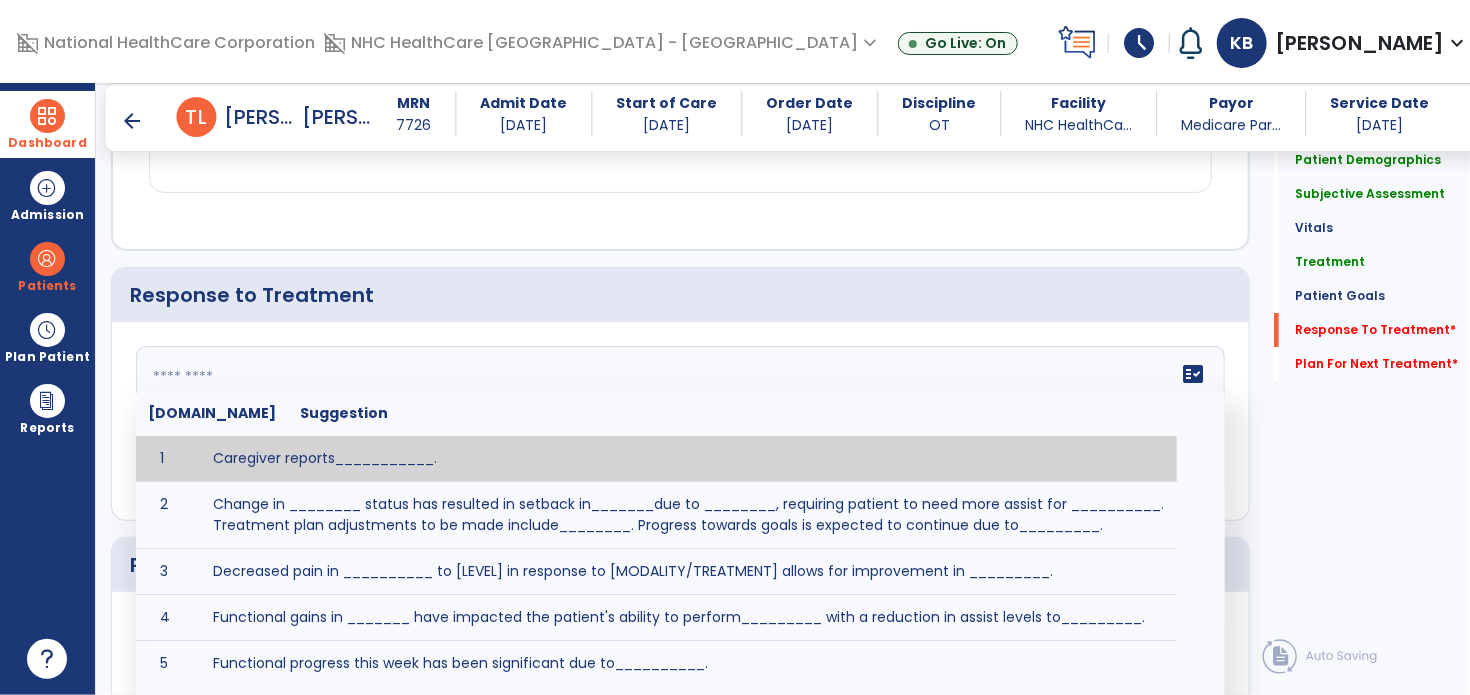 click 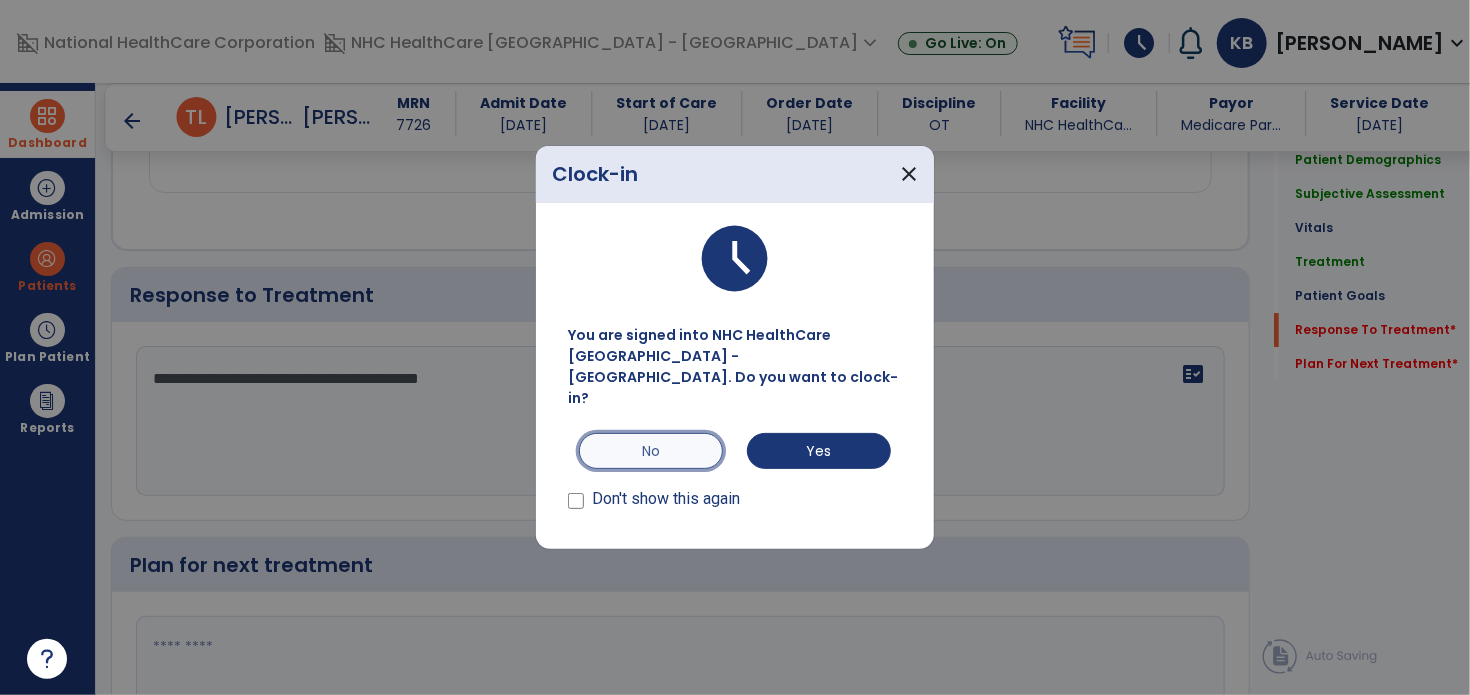 click on "No" at bounding box center (651, 451) 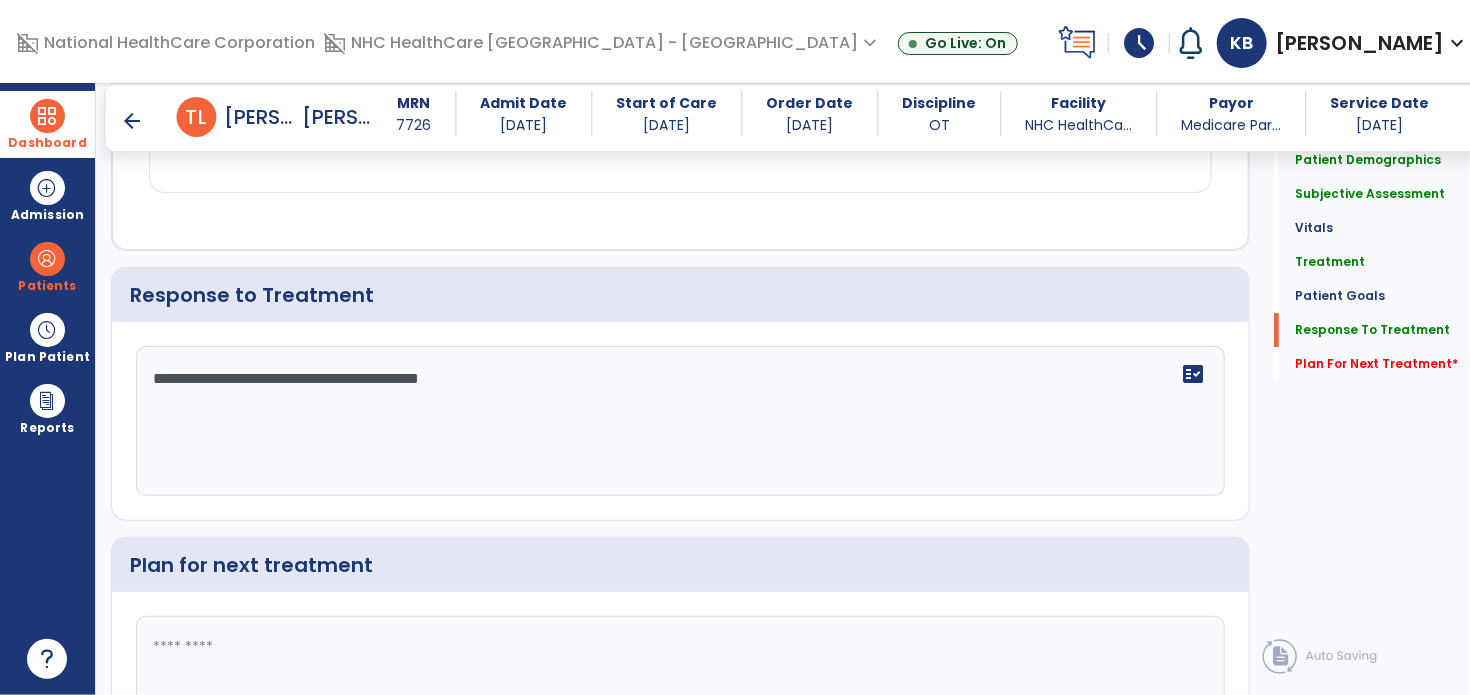 click on "**********" 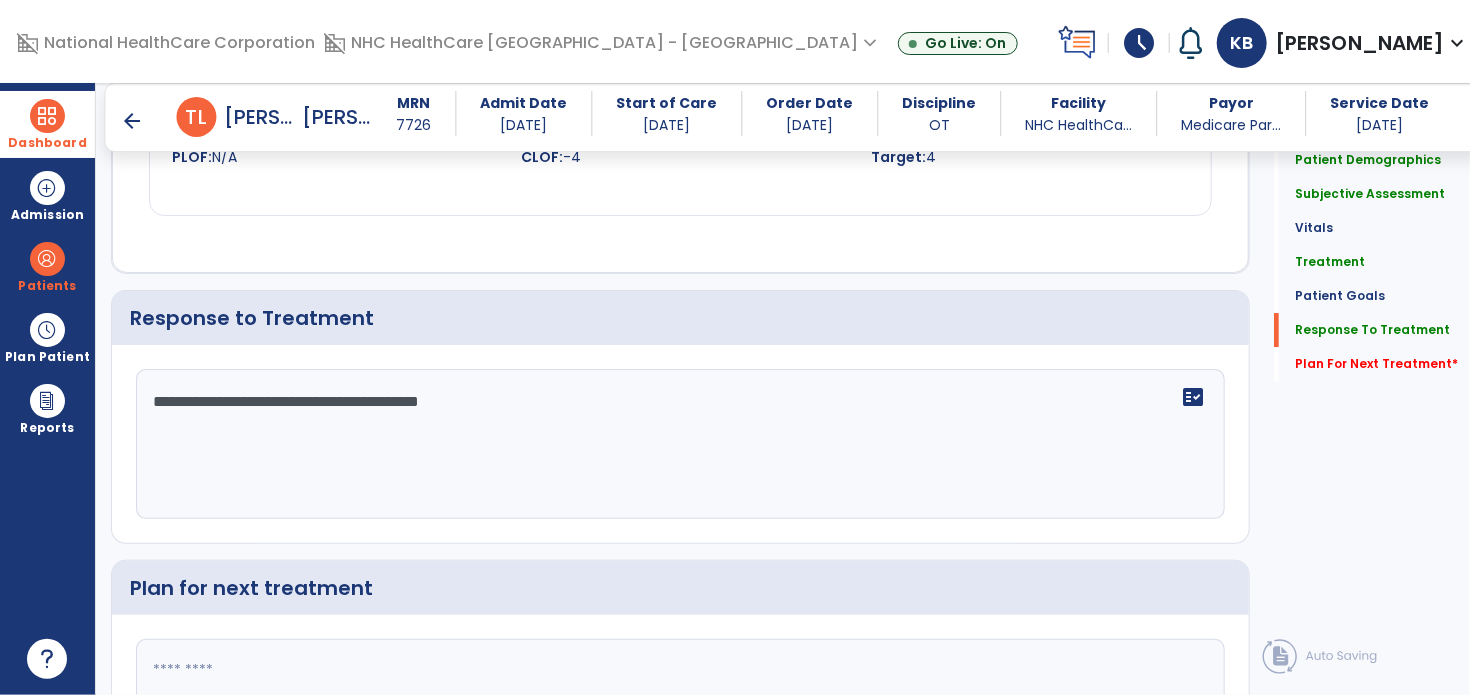 scroll, scrollTop: 3227, scrollLeft: 0, axis: vertical 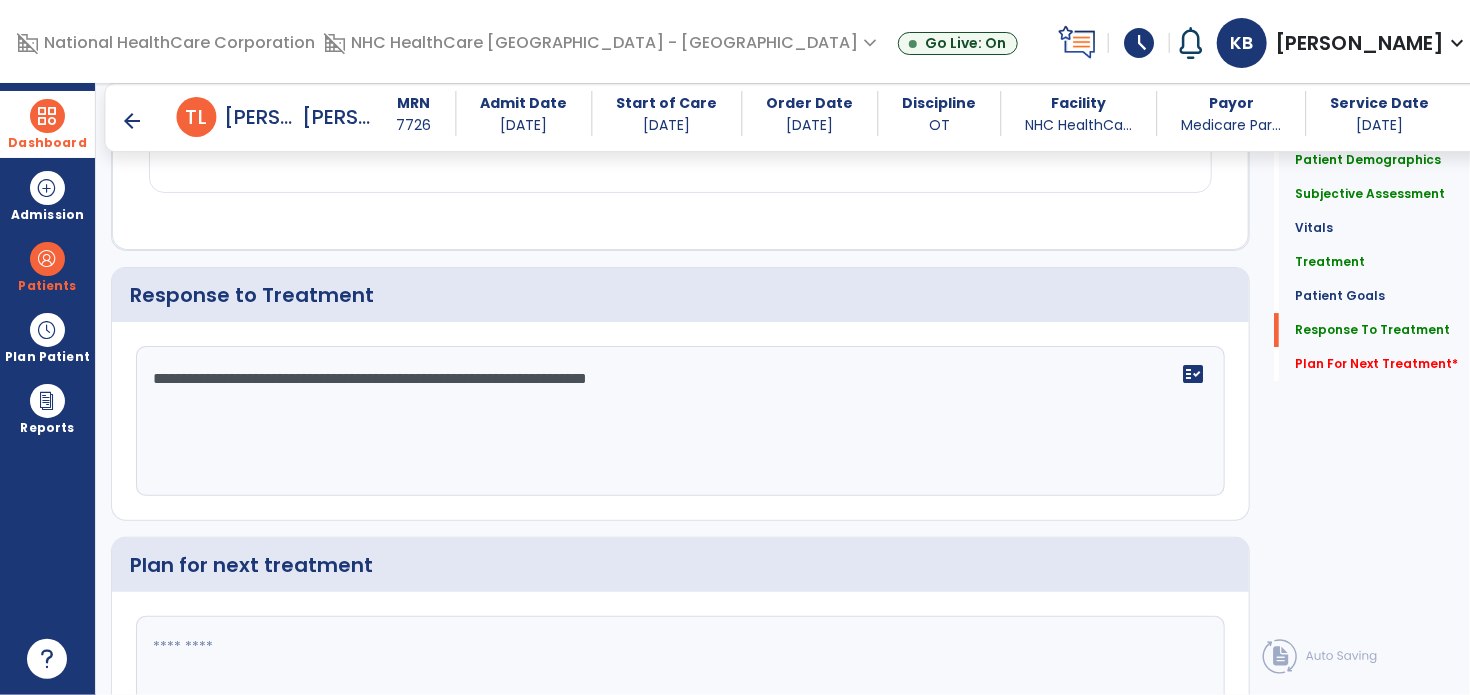 type on "**********" 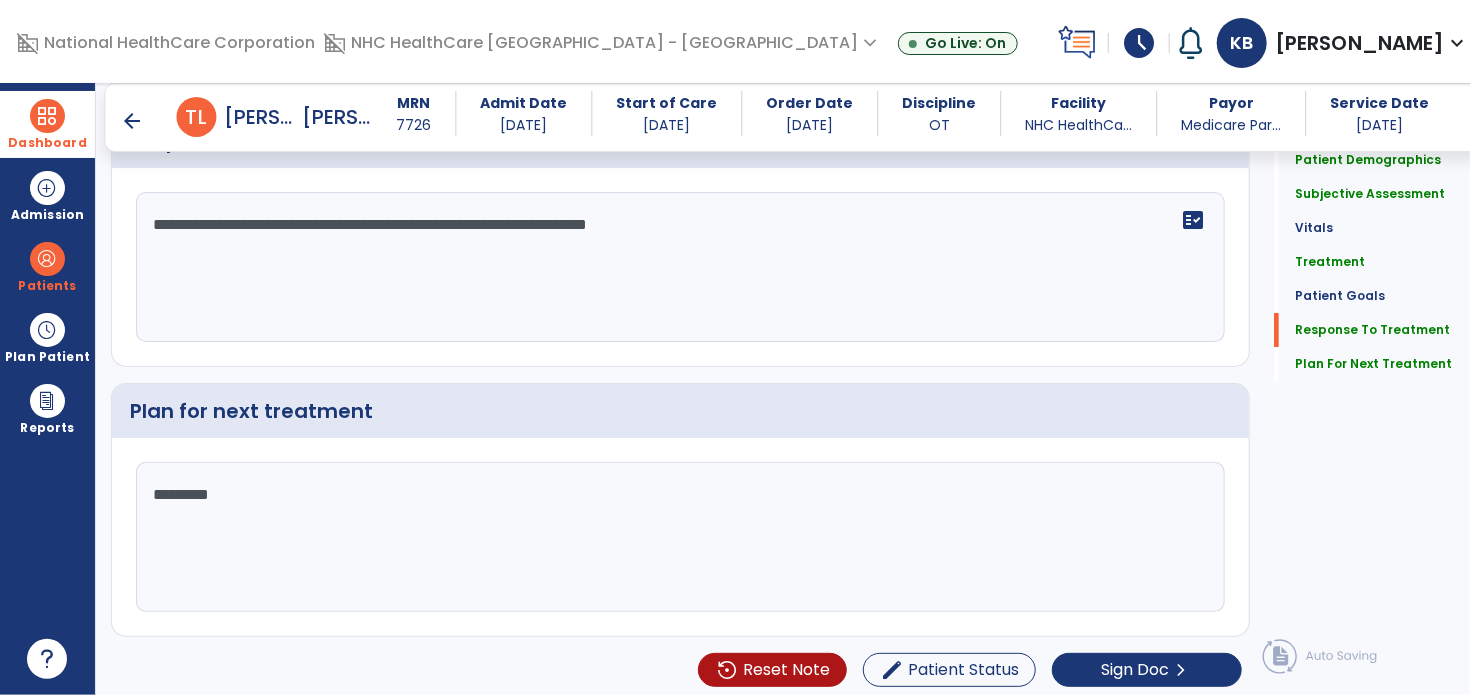 scroll, scrollTop: 3381, scrollLeft: 0, axis: vertical 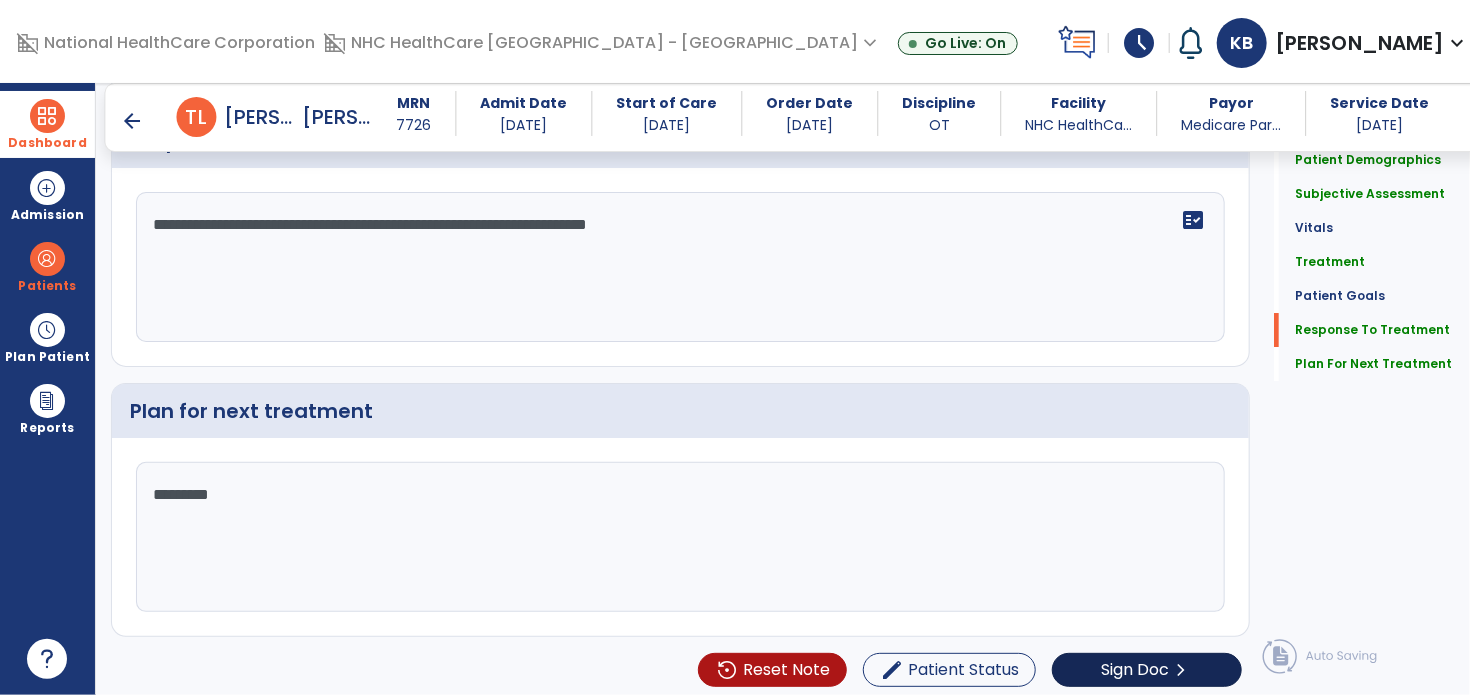 type on "********" 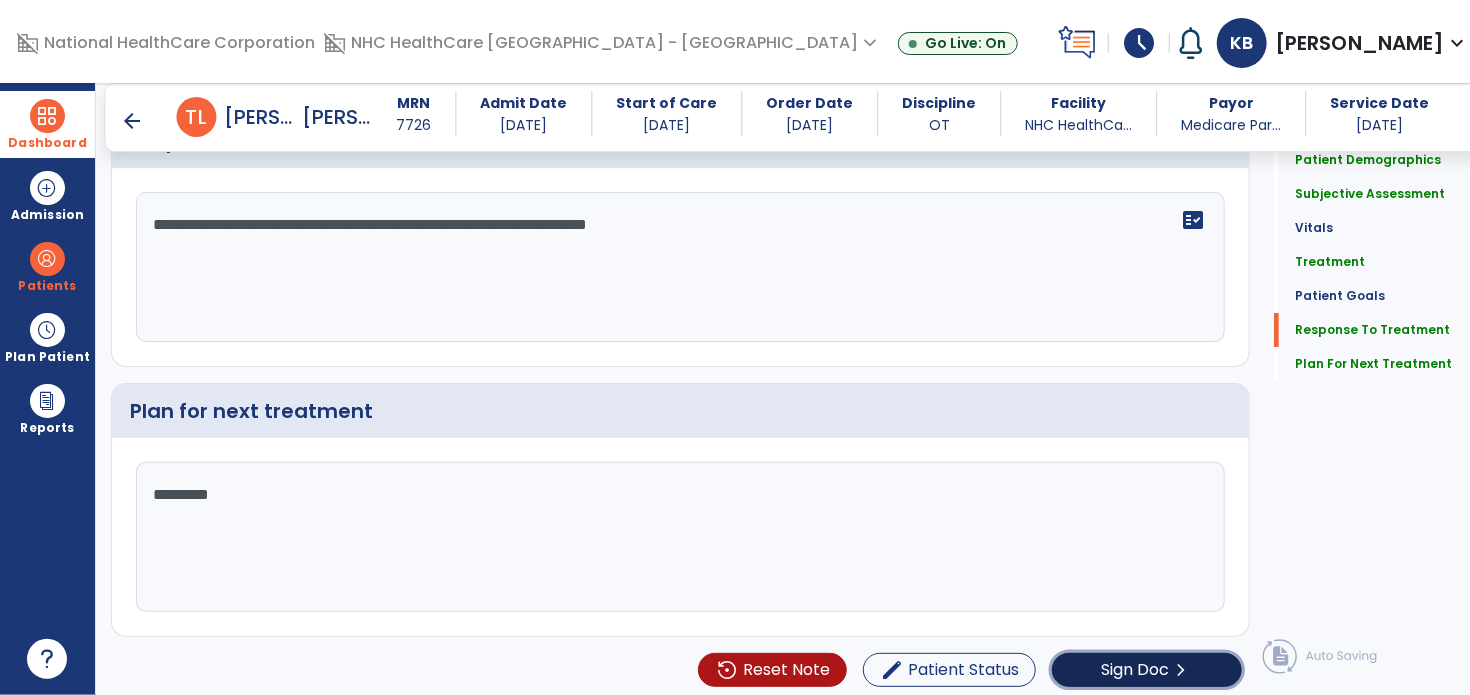 click on "Sign Doc  chevron_right" 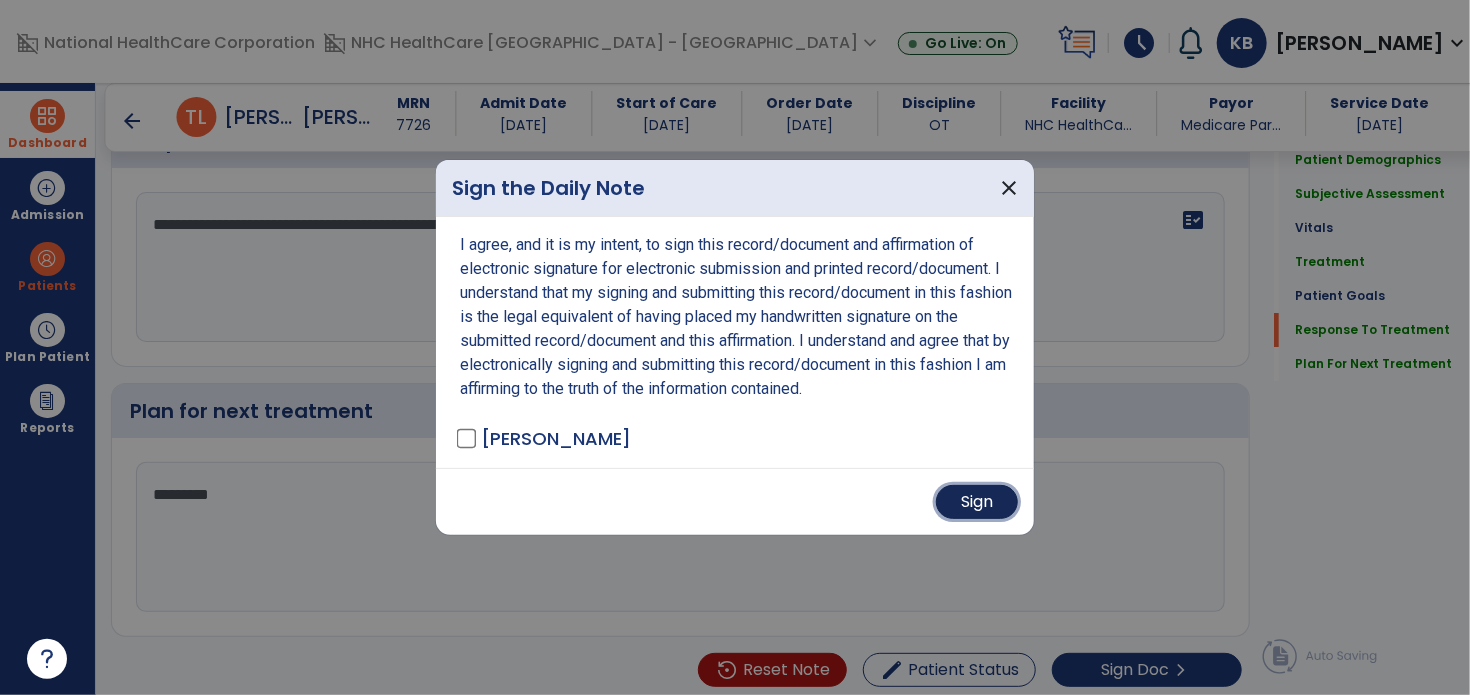 click on "Sign" at bounding box center [977, 502] 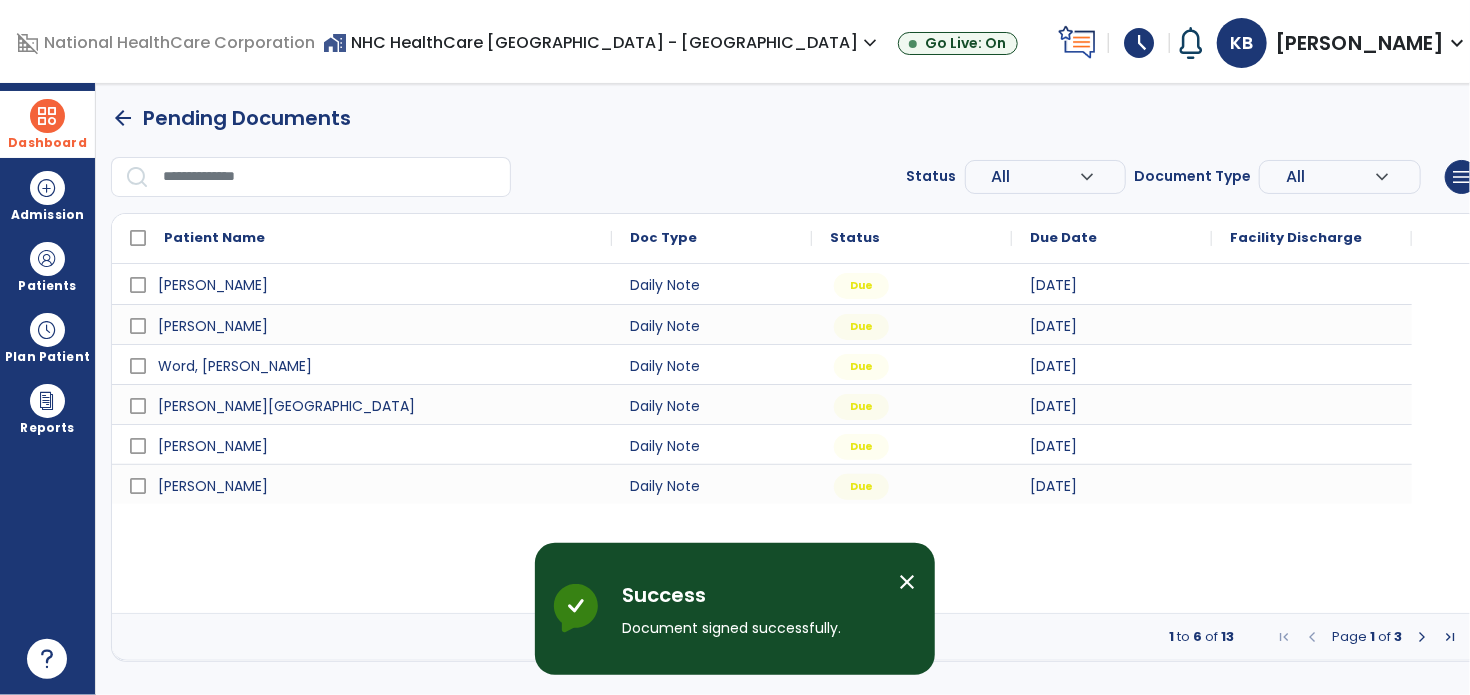 scroll, scrollTop: 0, scrollLeft: 0, axis: both 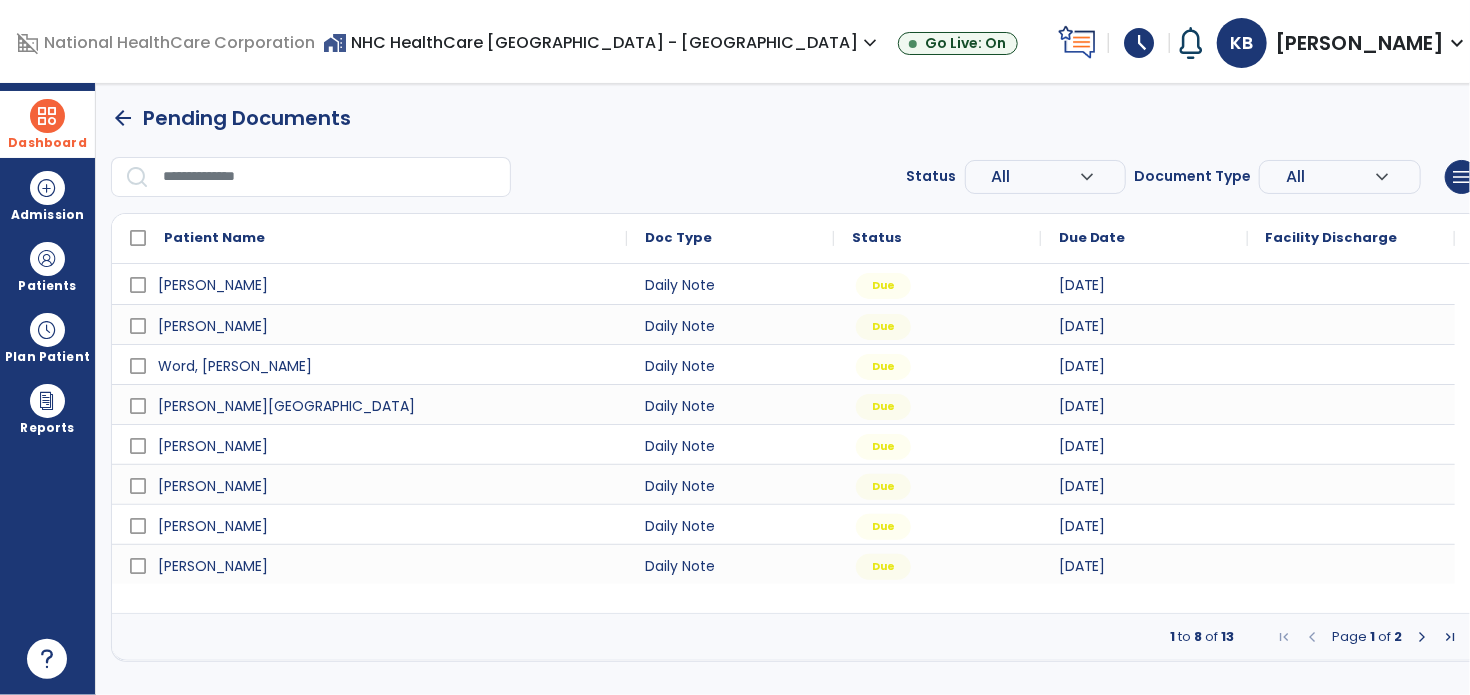 click at bounding box center (1422, 637) 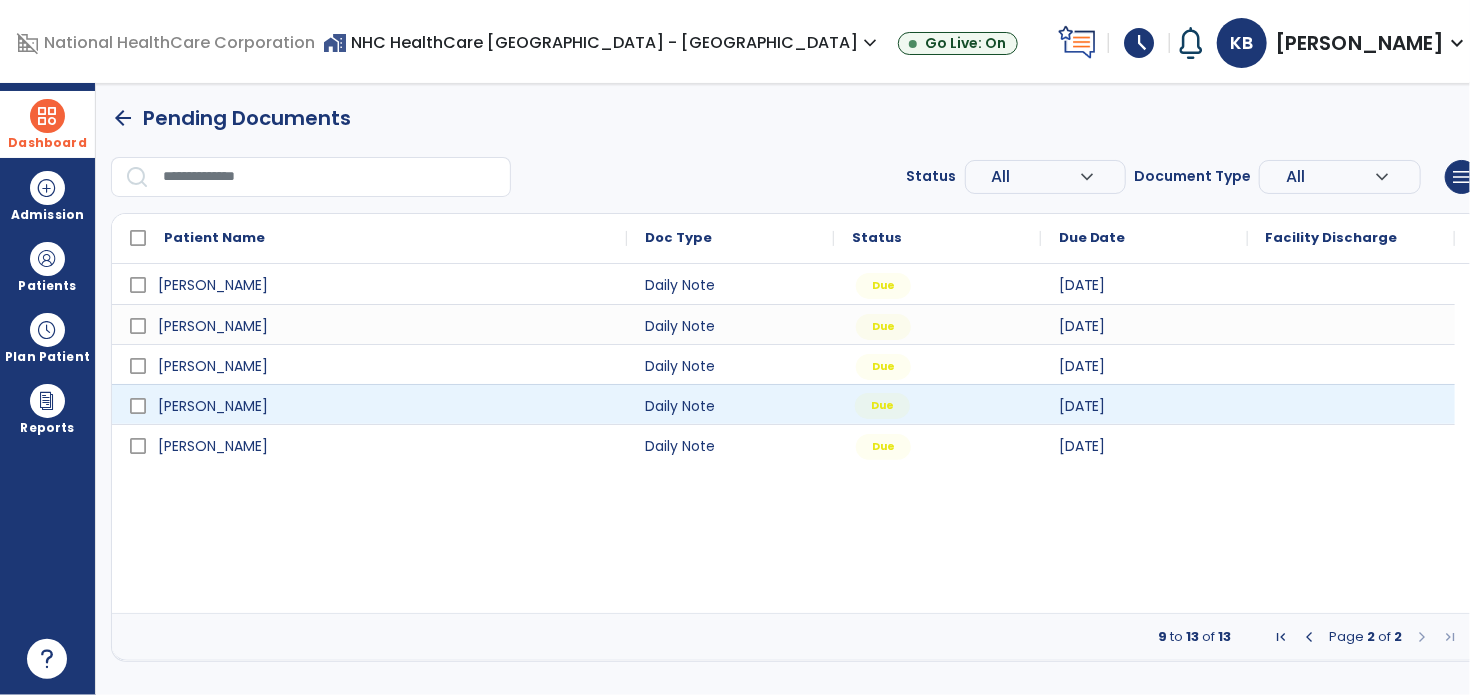 click on "Due" at bounding box center (882, 406) 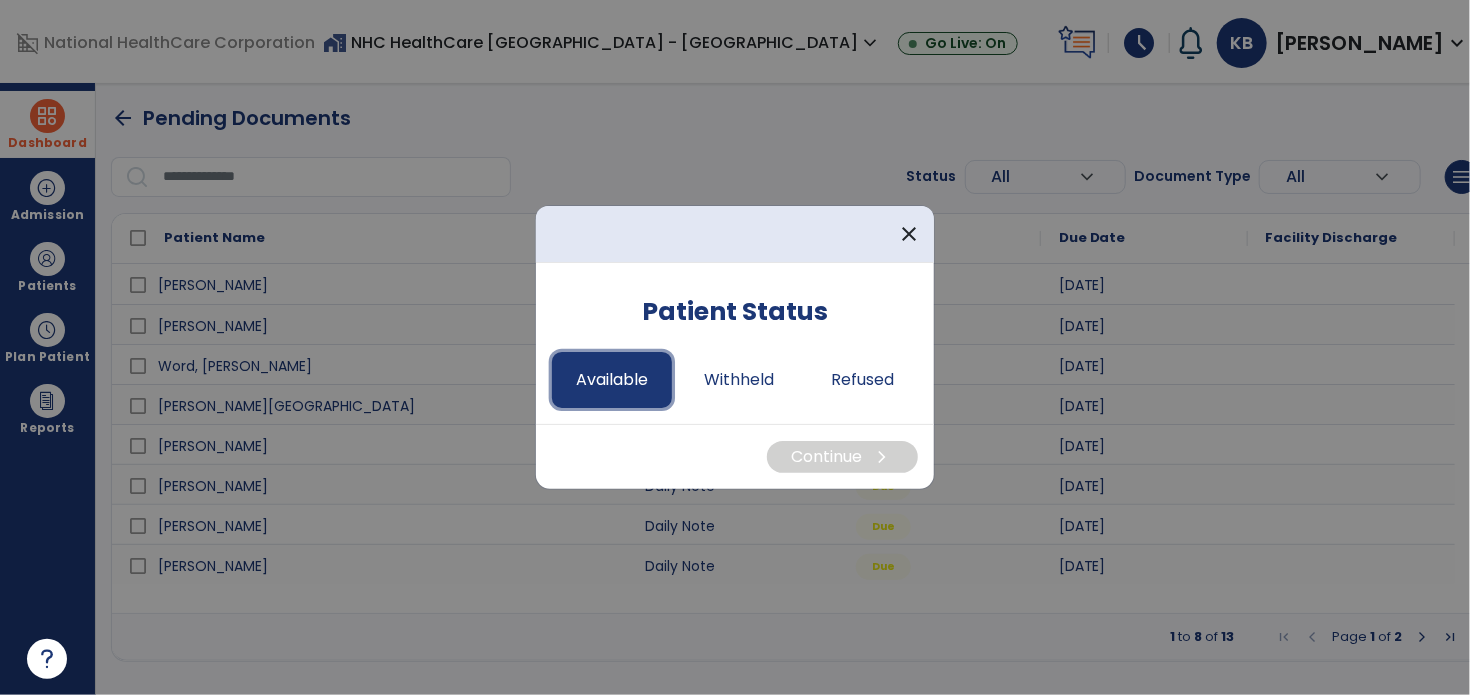 click on "Available" at bounding box center [612, 380] 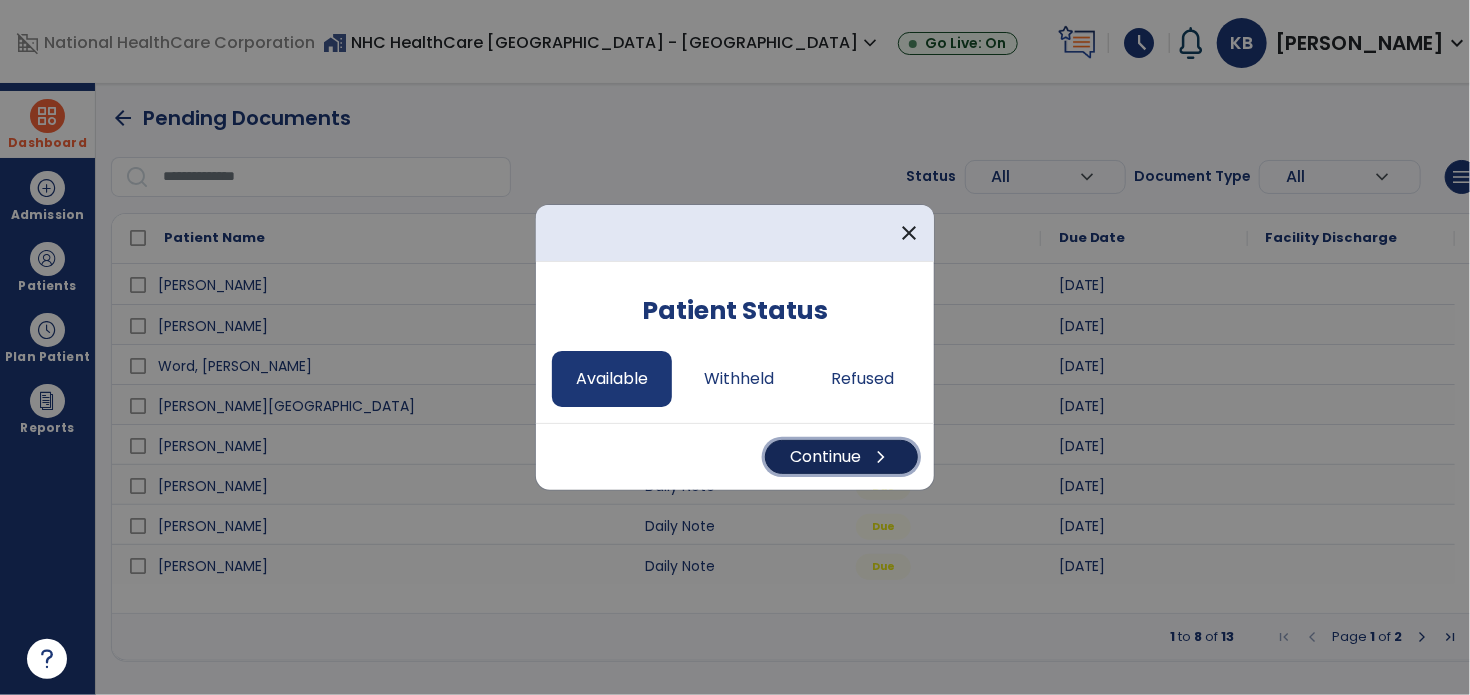 click on "Continue   chevron_right" at bounding box center (841, 457) 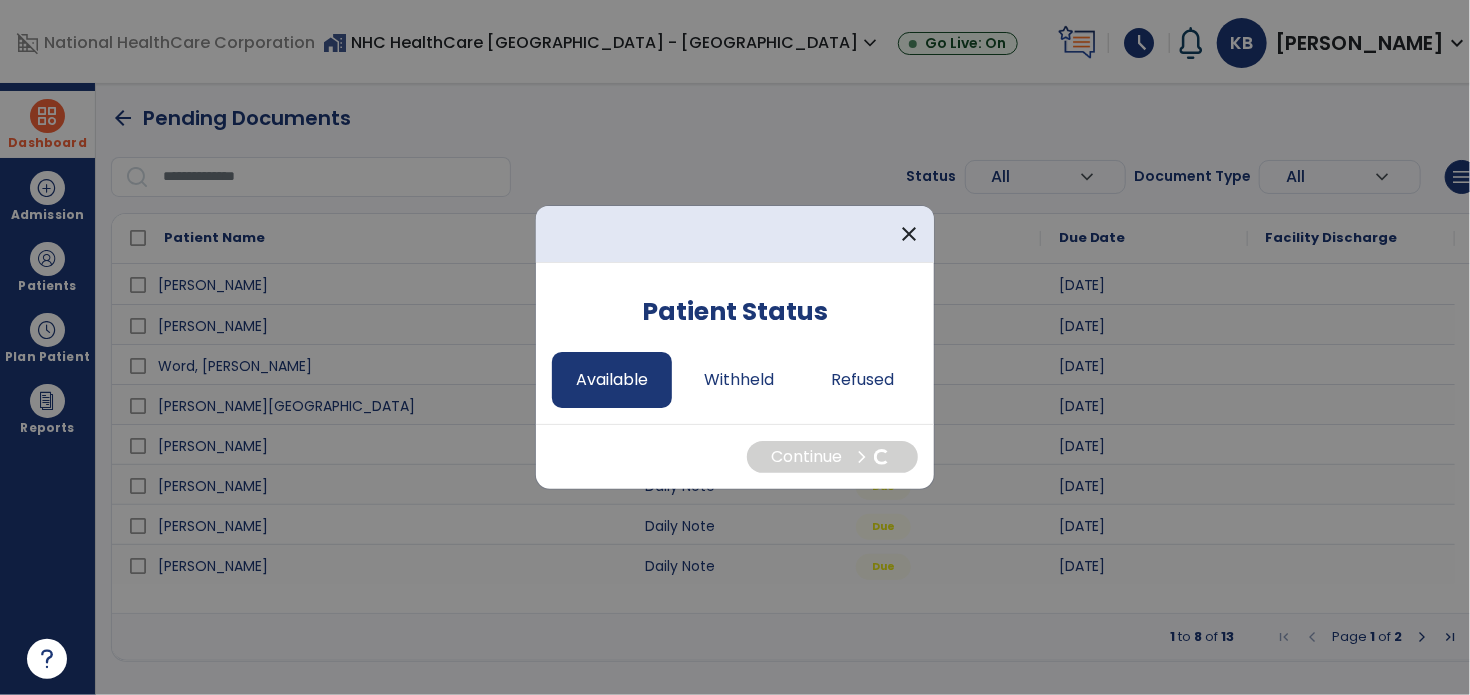 select on "*" 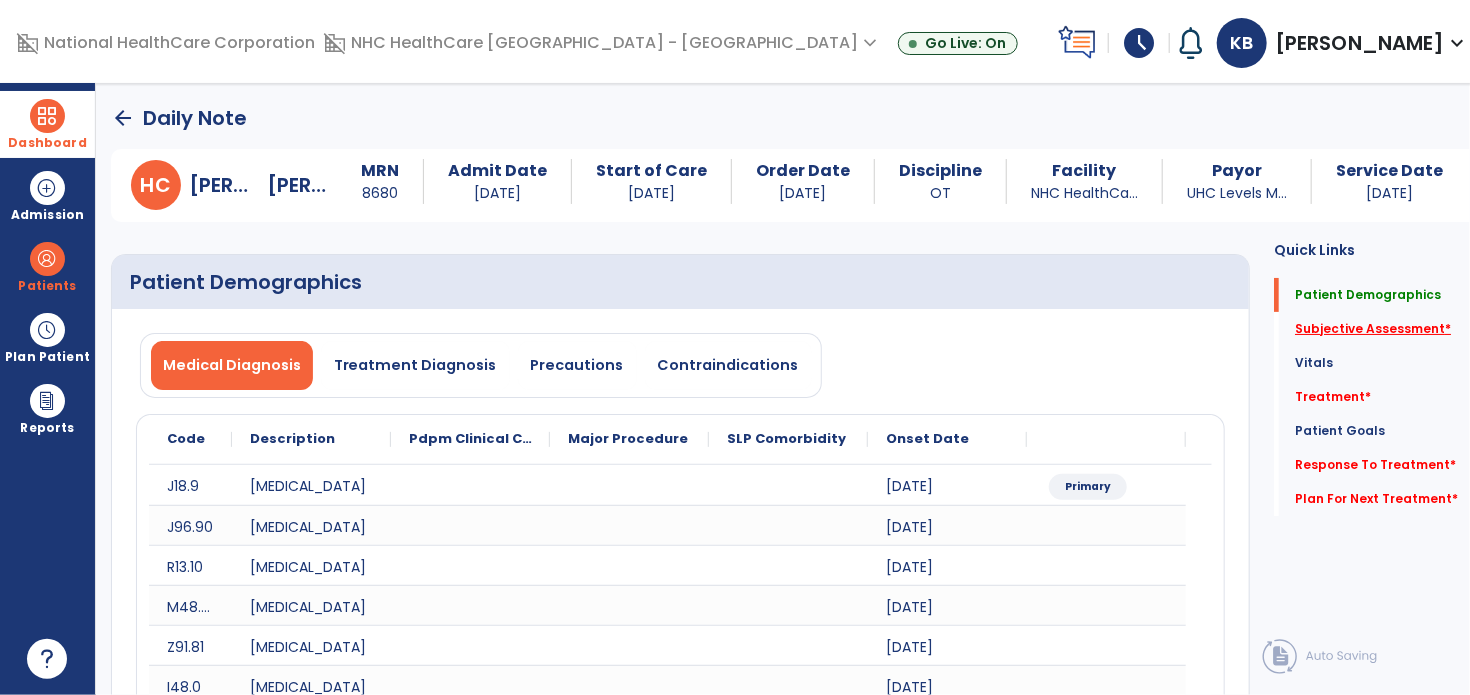 click on "Subjective Assessment   *" 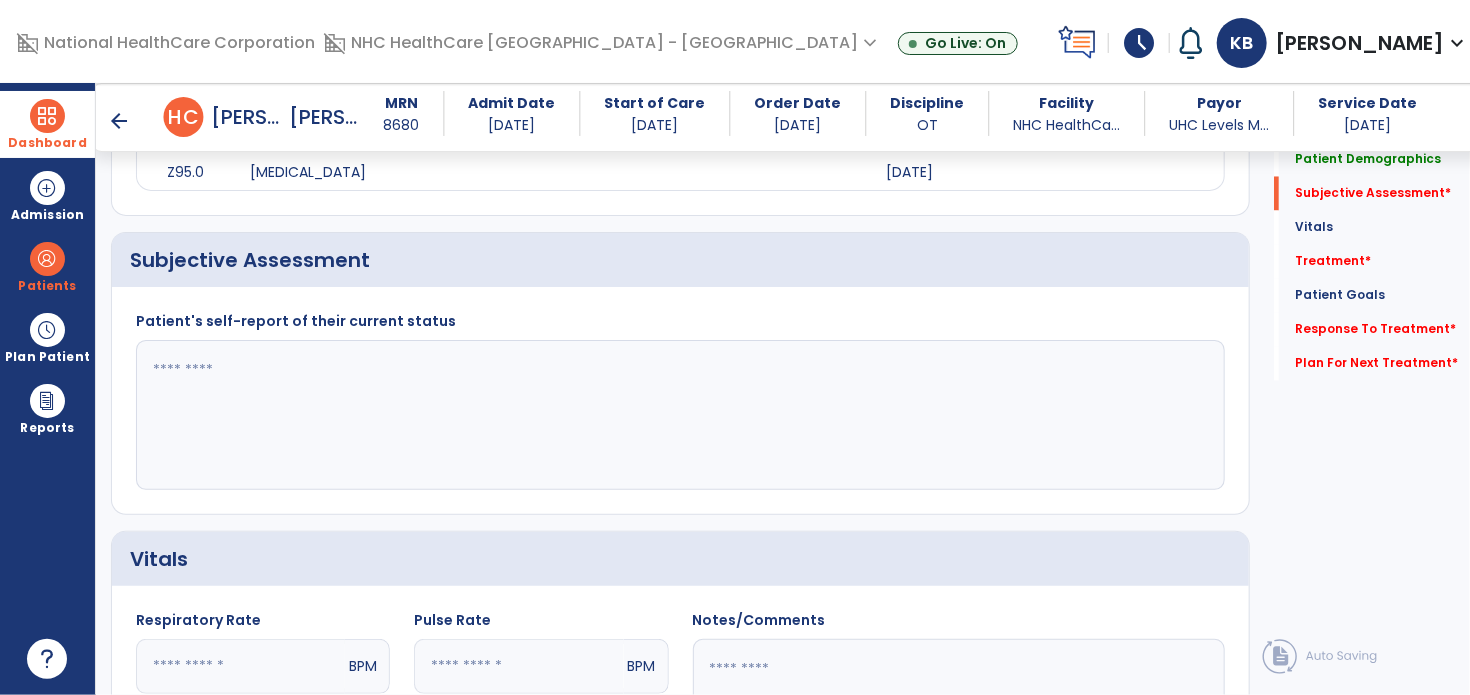 scroll, scrollTop: 1818, scrollLeft: 0, axis: vertical 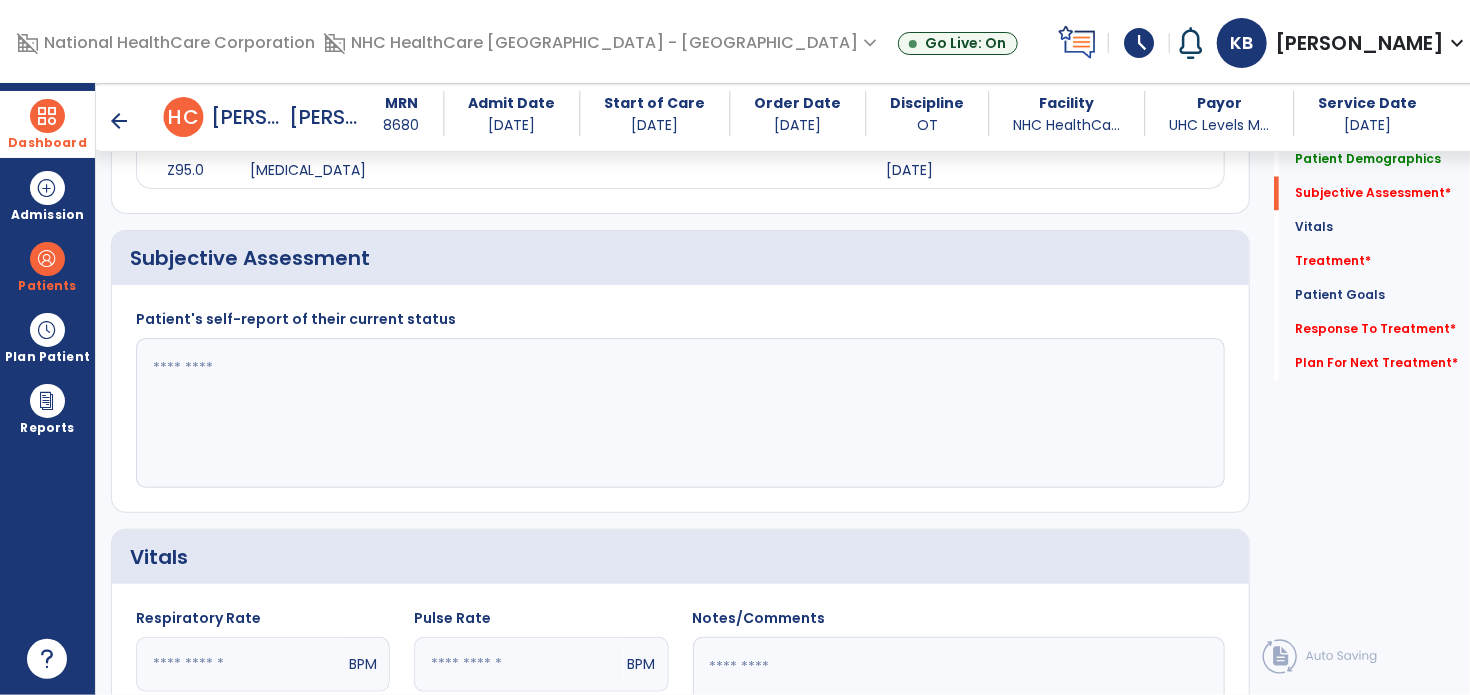 click 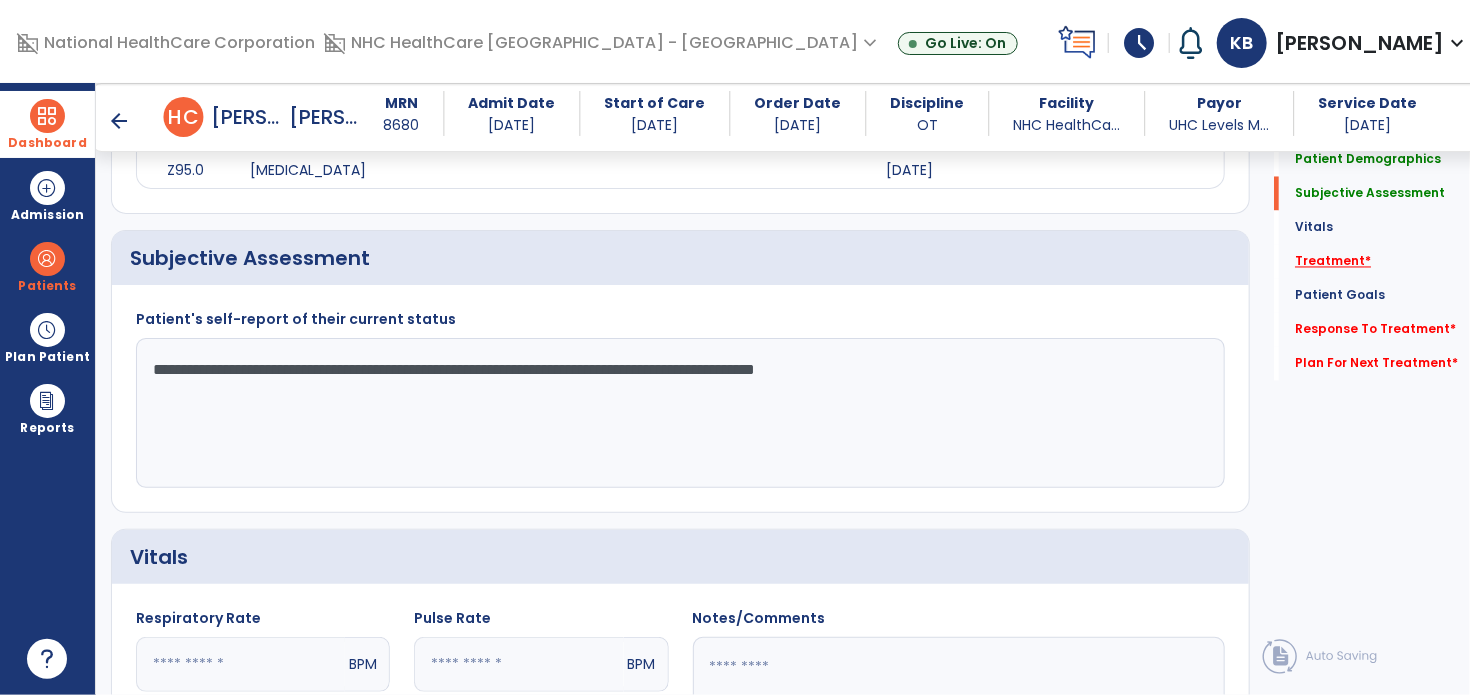type on "**********" 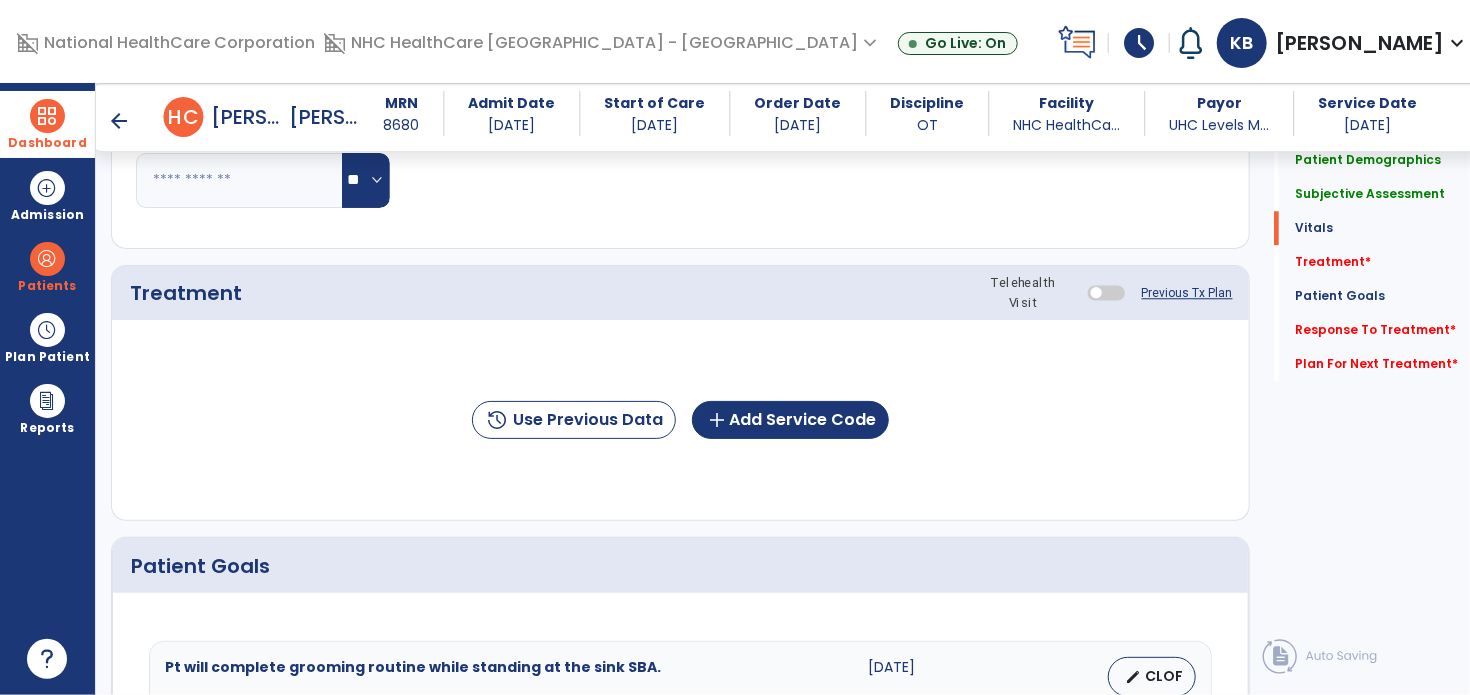 scroll, scrollTop: 2507, scrollLeft: 0, axis: vertical 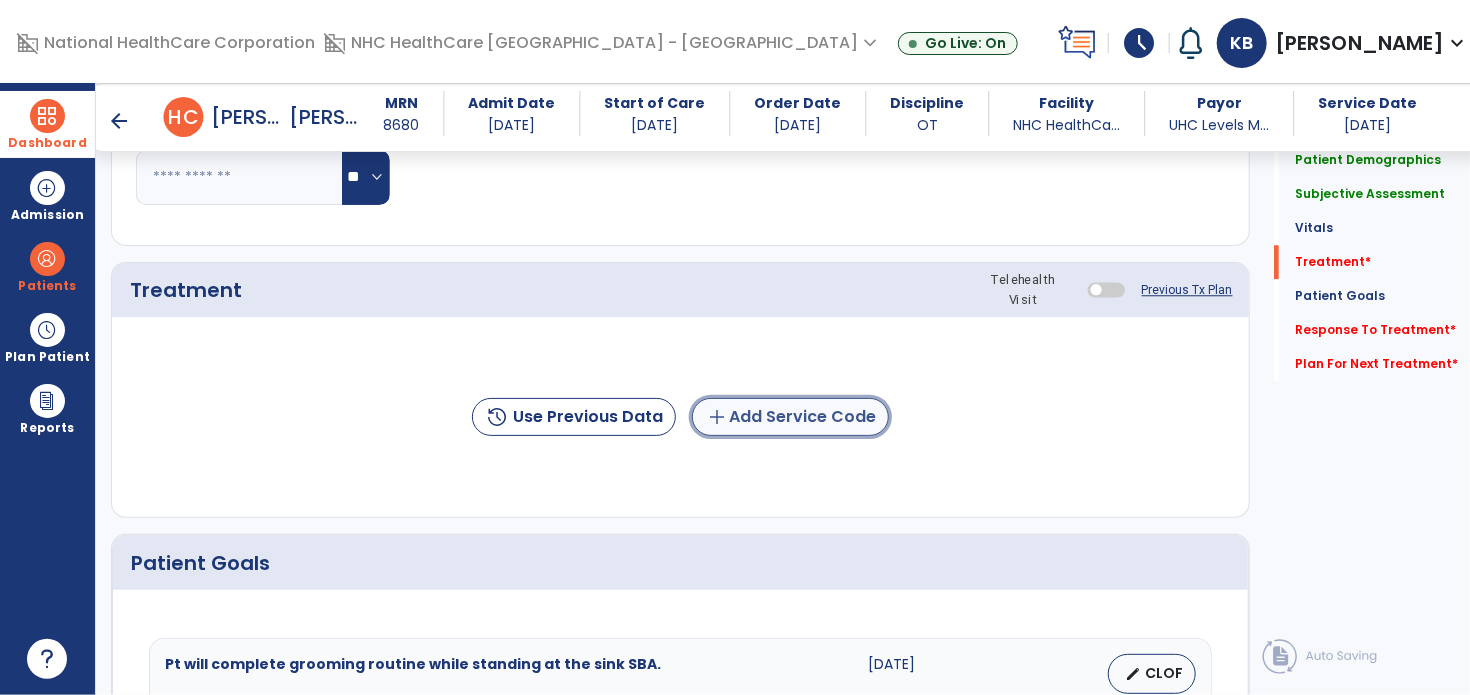 click on "add  Add Service Code" 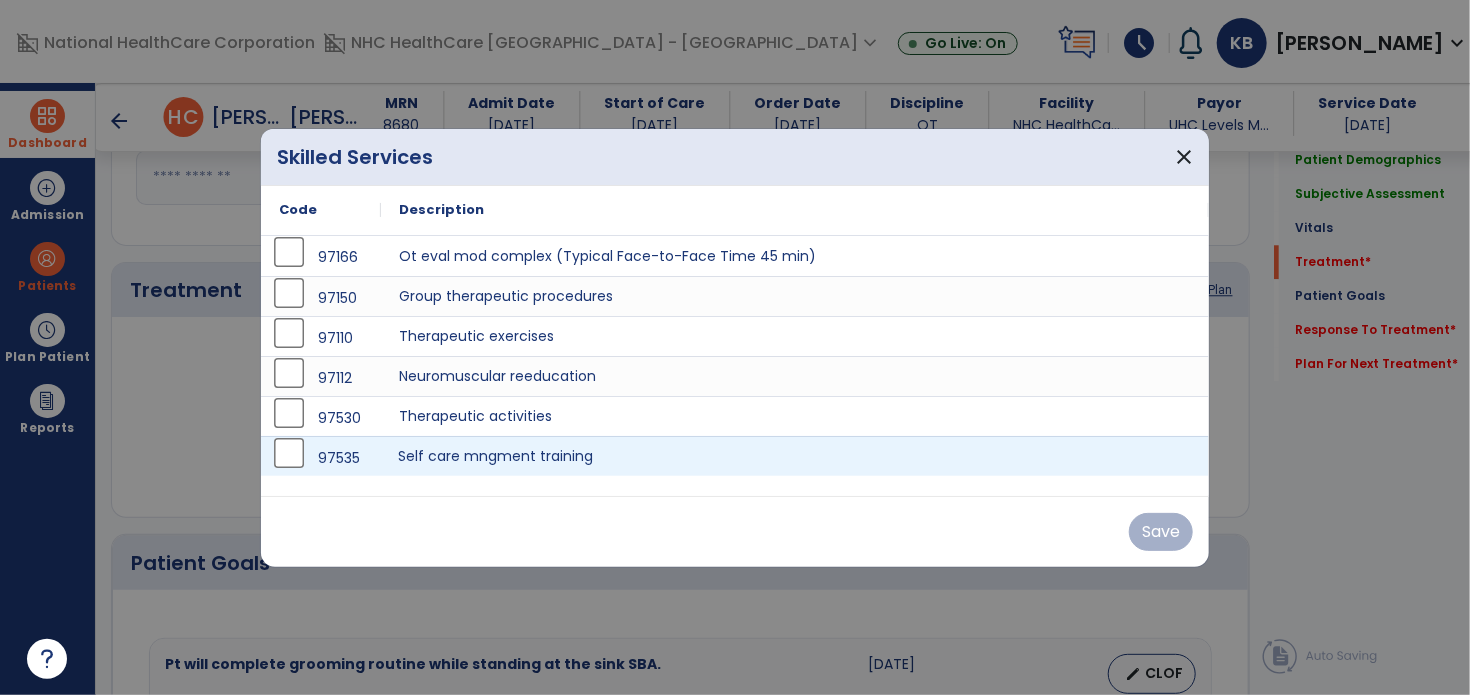 click on "Self care mngment training" at bounding box center [795, 456] 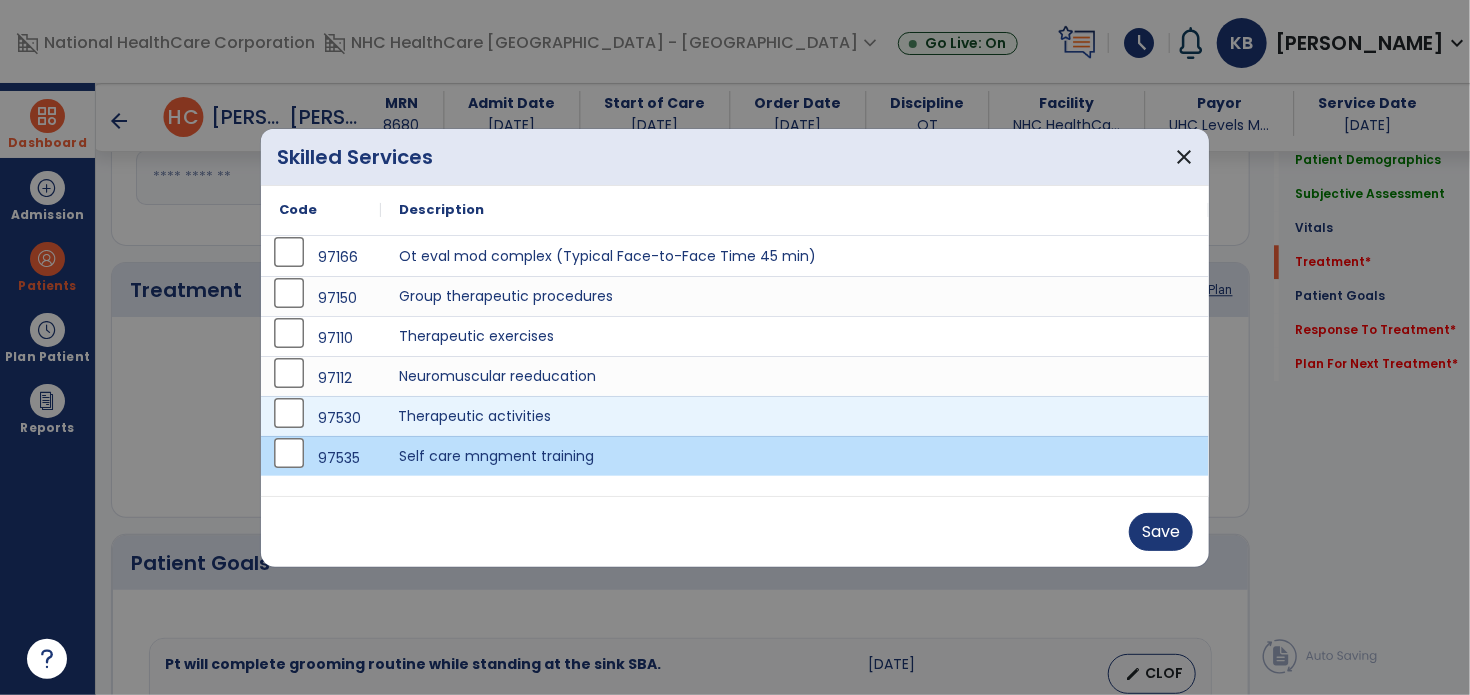 click on "Therapeutic activities" at bounding box center (795, 416) 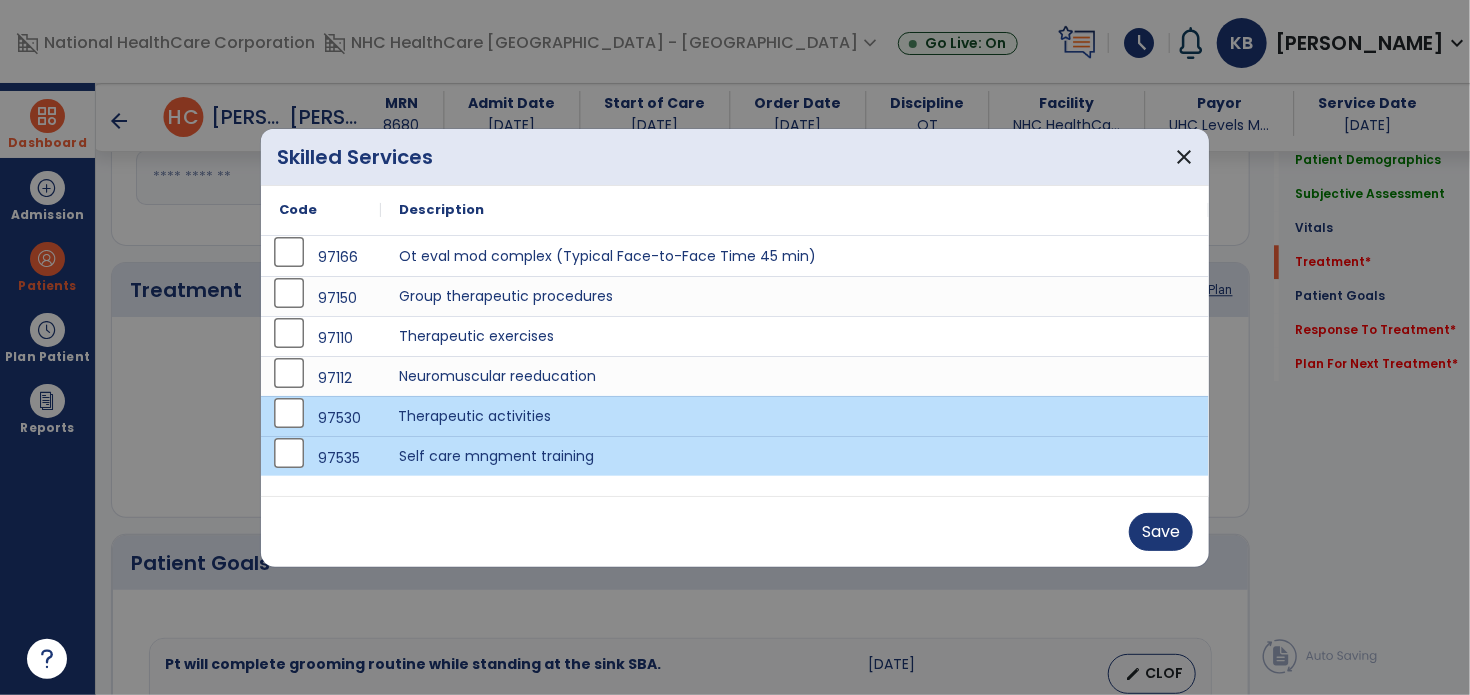 click on "Therapeutic activities" at bounding box center (795, 416) 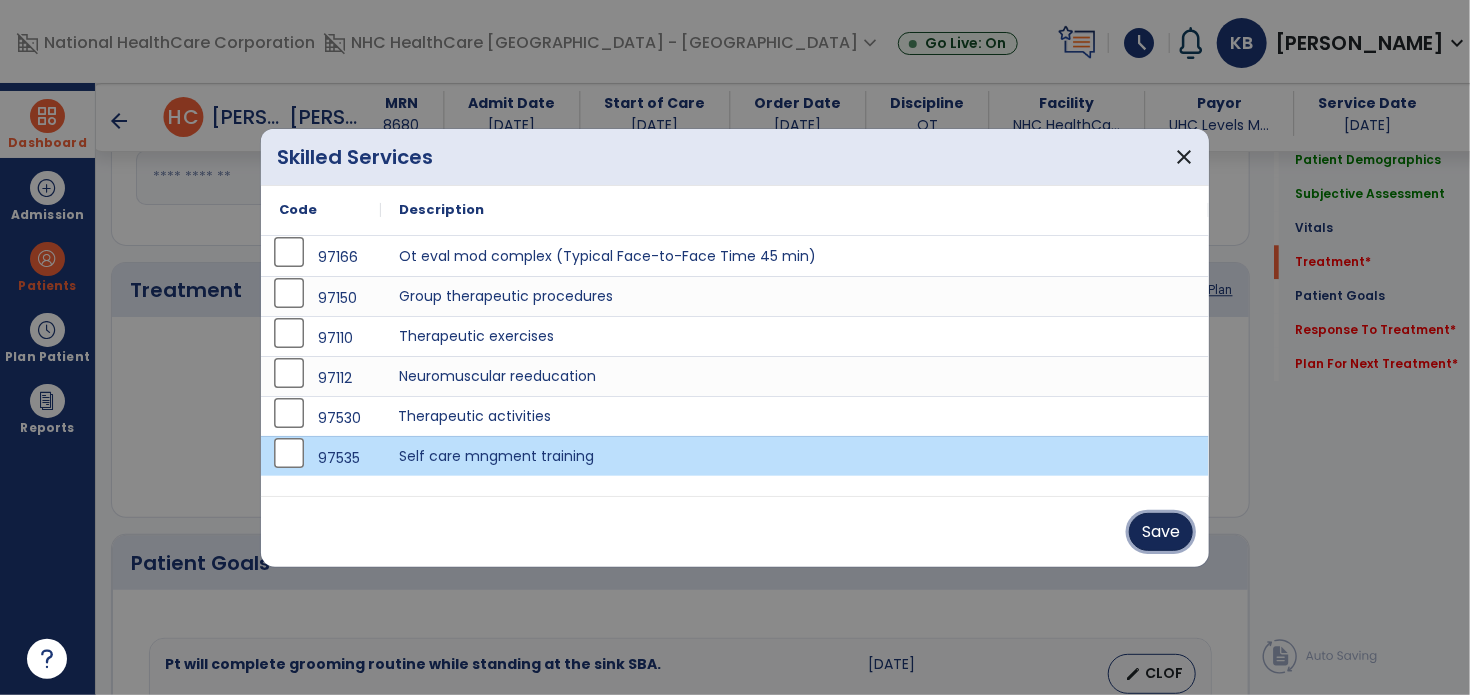 click on "Save" at bounding box center [1161, 532] 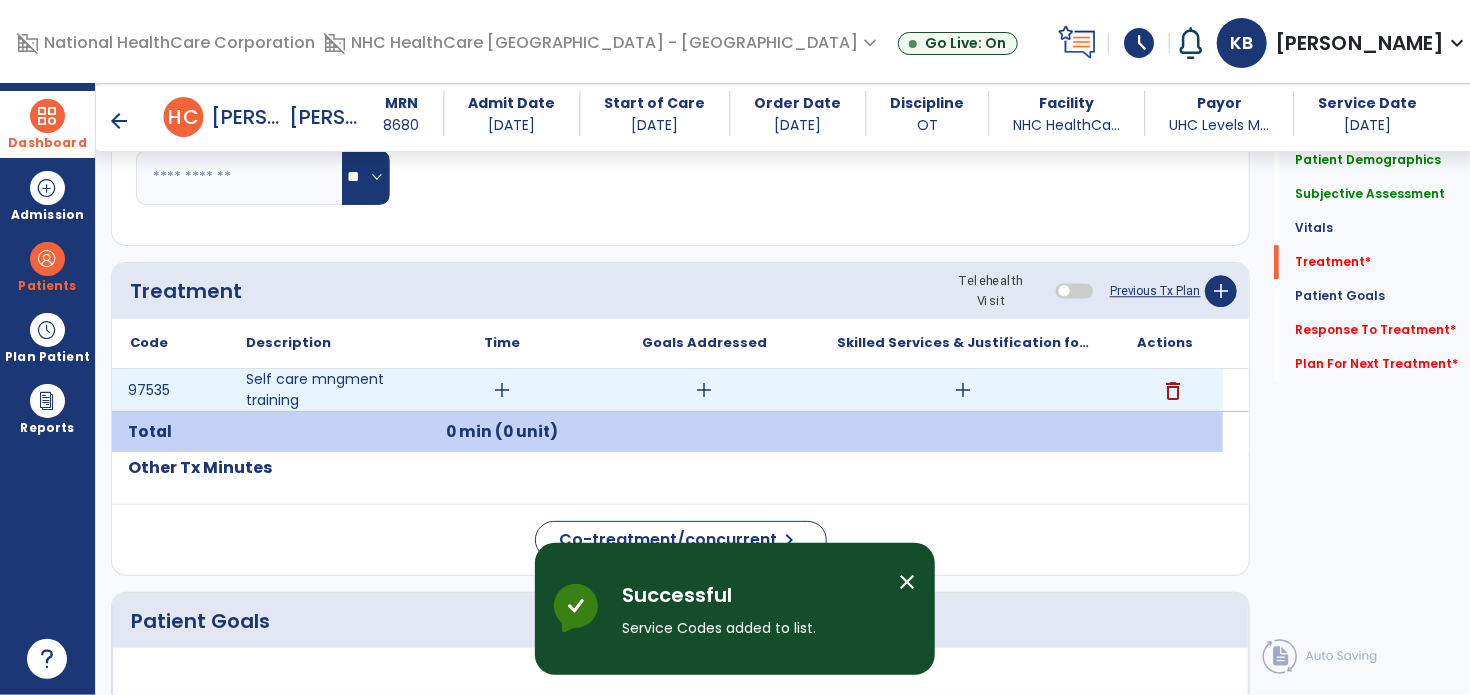 click on "add" at bounding box center [502, 390] 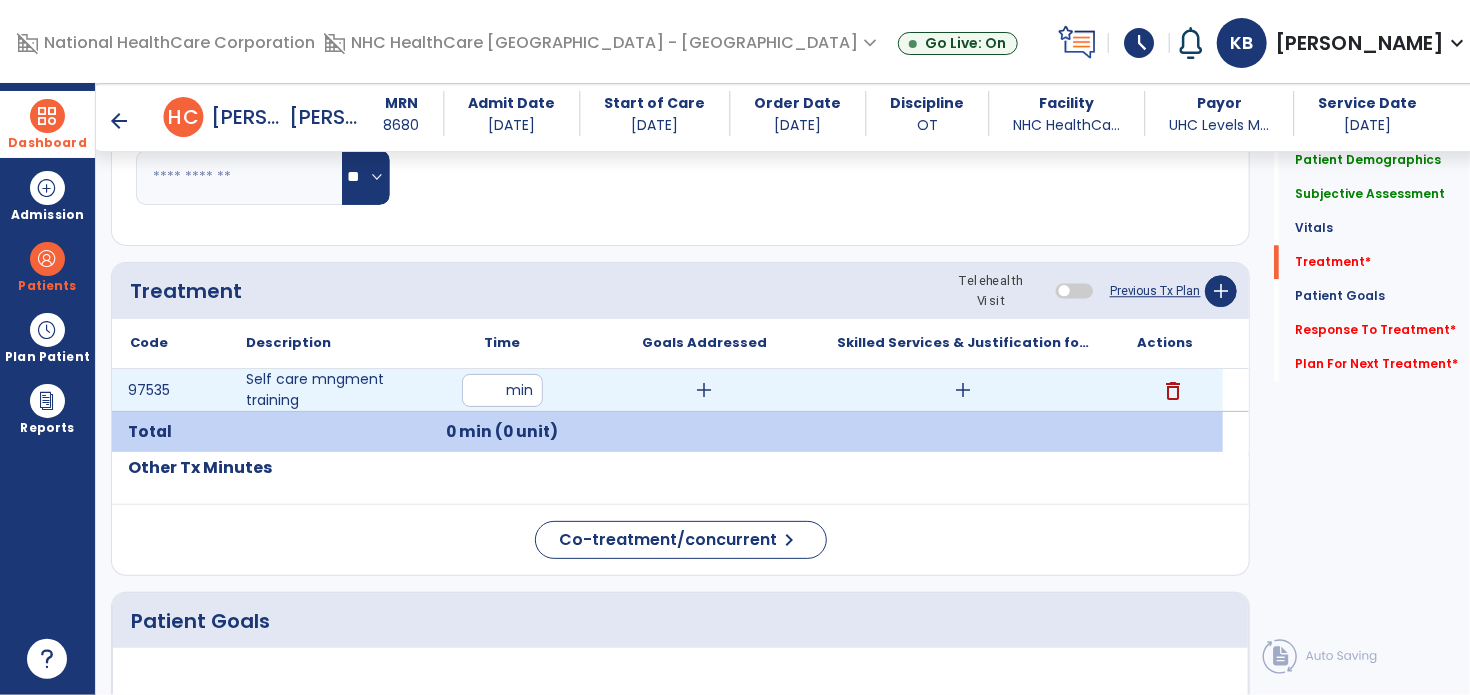 type on "**" 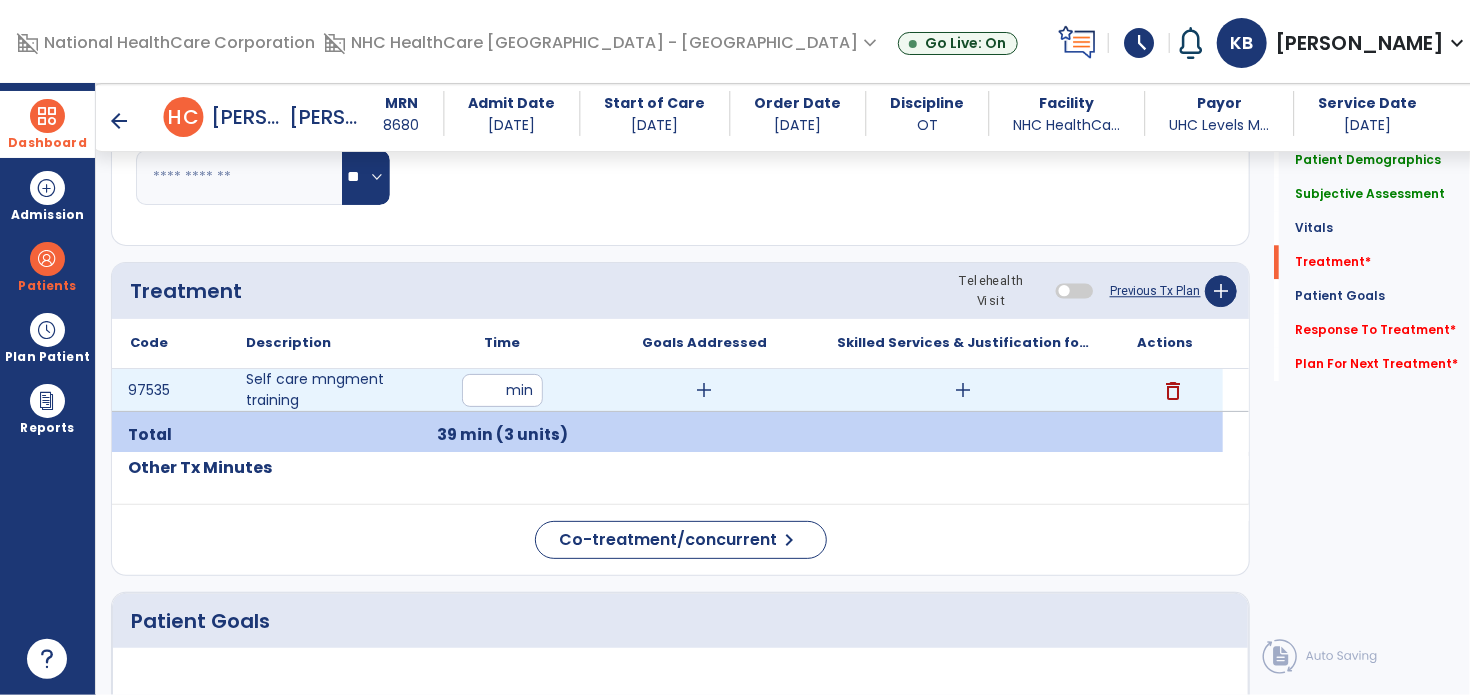 click on "add" at bounding box center [704, 390] 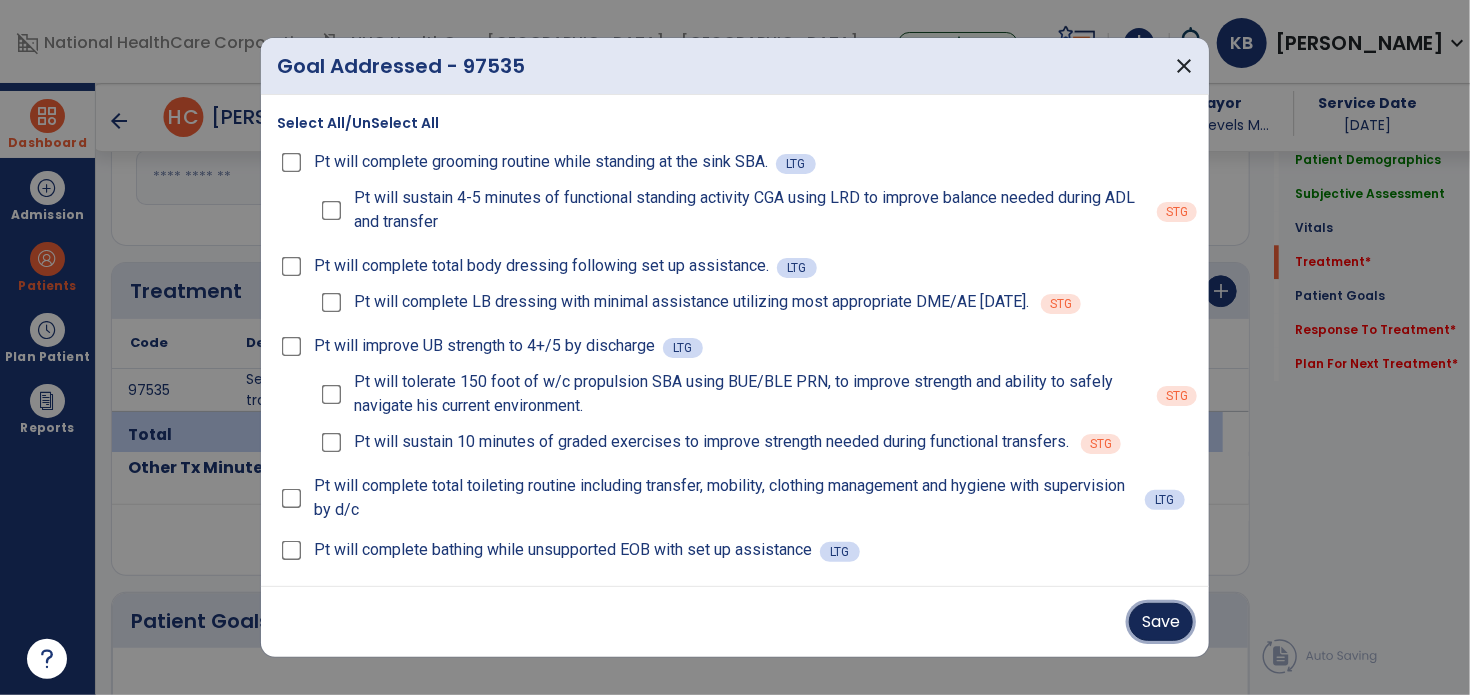 click on "Save" at bounding box center [1161, 622] 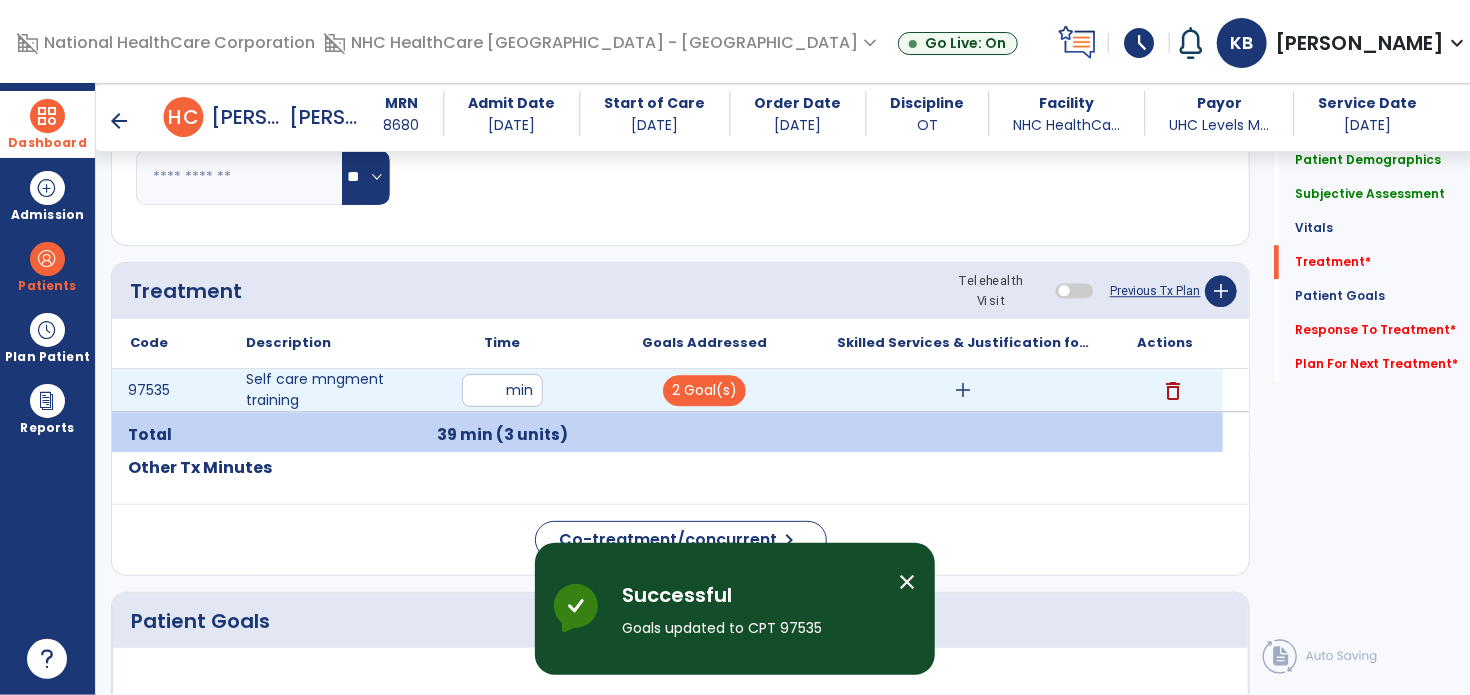 click on "add" at bounding box center (964, 390) 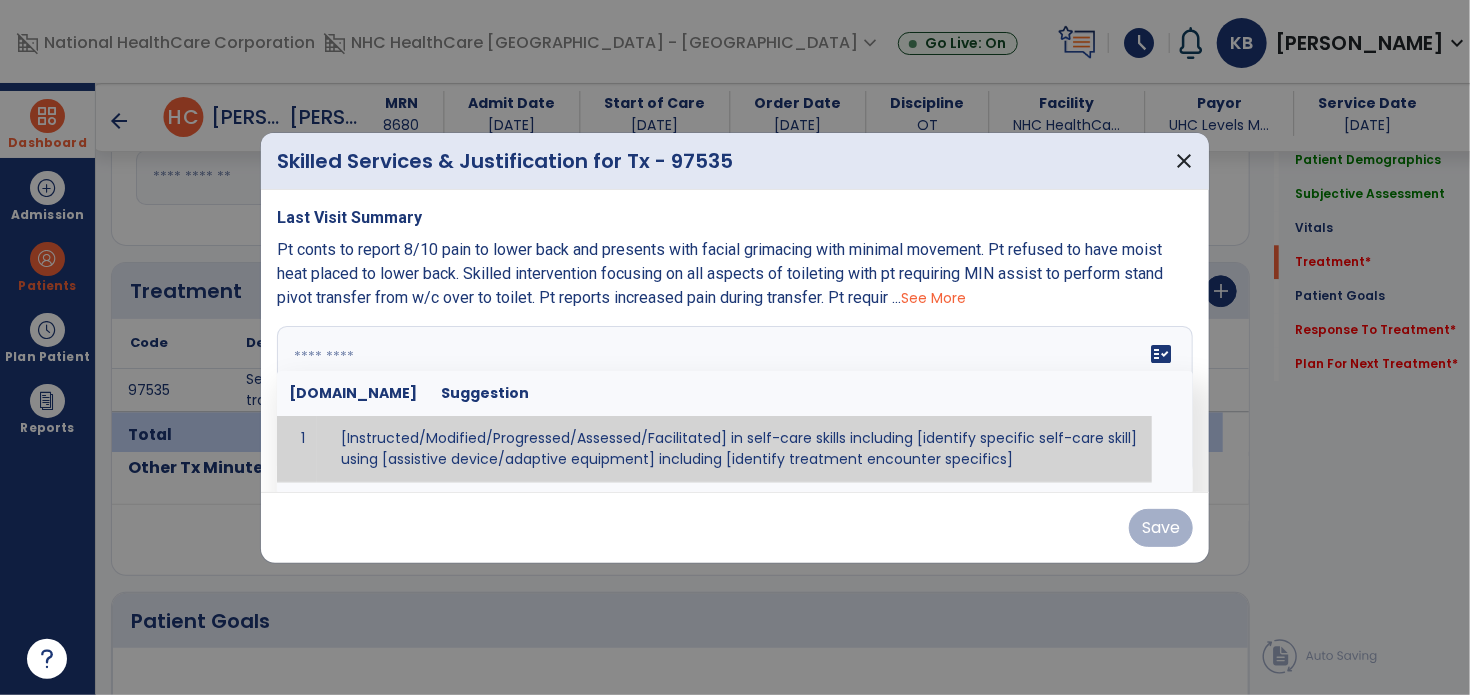 click at bounding box center [735, 401] 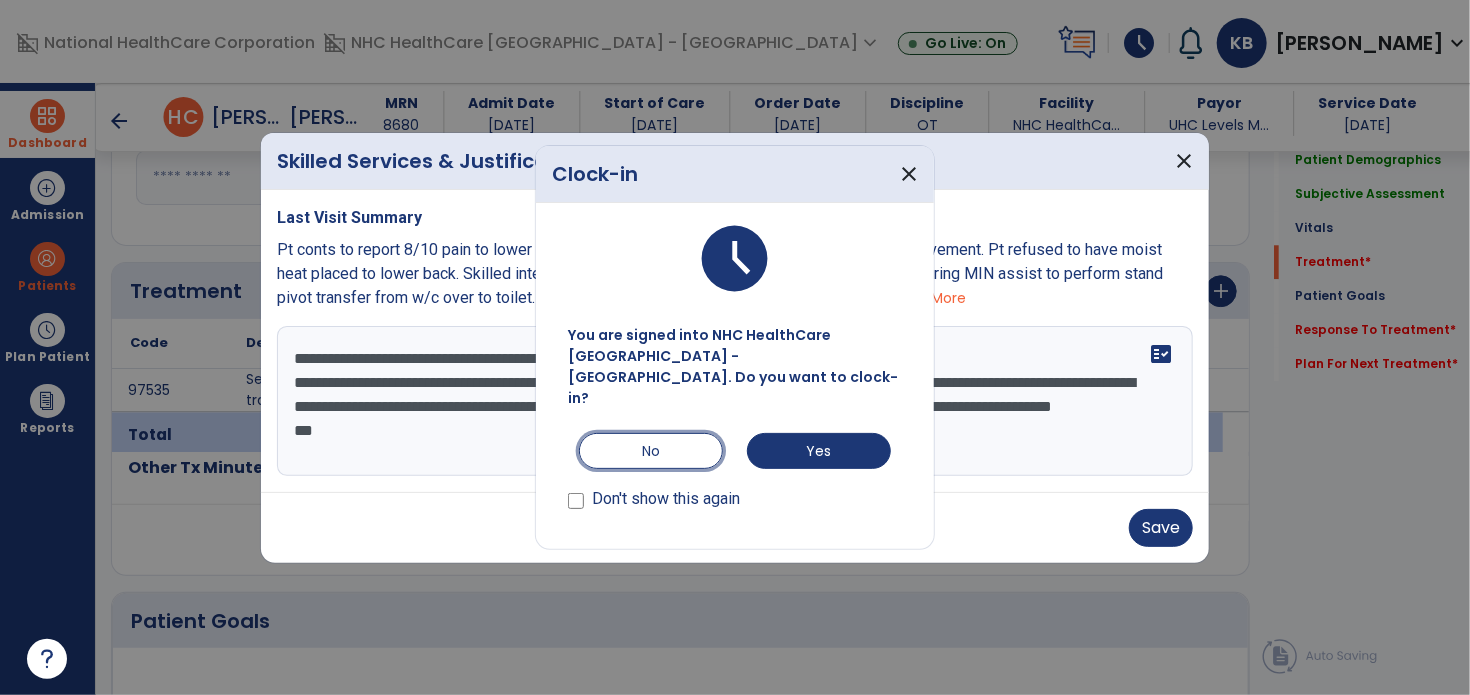 click on "No" at bounding box center (651, 451) 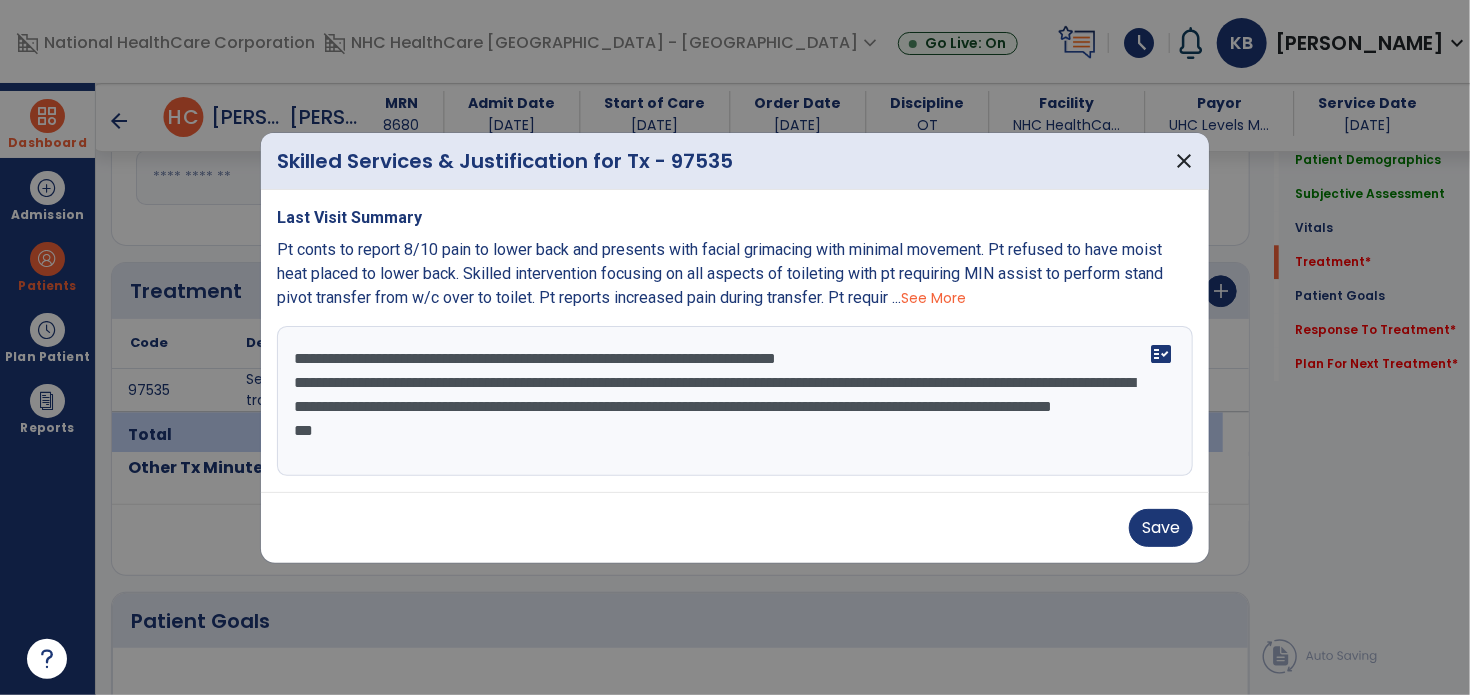 click on "**********" at bounding box center (735, 401) 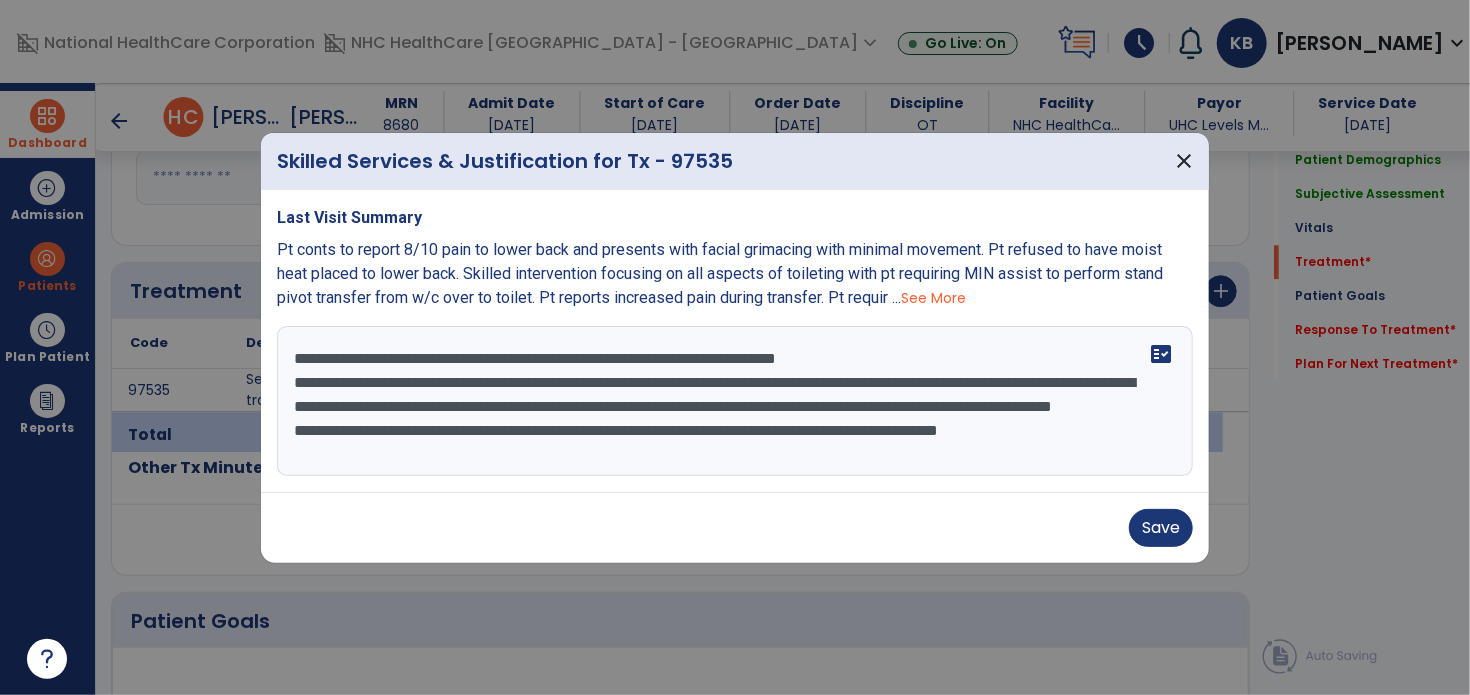 scroll, scrollTop: 15, scrollLeft: 0, axis: vertical 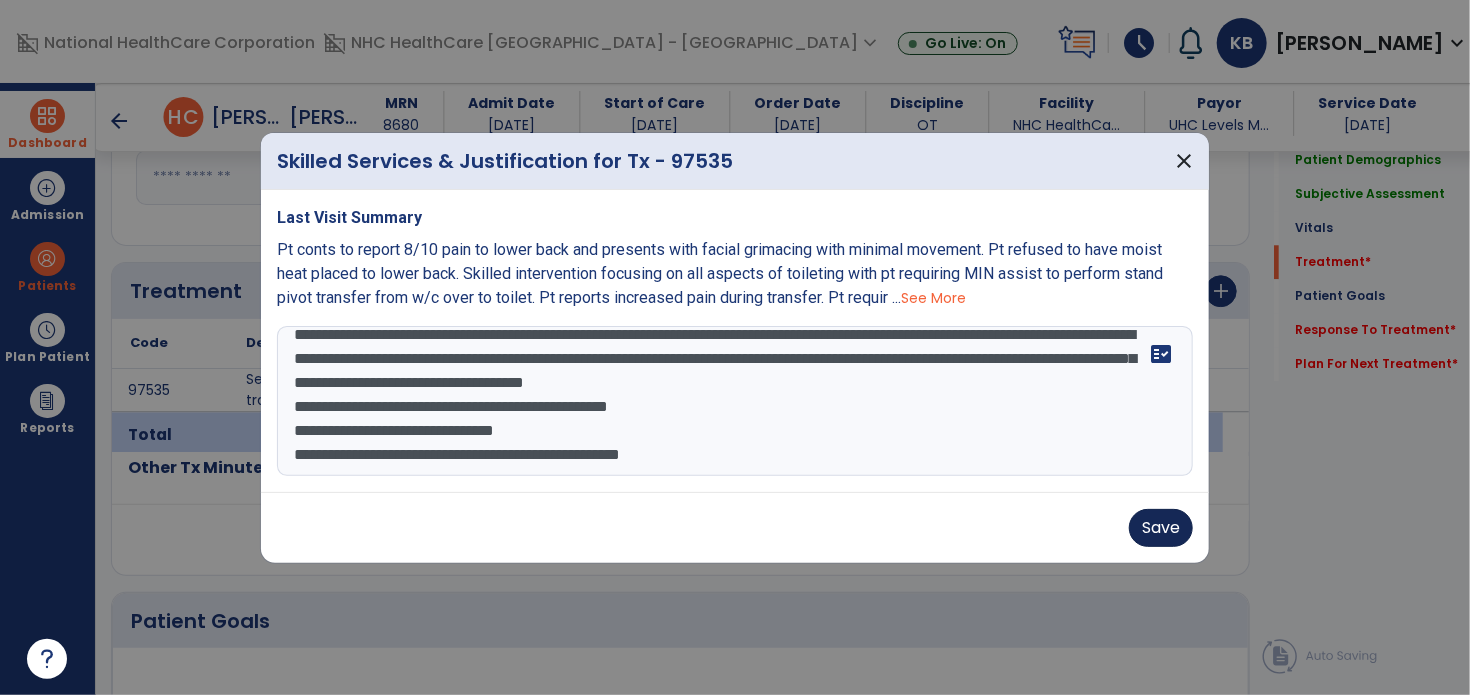 type on "**********" 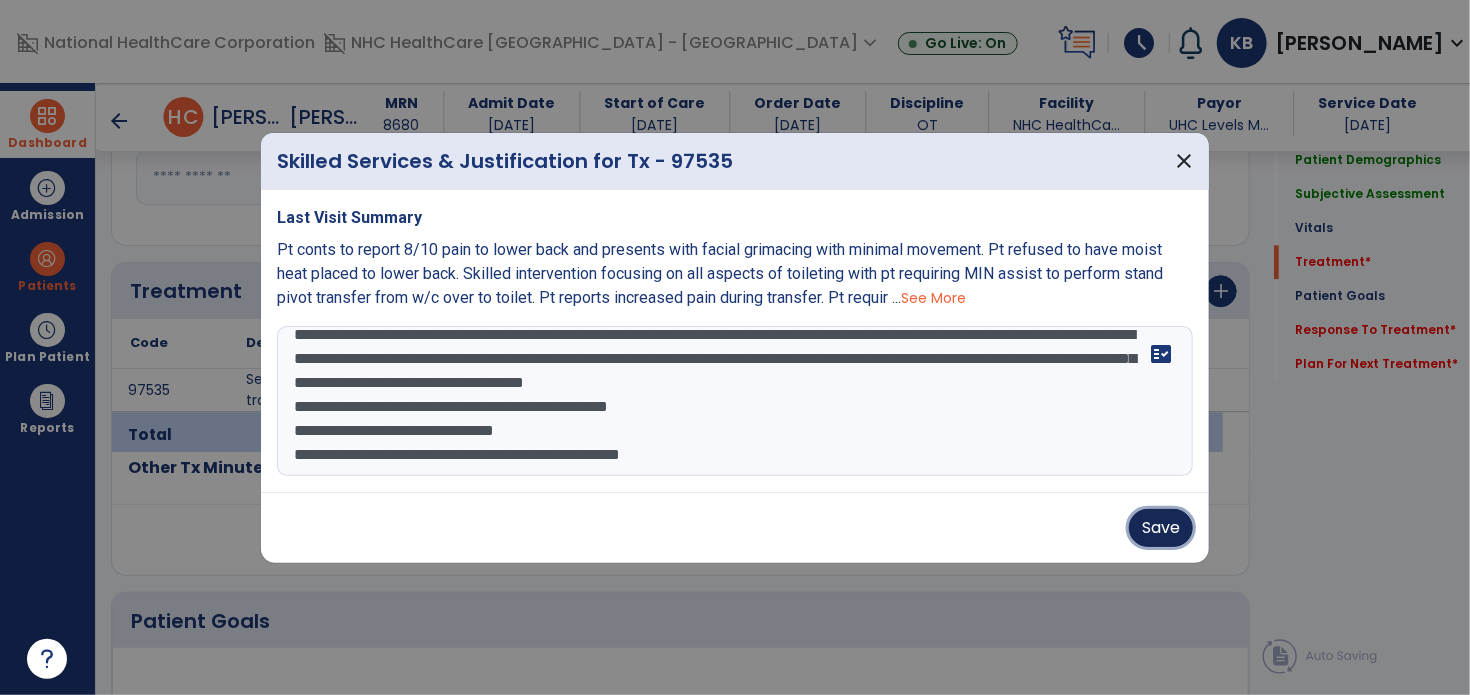 click on "Save" at bounding box center [1161, 528] 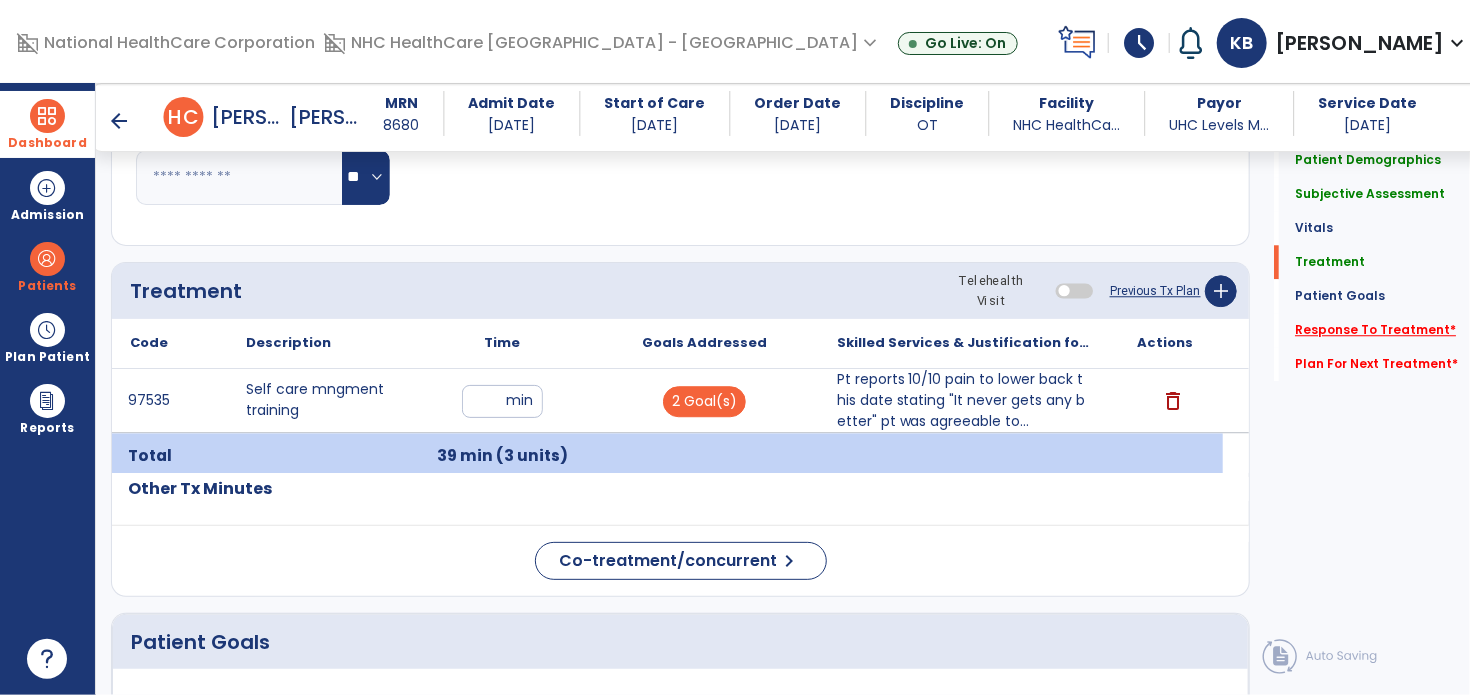 click on "Response To Treatment   *" 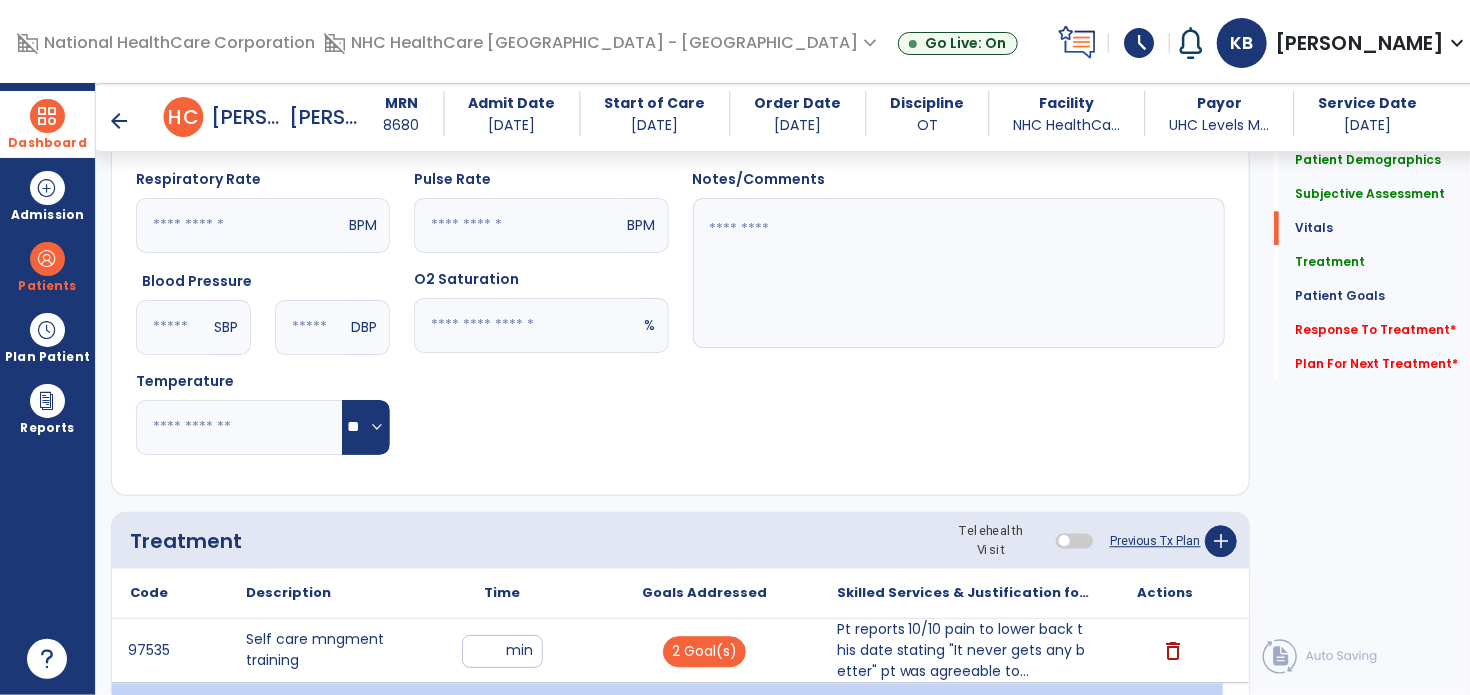 scroll, scrollTop: 2357, scrollLeft: 0, axis: vertical 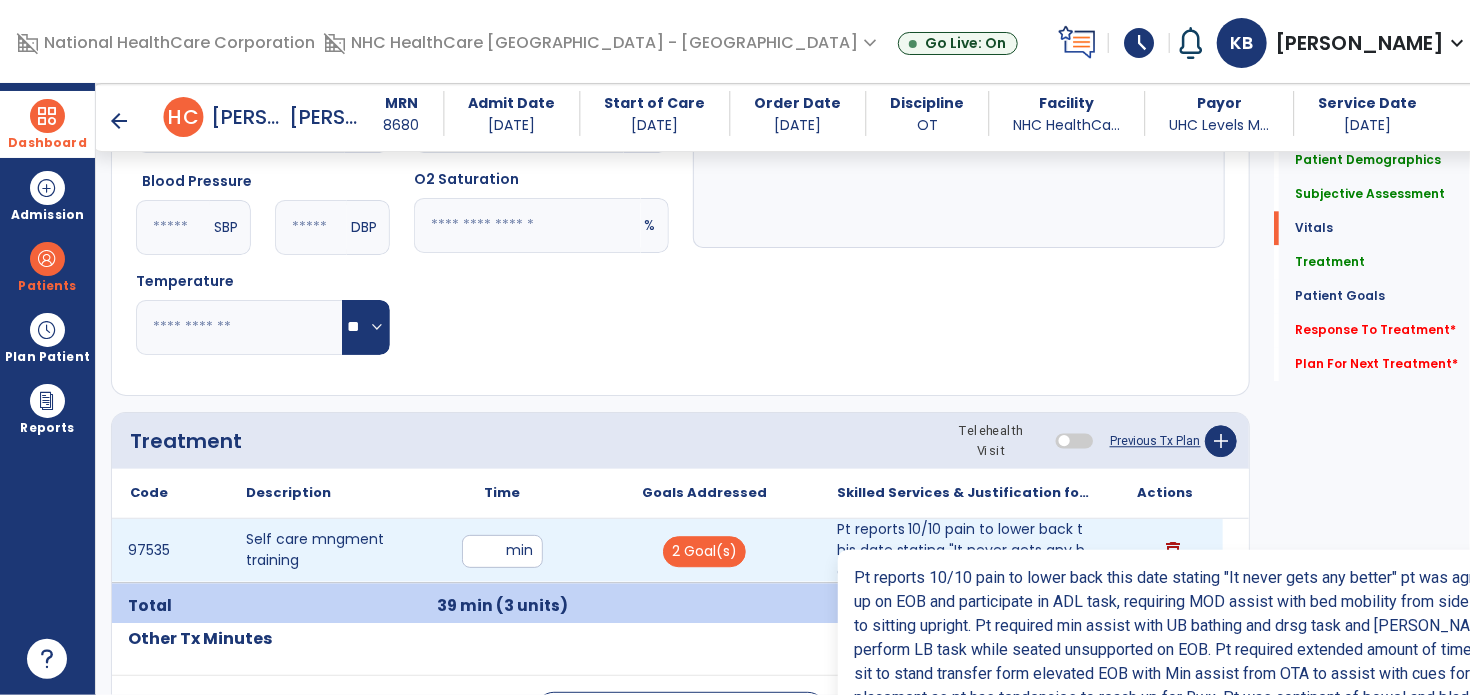 click on "Pt reports 10/10 pain to lower back this date stating "It never gets any better"
pt was agreeable to..." at bounding box center (964, 550) 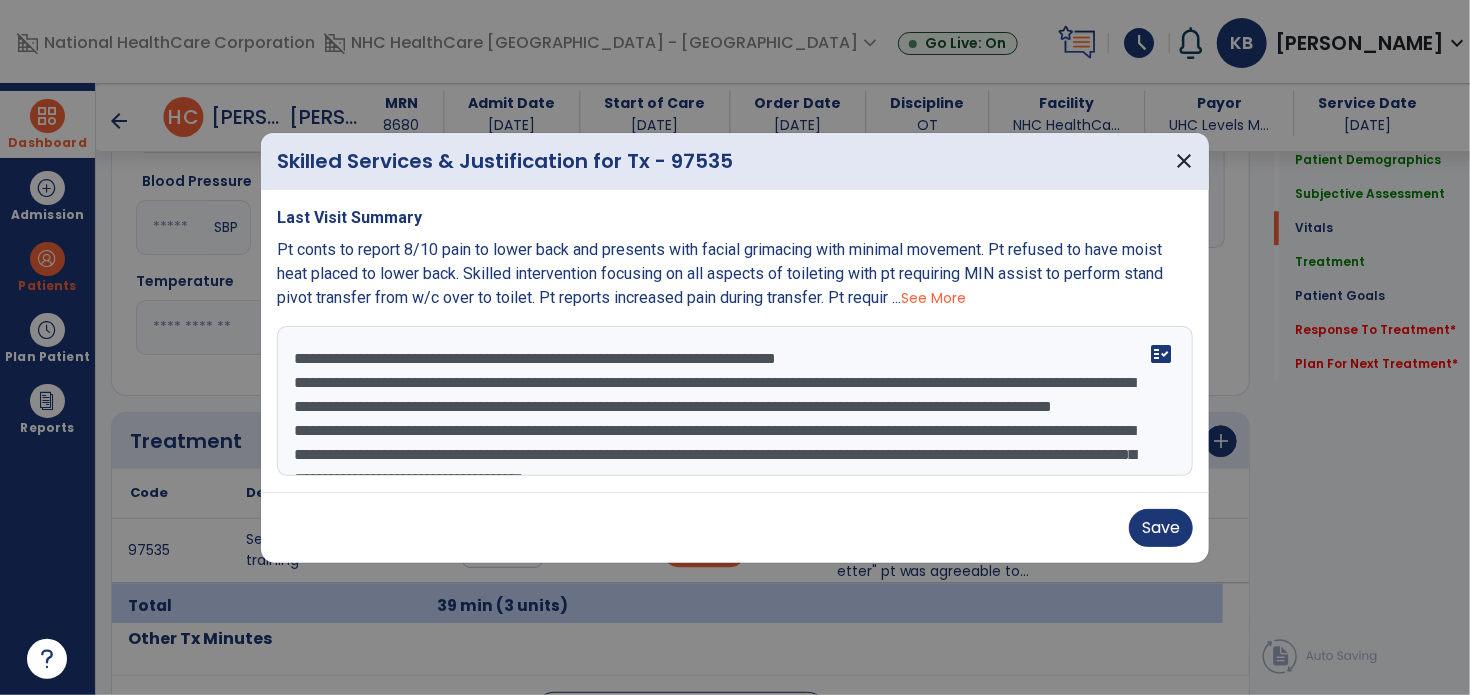 click on "**********" at bounding box center [735, 401] 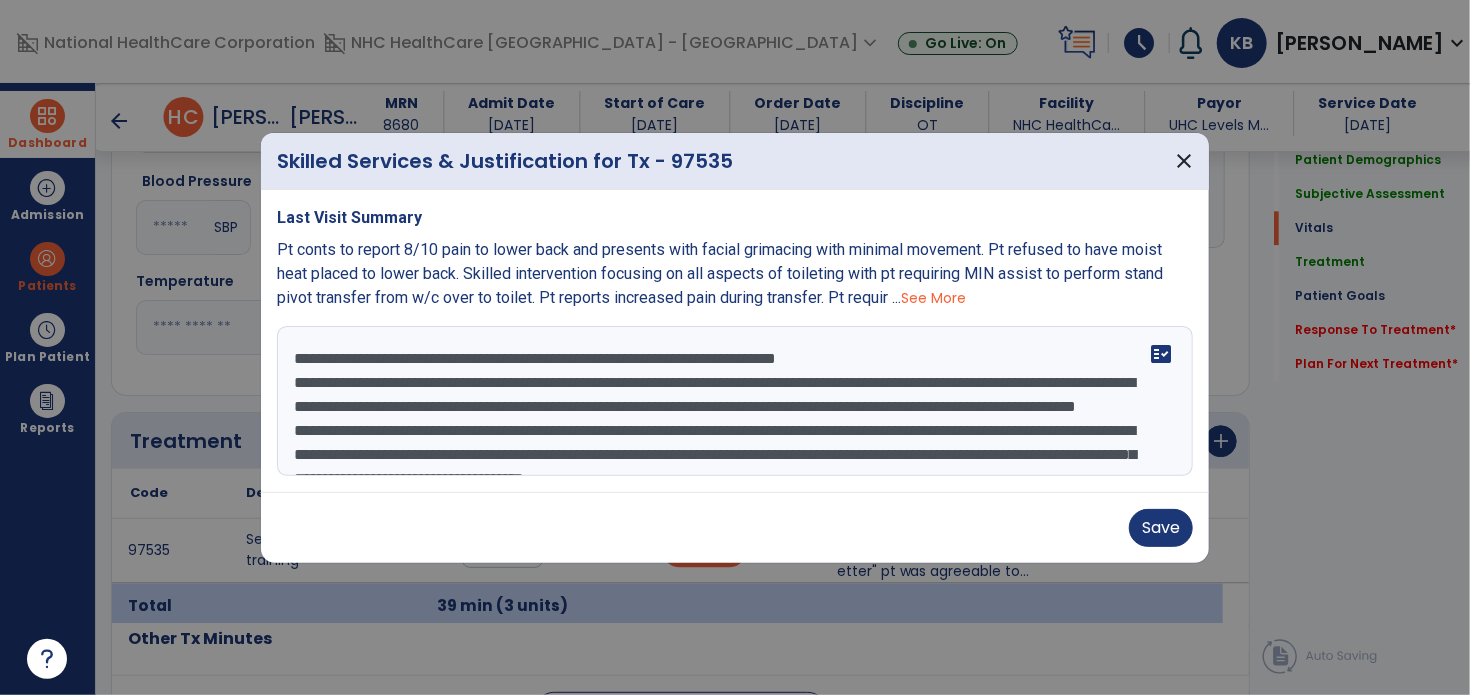 scroll, scrollTop: 65, scrollLeft: 0, axis: vertical 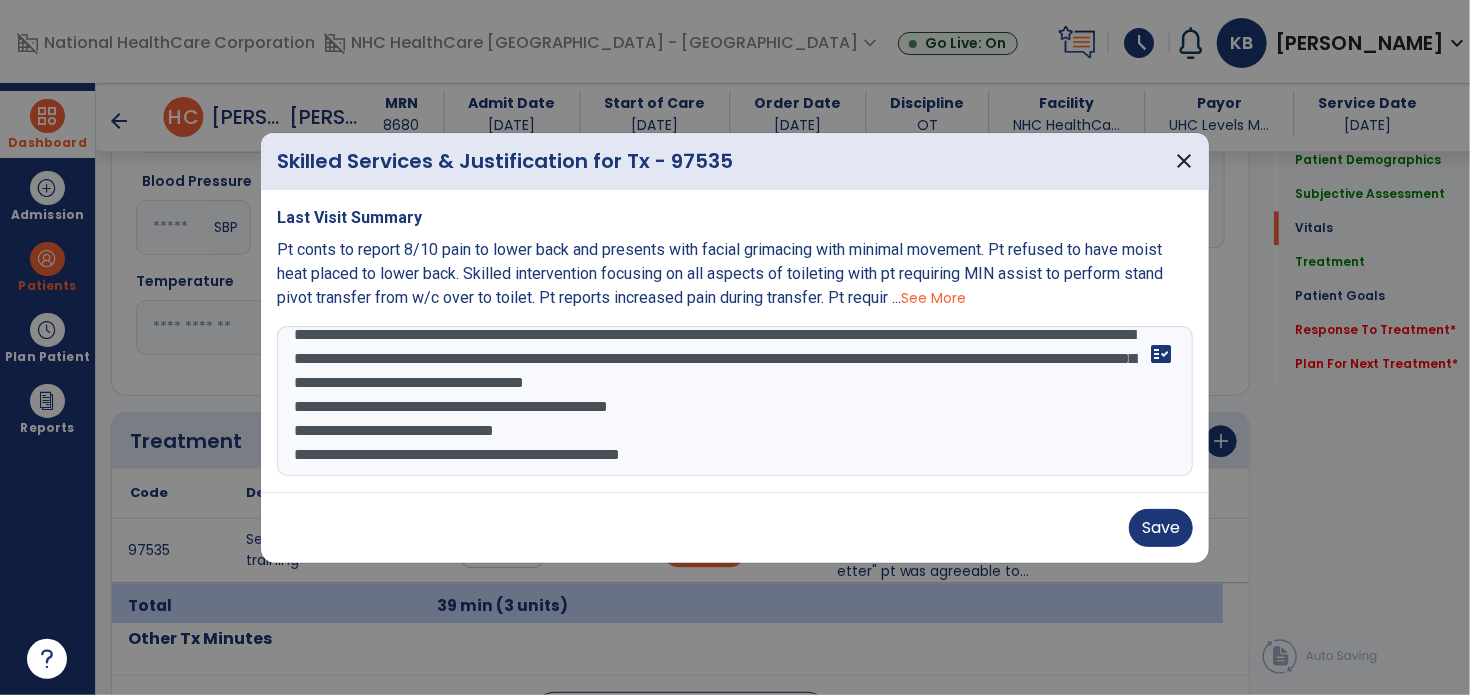 click on "**********" at bounding box center (735, 401) 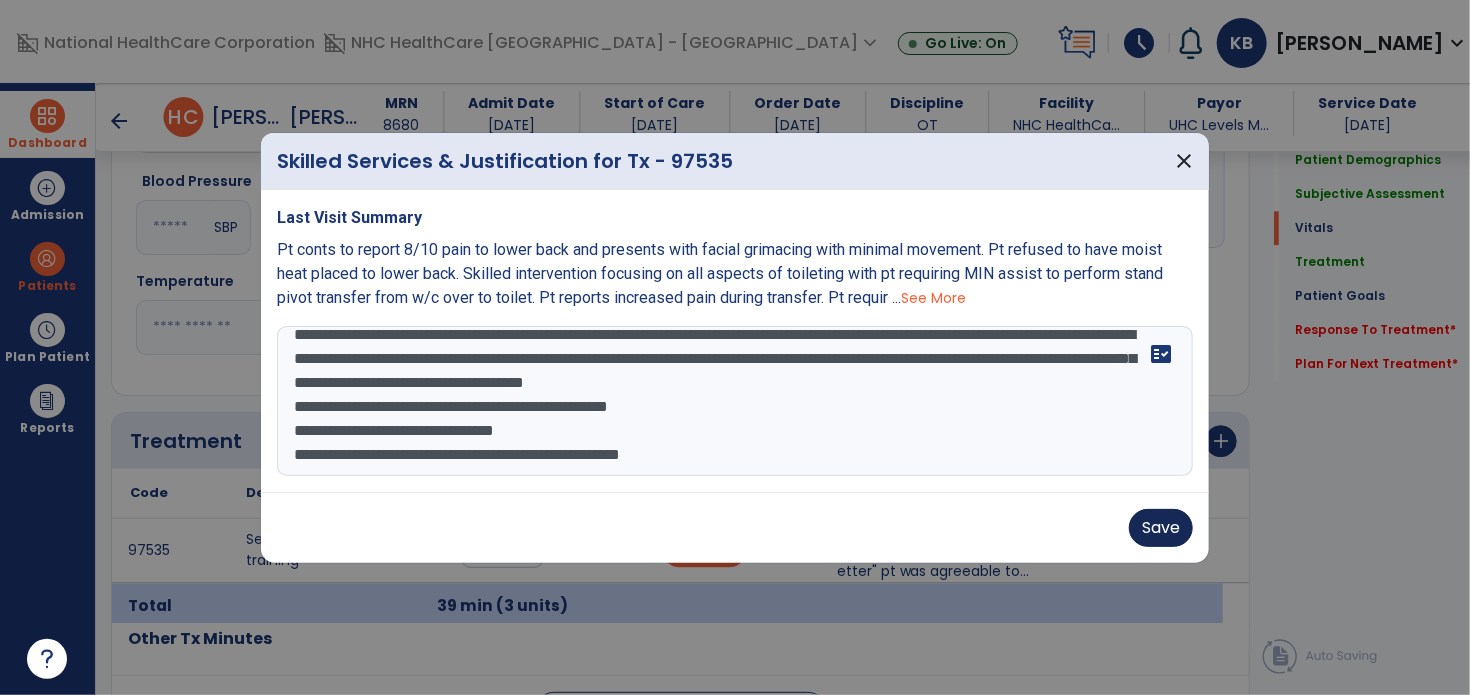 type on "**********" 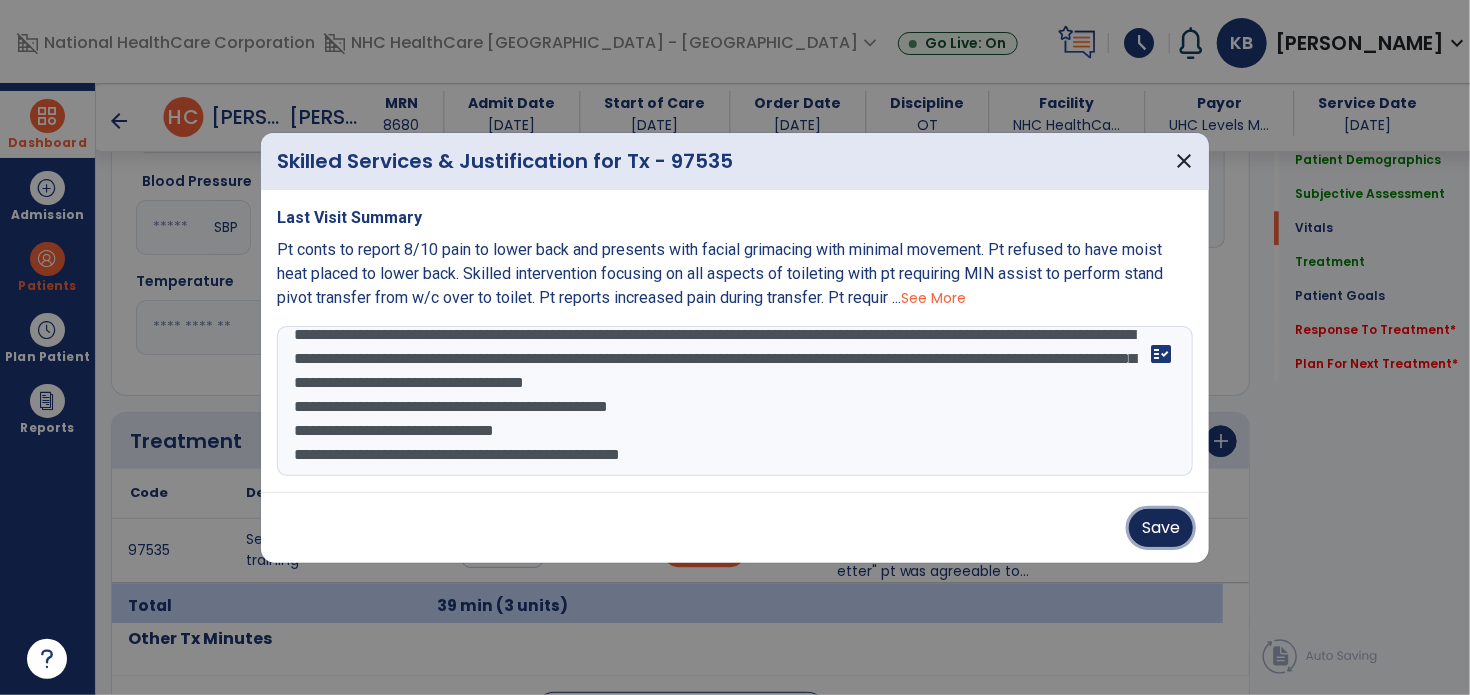 click on "Save" at bounding box center (1161, 528) 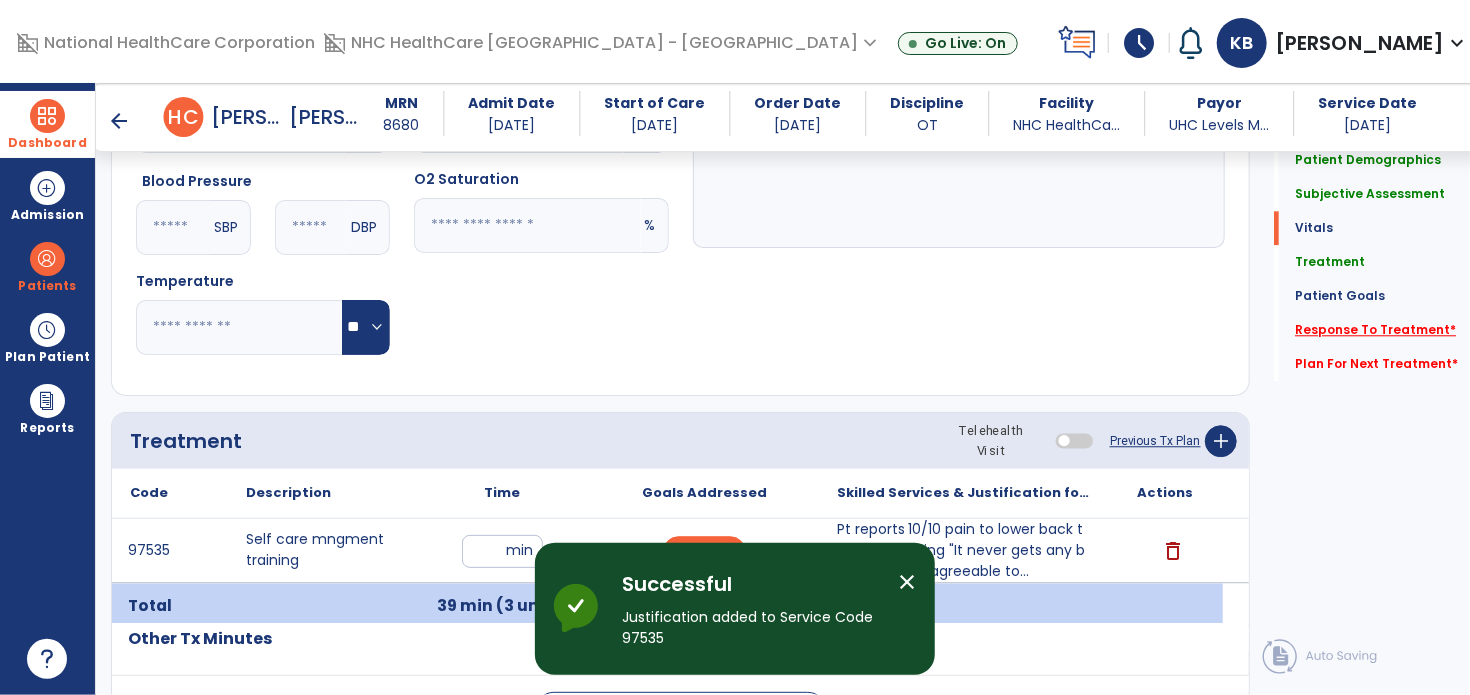 click on "Response To Treatment   *" 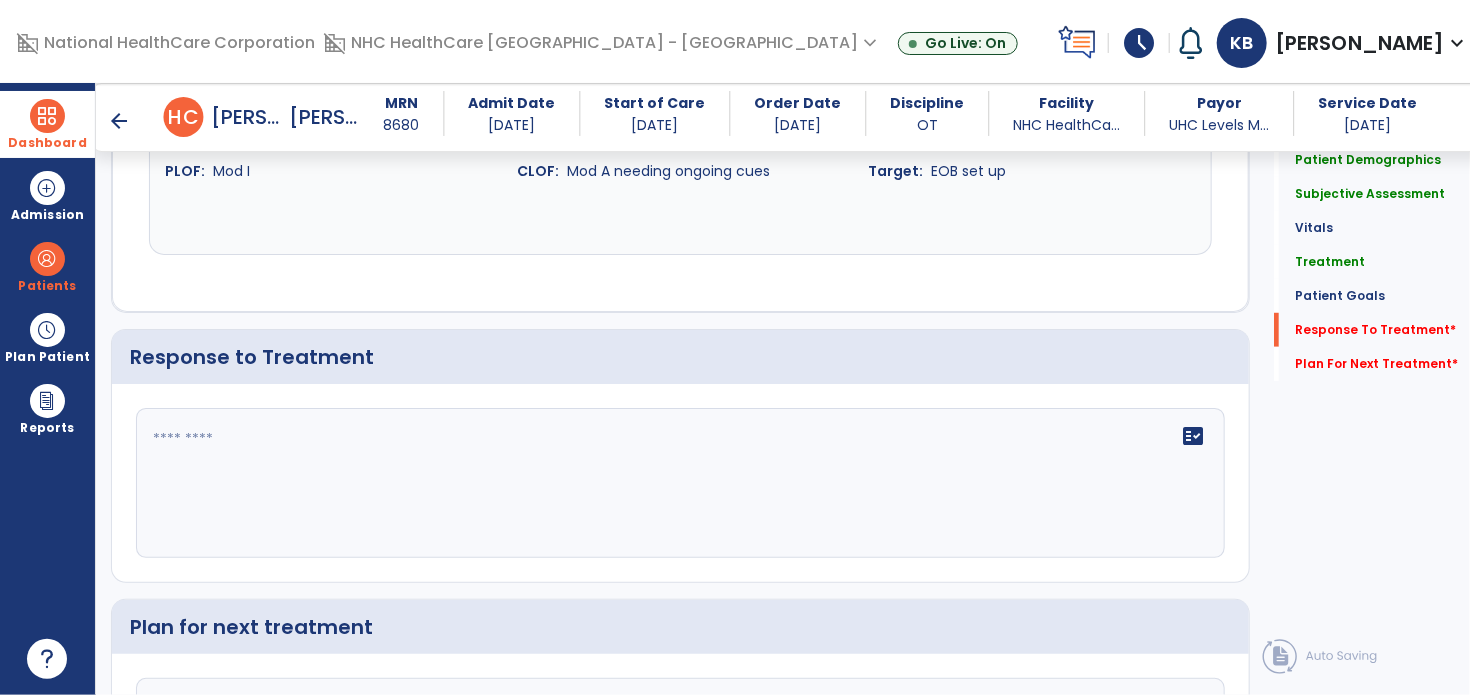 scroll, scrollTop: 4357, scrollLeft: 0, axis: vertical 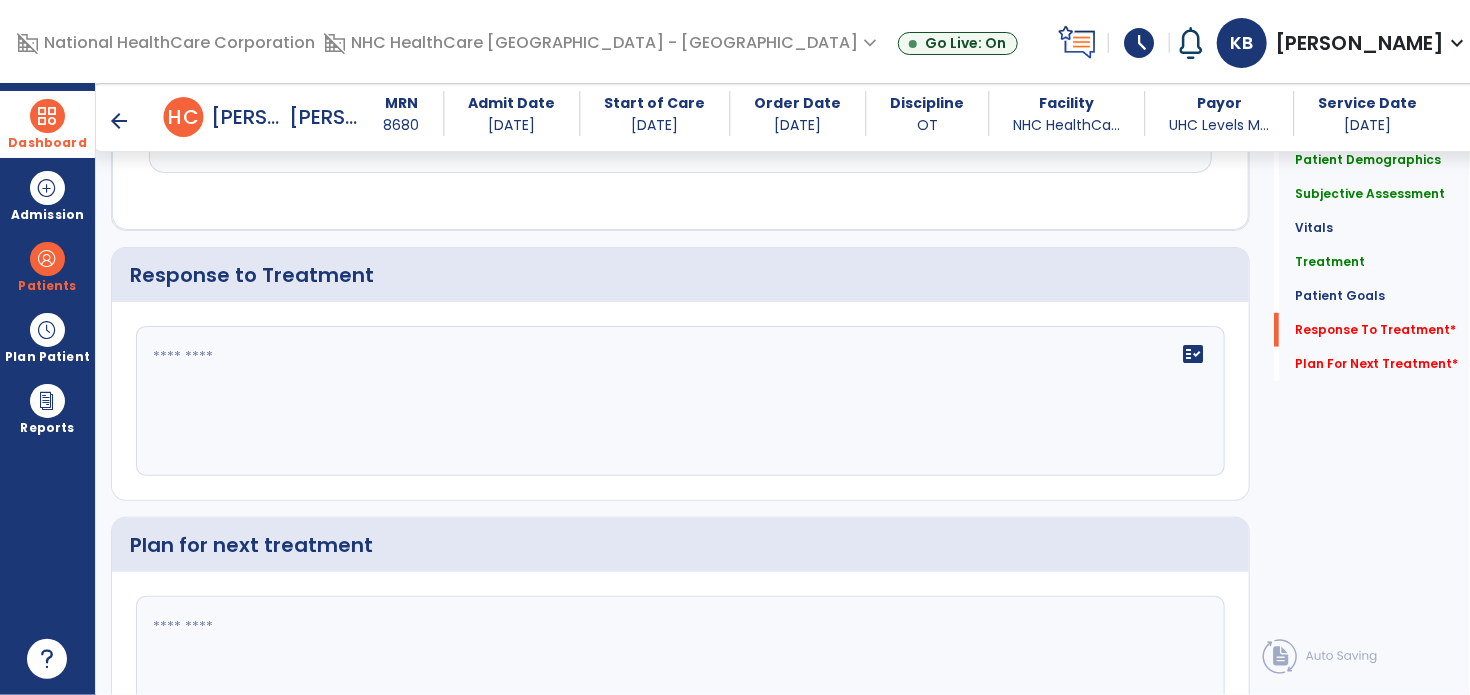 click on "fact_check" 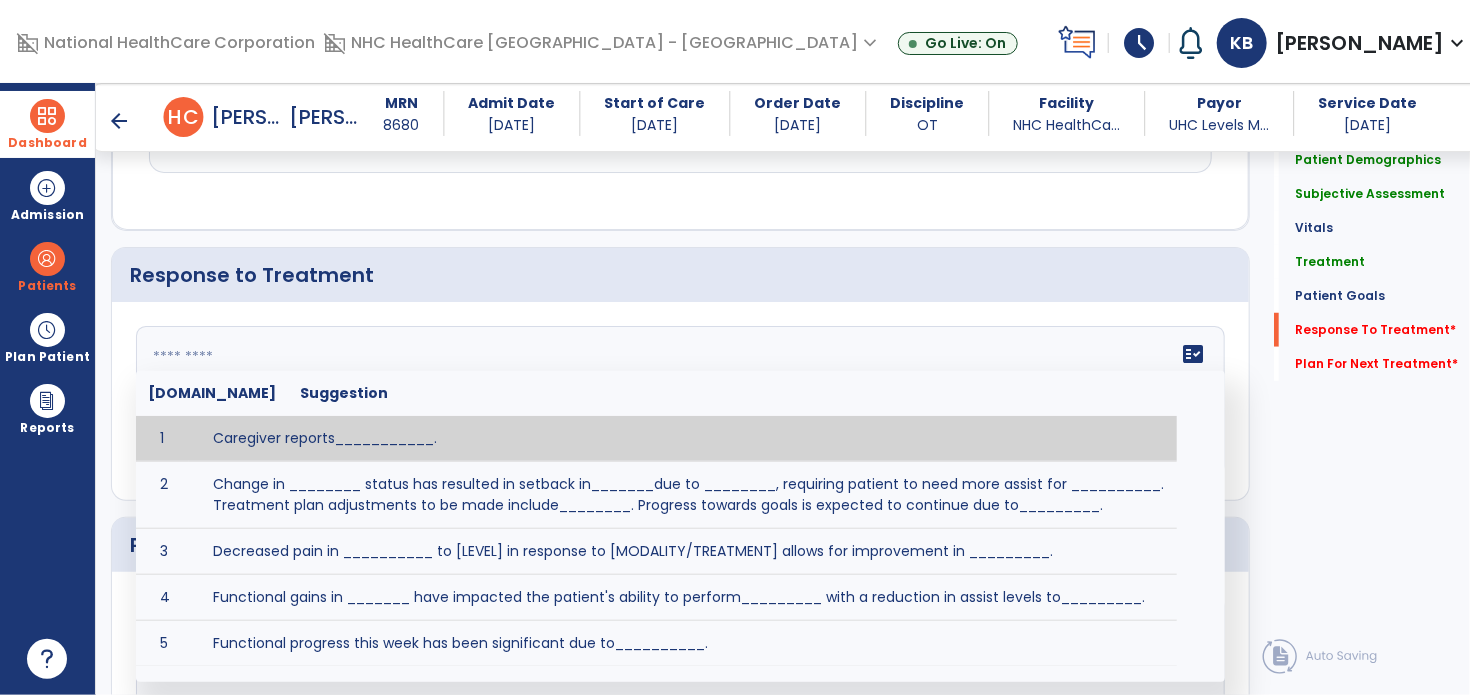 click on "Response to Treatment" 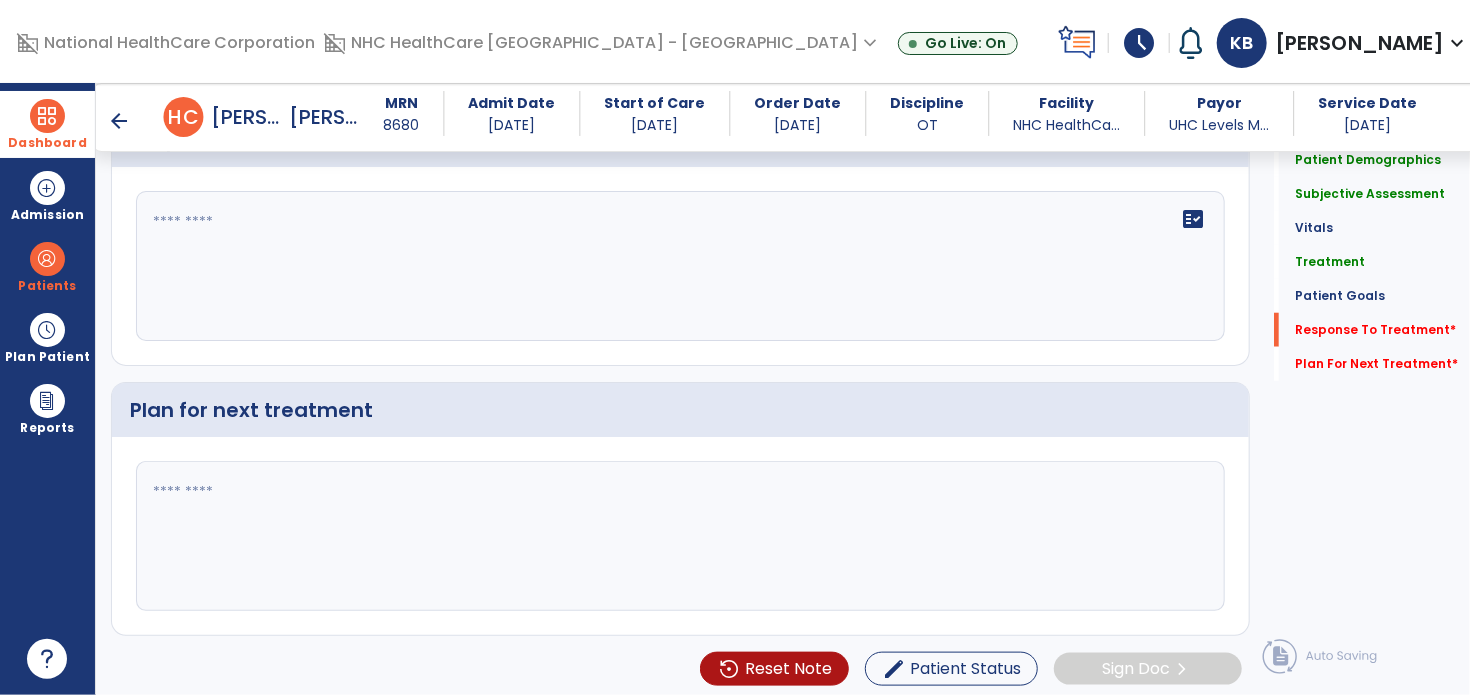 scroll, scrollTop: 4512, scrollLeft: 0, axis: vertical 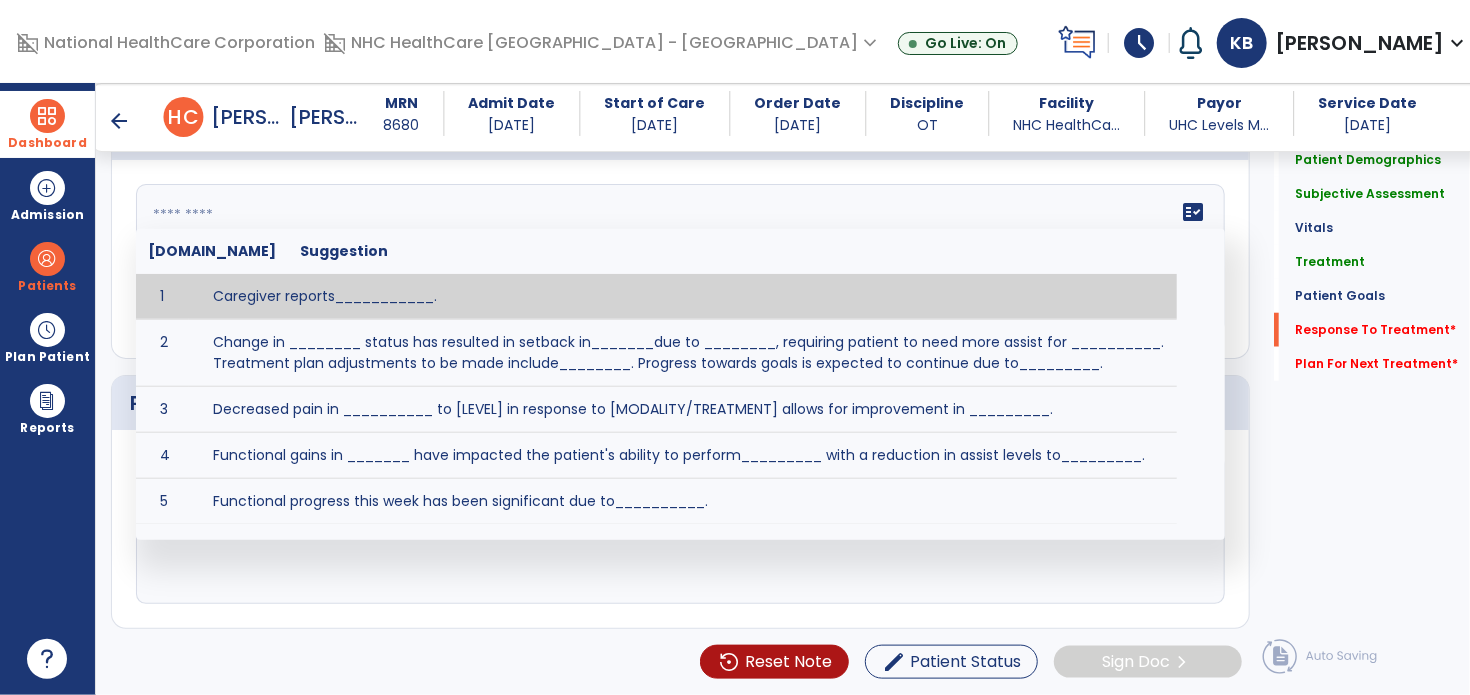 click 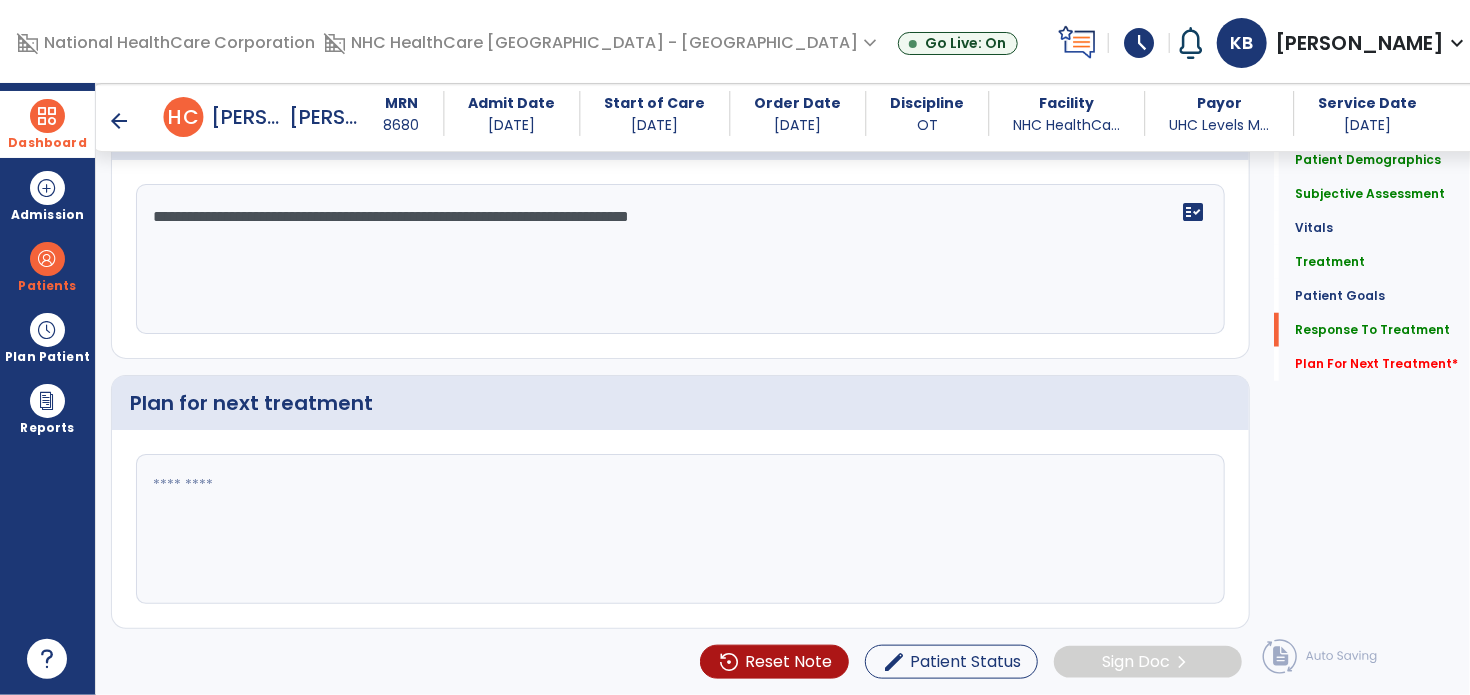 type on "**********" 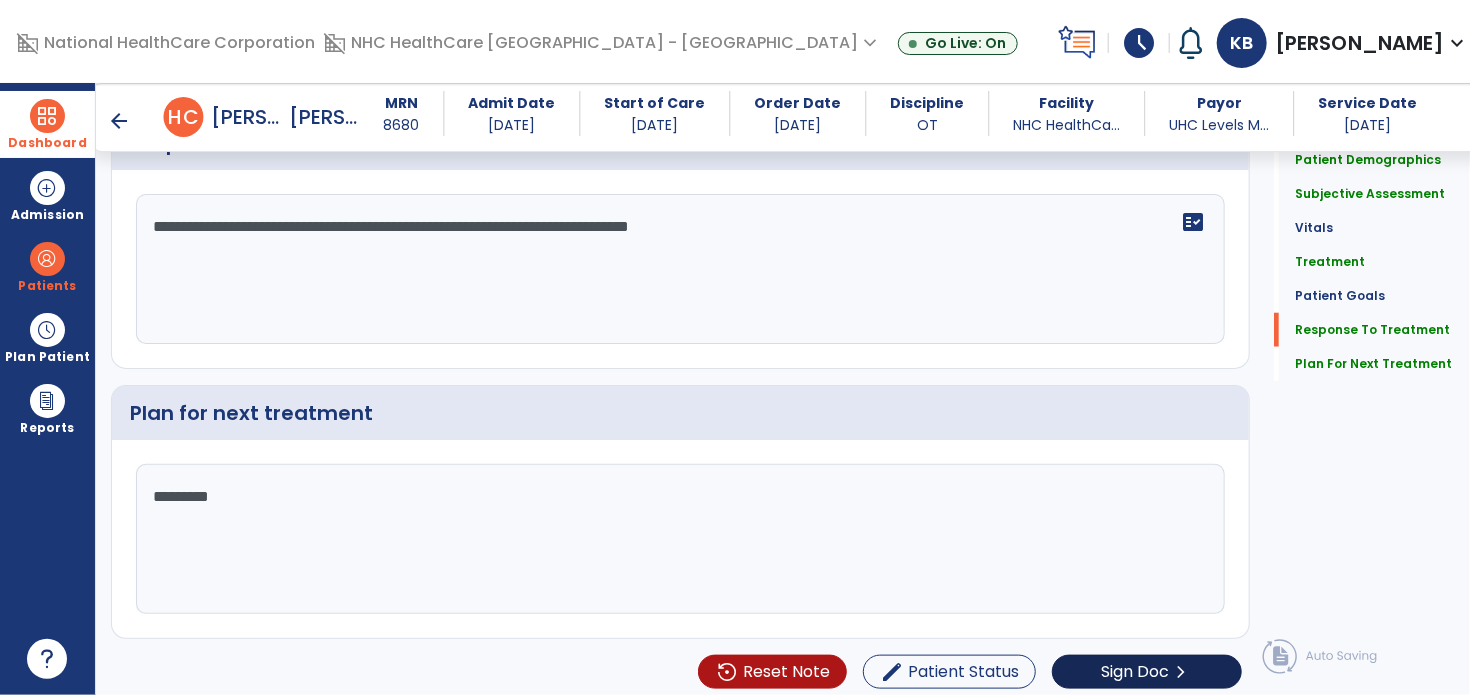 scroll, scrollTop: 4512, scrollLeft: 0, axis: vertical 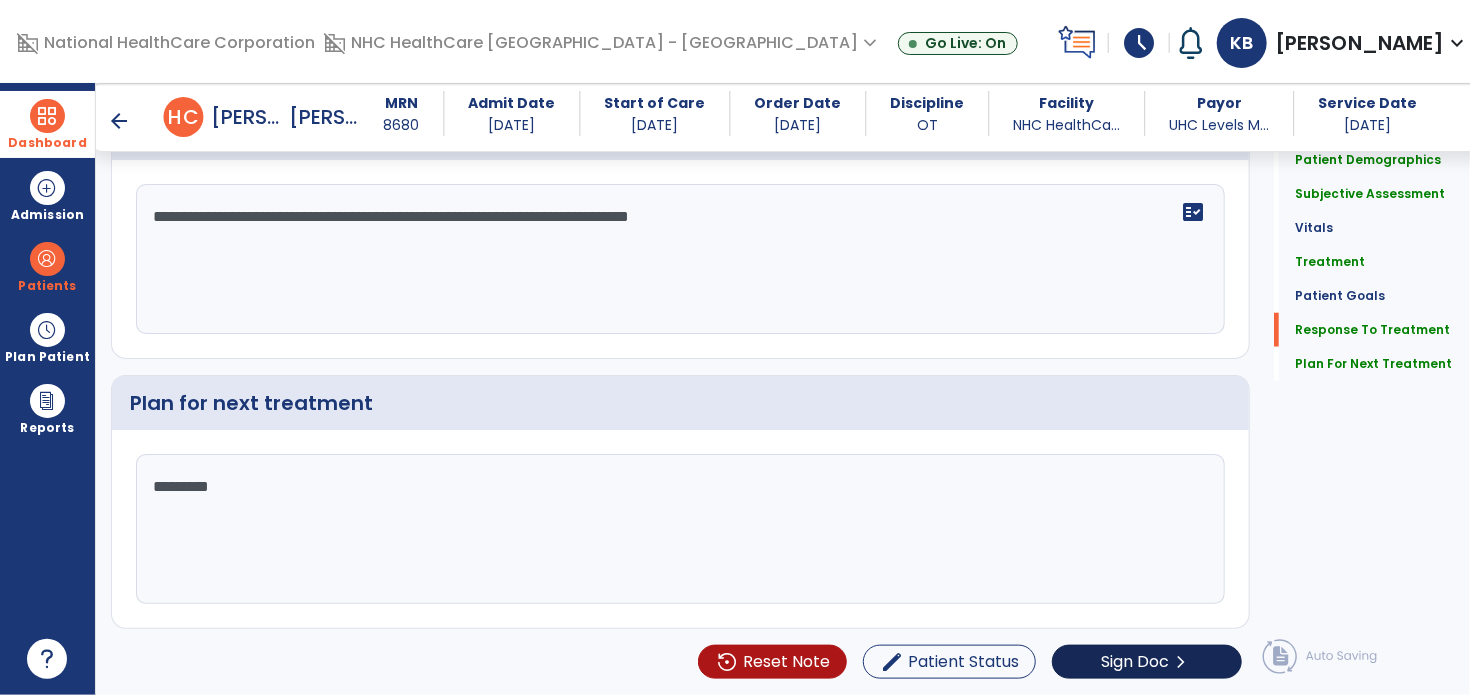 type on "********" 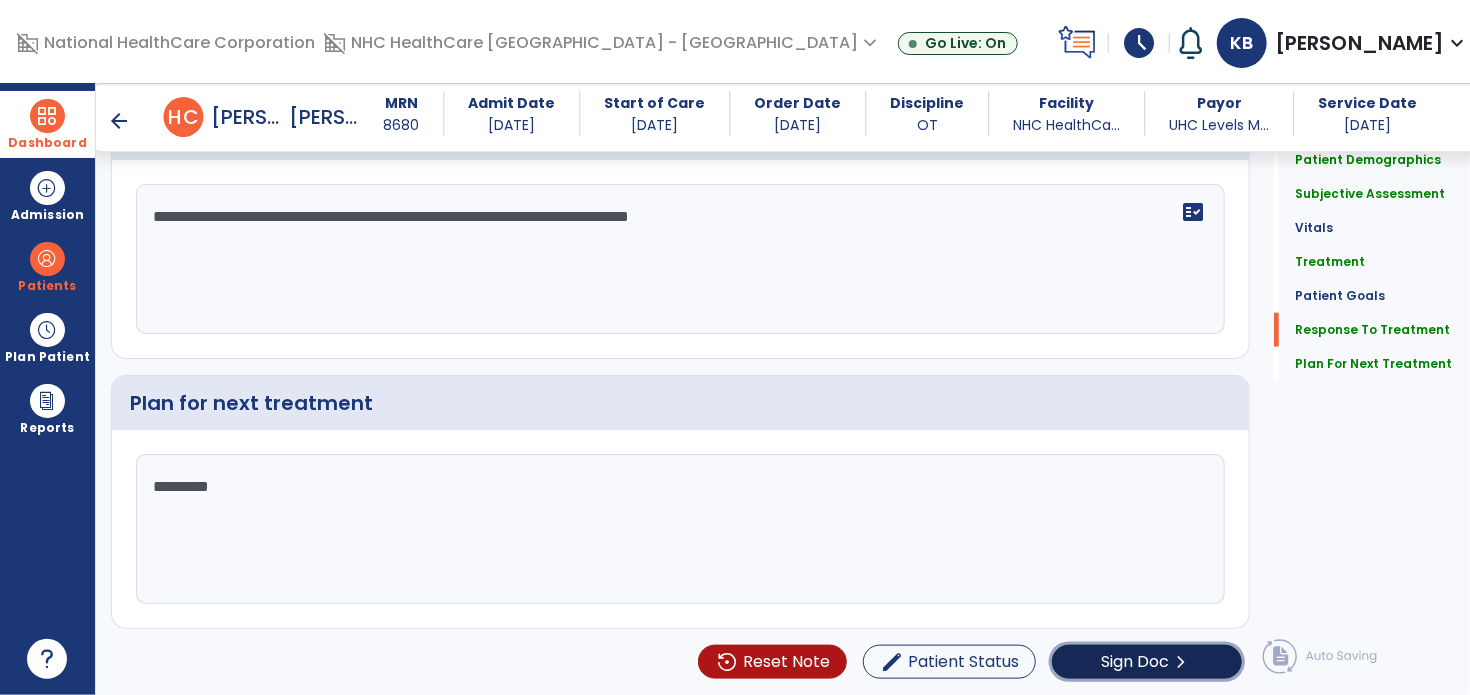 click on "Sign Doc" 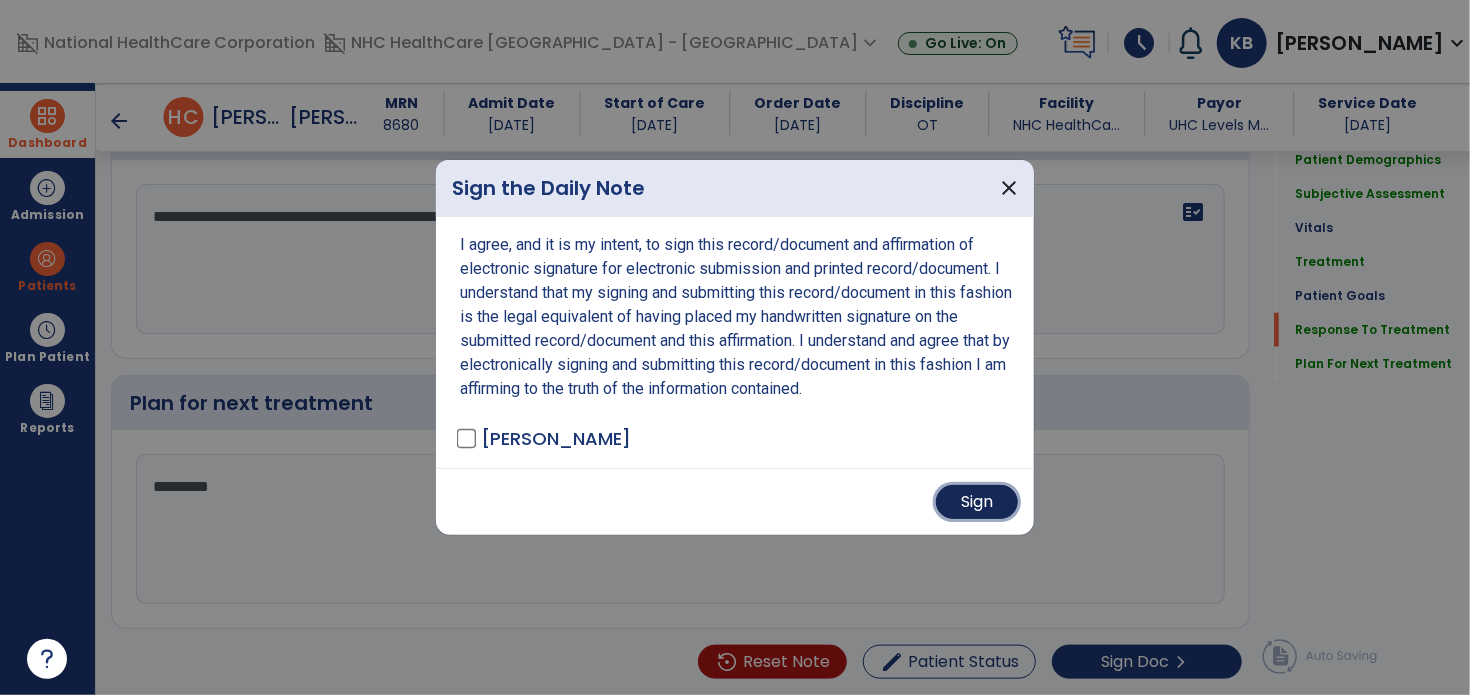 click on "Sign" at bounding box center [977, 502] 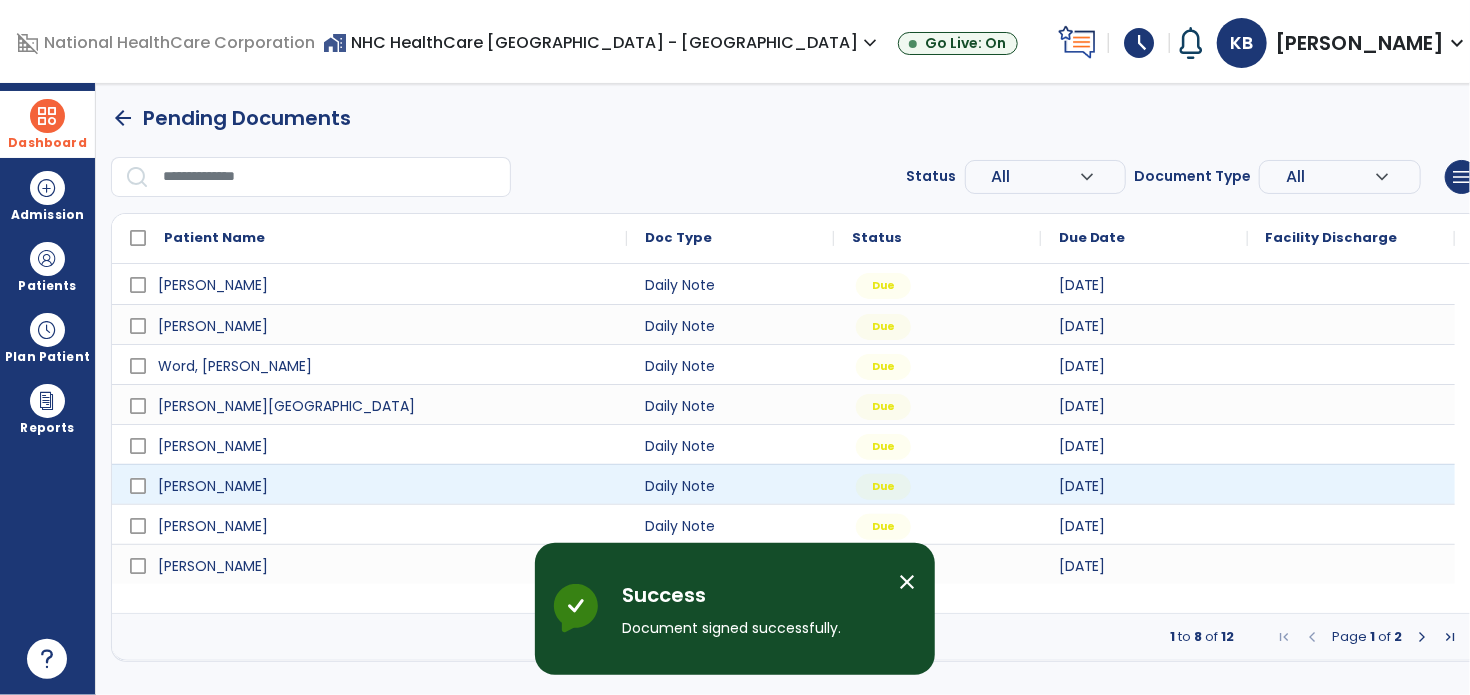 scroll, scrollTop: 0, scrollLeft: 0, axis: both 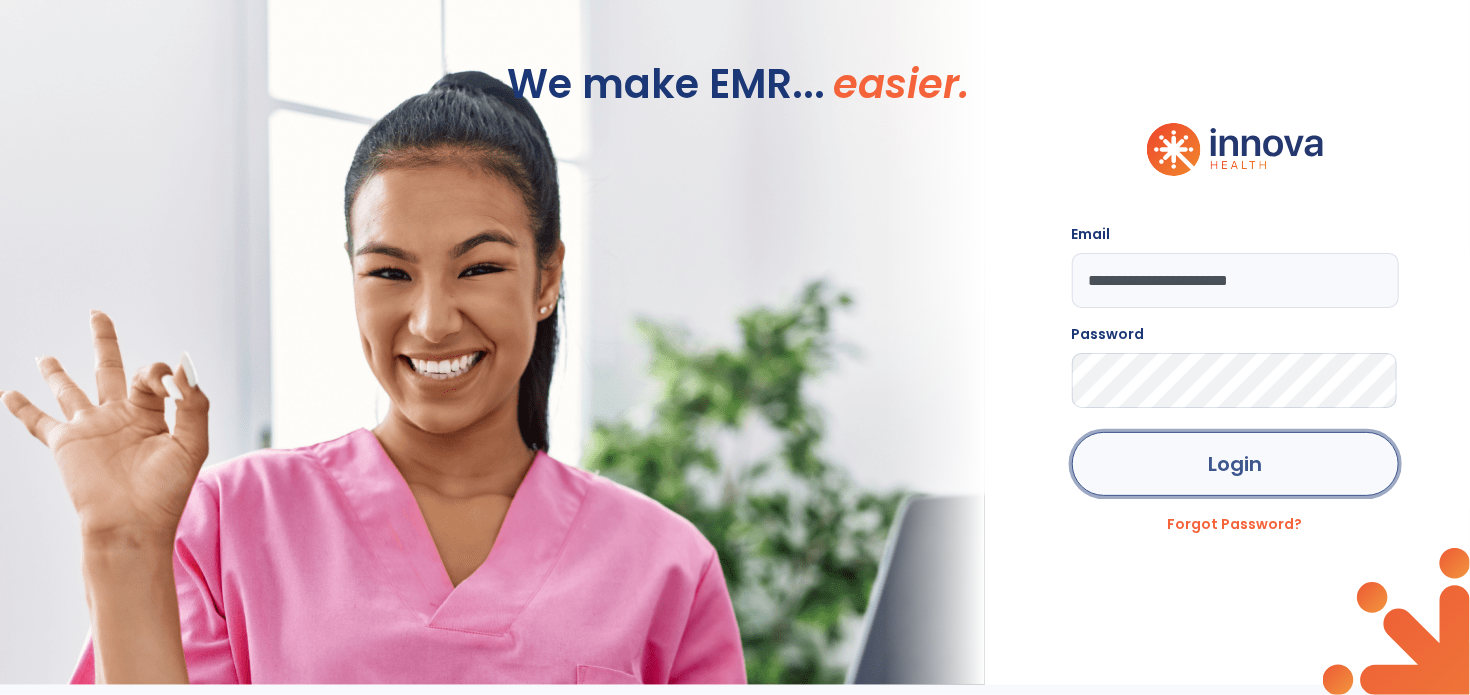 click on "Login" 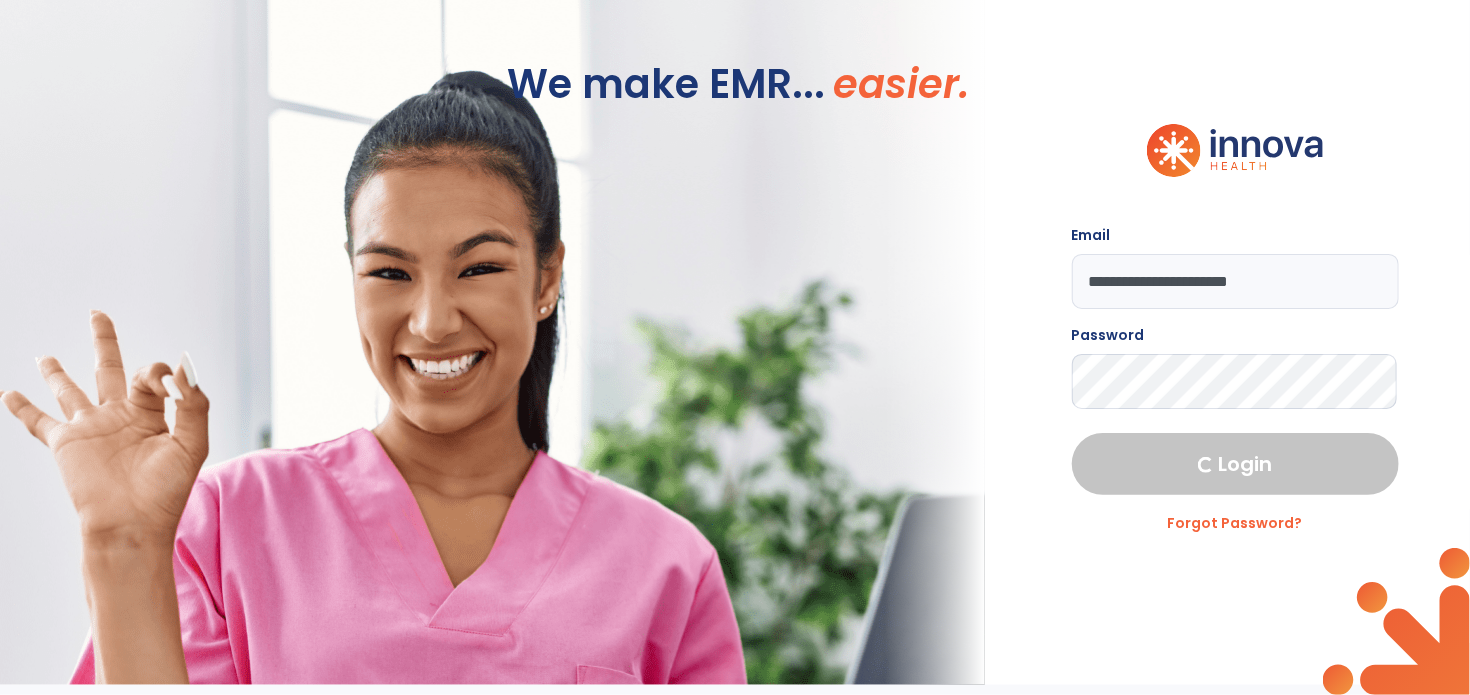 select on "****" 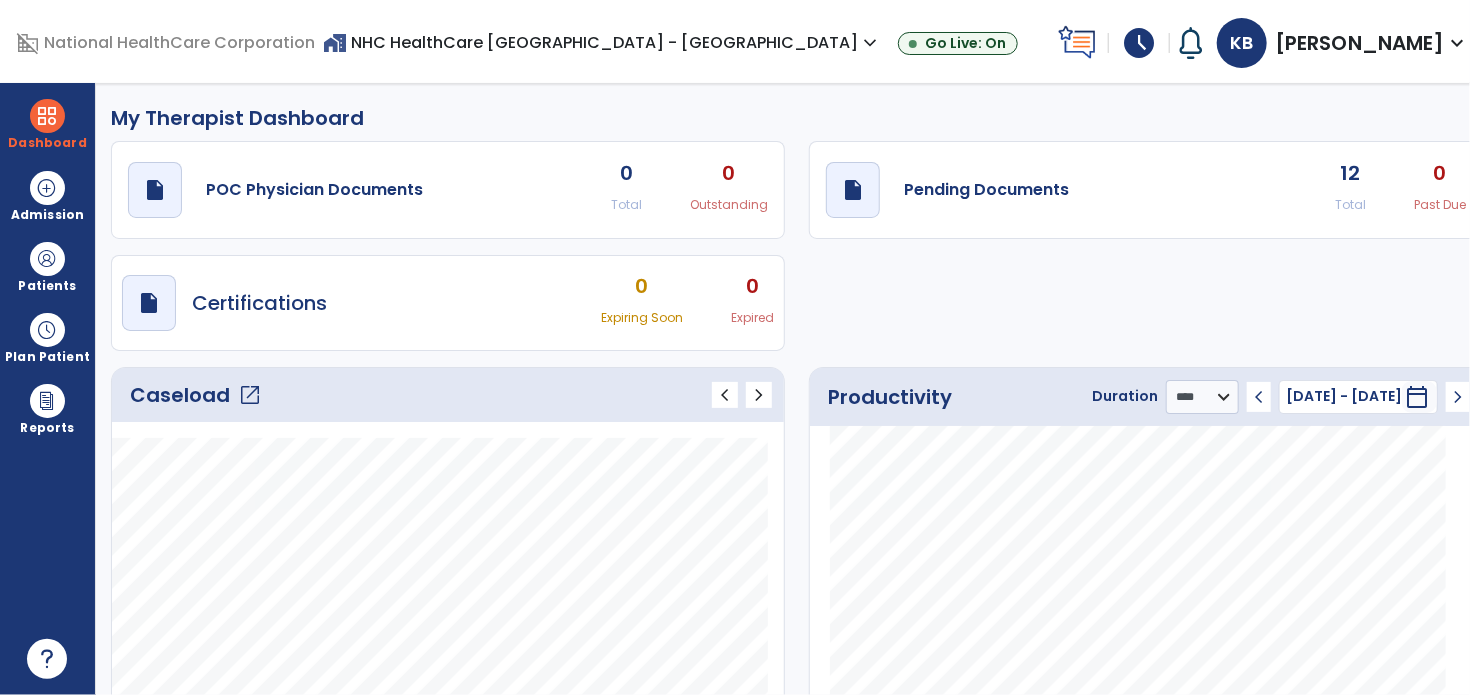 click on "12" 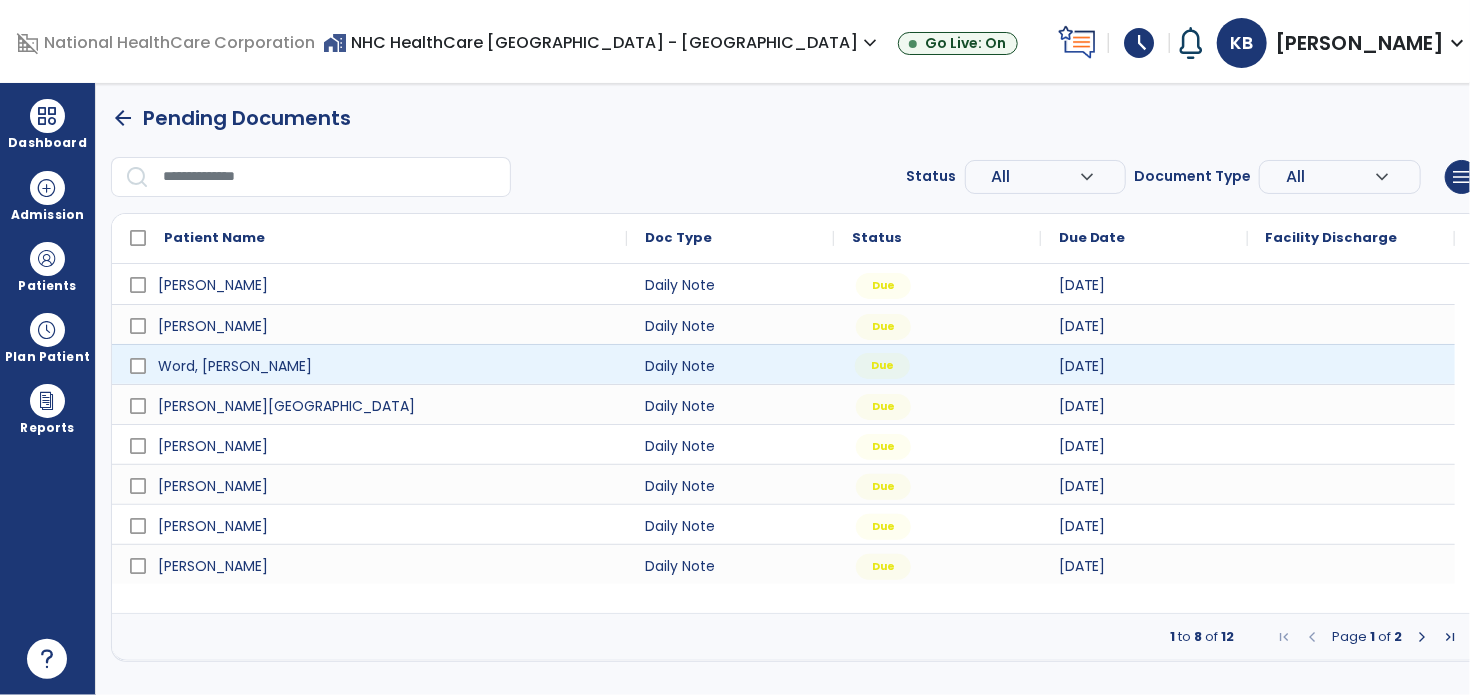 click on "Due" at bounding box center (937, 364) 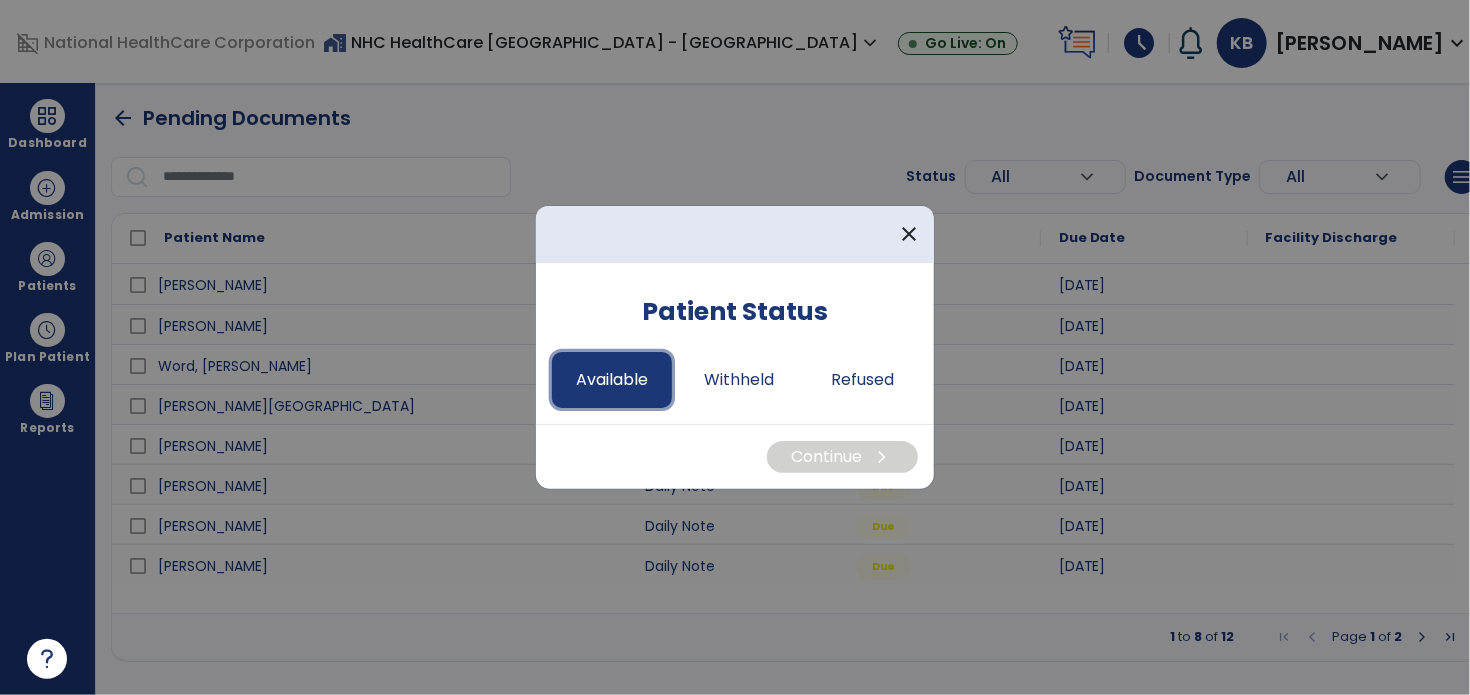 drag, startPoint x: 624, startPoint y: 379, endPoint x: 631, endPoint y: 388, distance: 11.401754 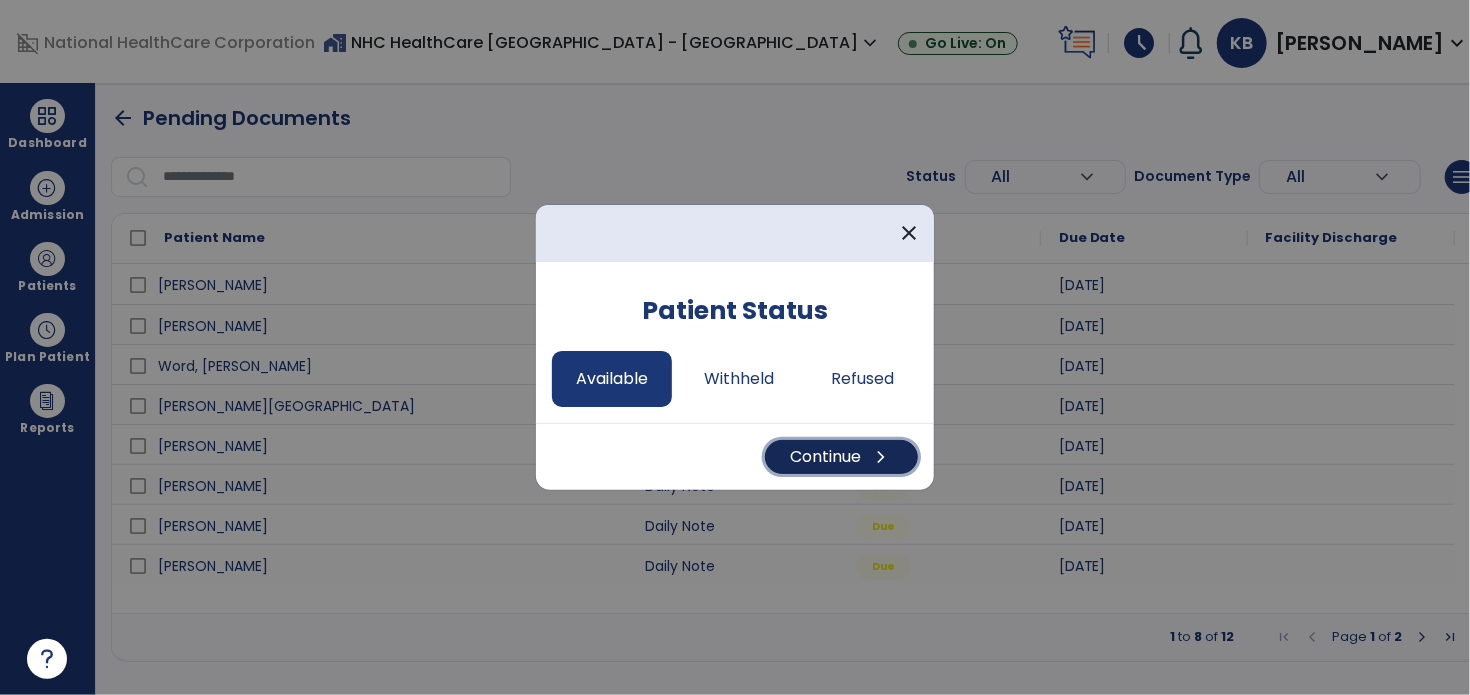 click on "Continue   chevron_right" at bounding box center (841, 457) 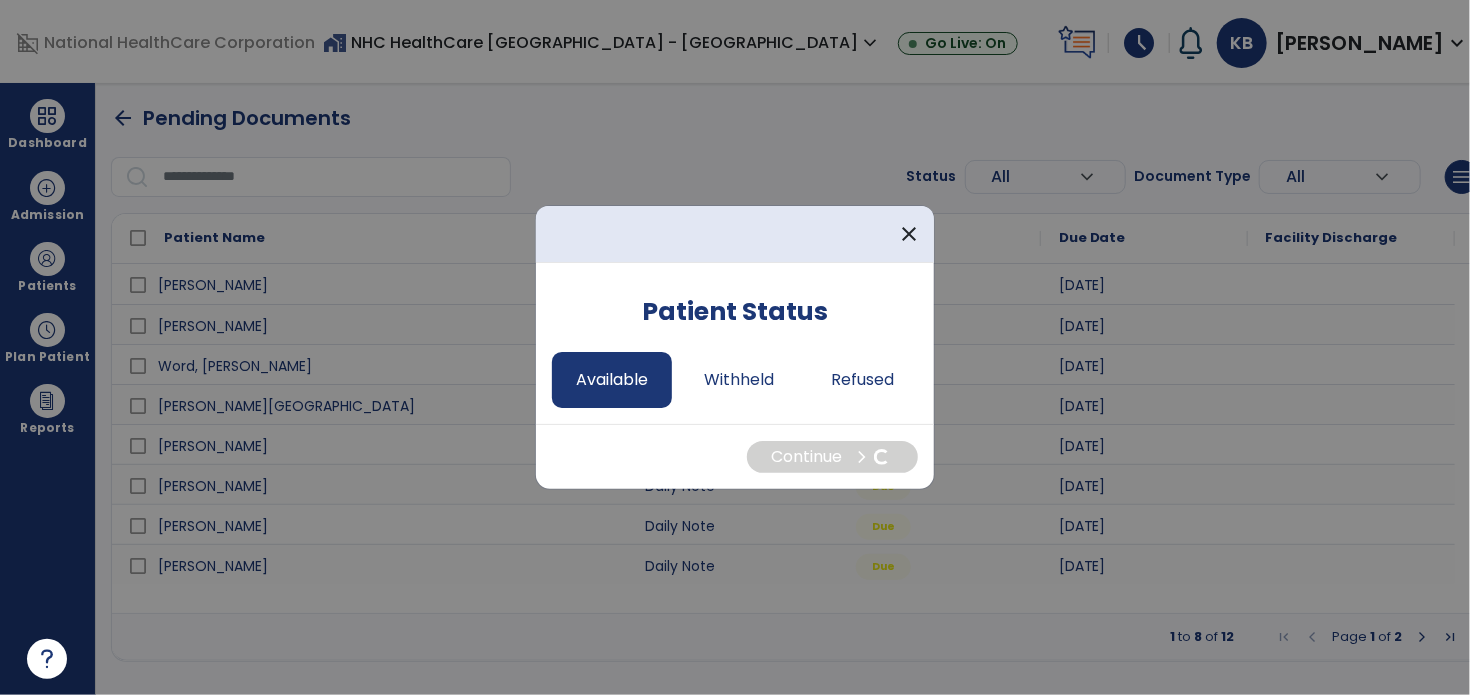 select on "*" 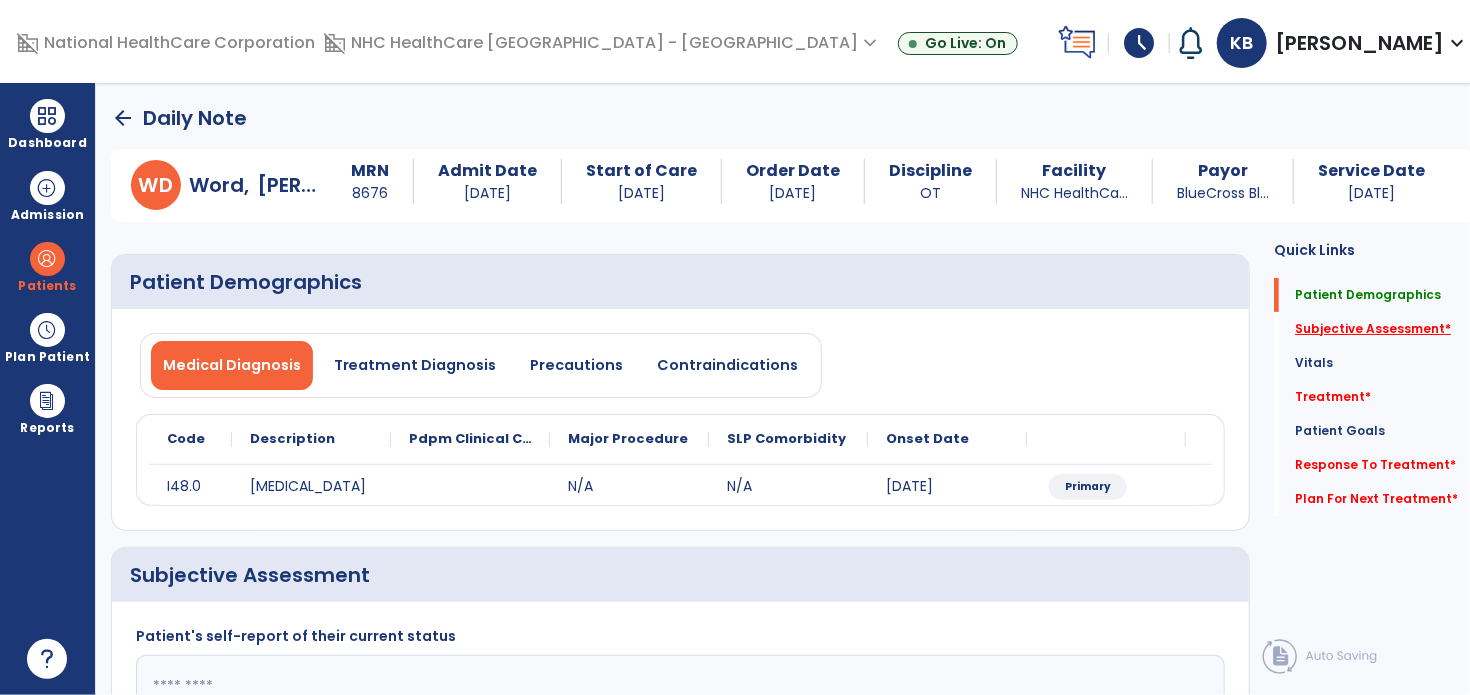 click on "Subjective Assessment   *" 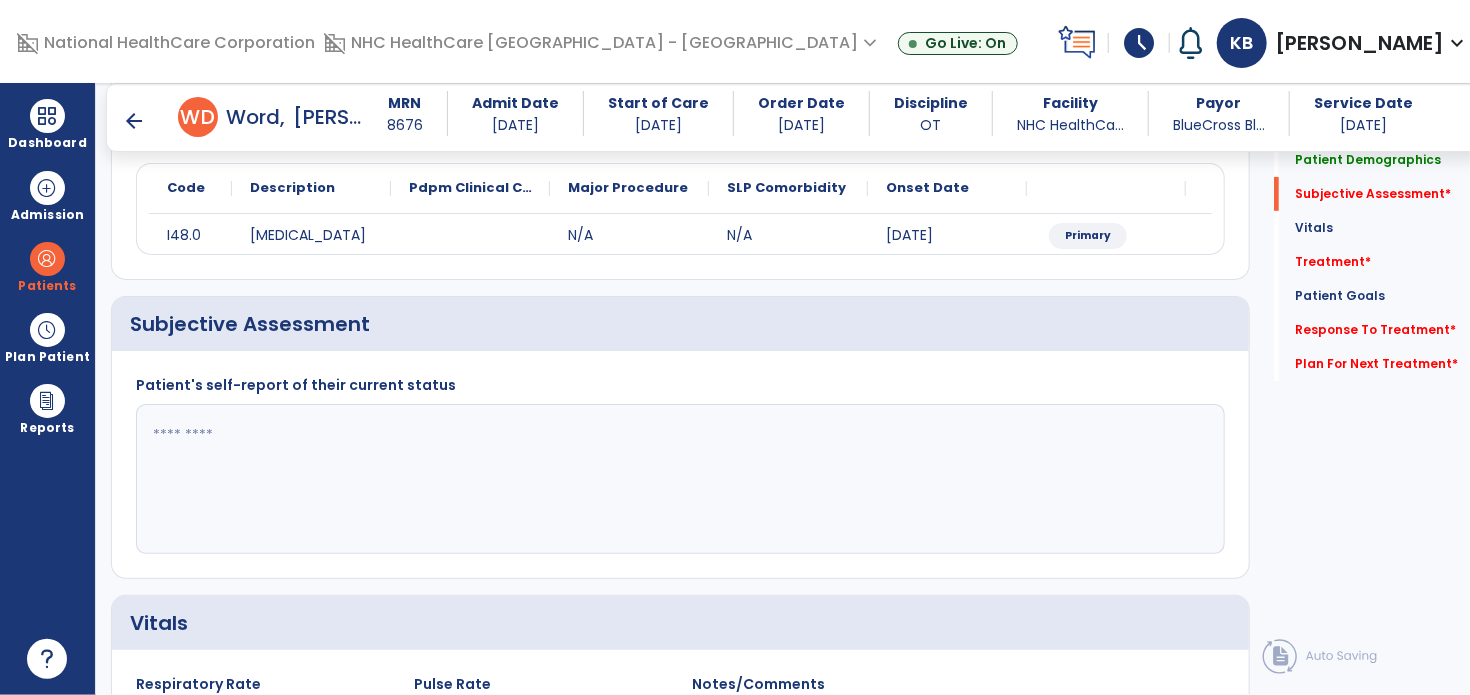 scroll, scrollTop: 298, scrollLeft: 0, axis: vertical 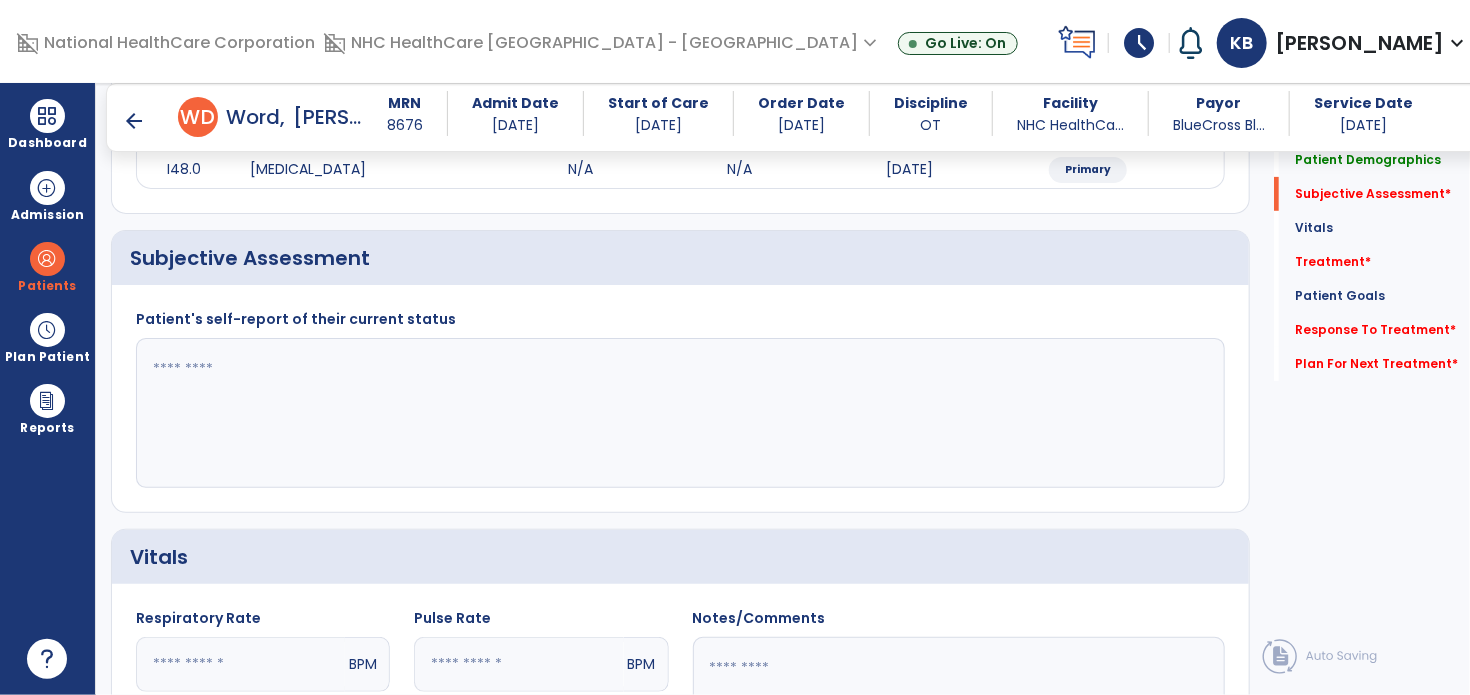 click 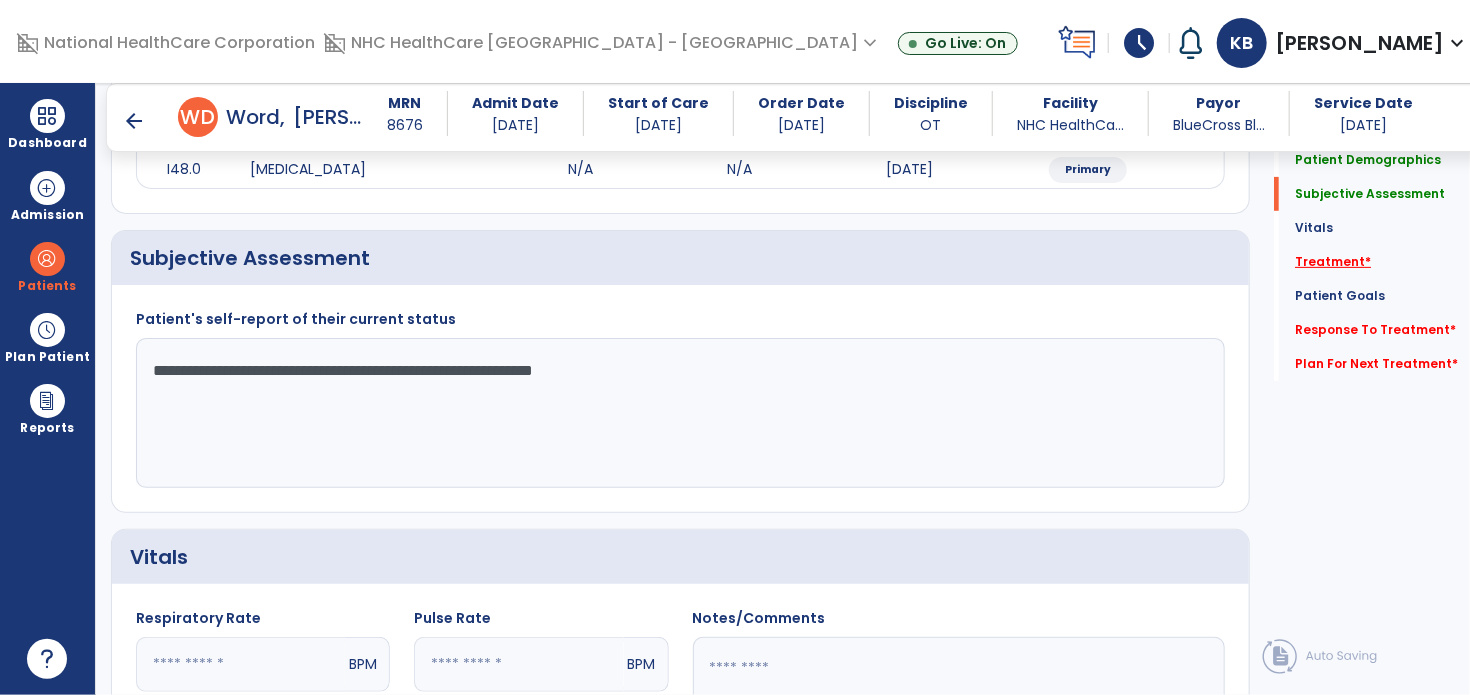 type on "**********" 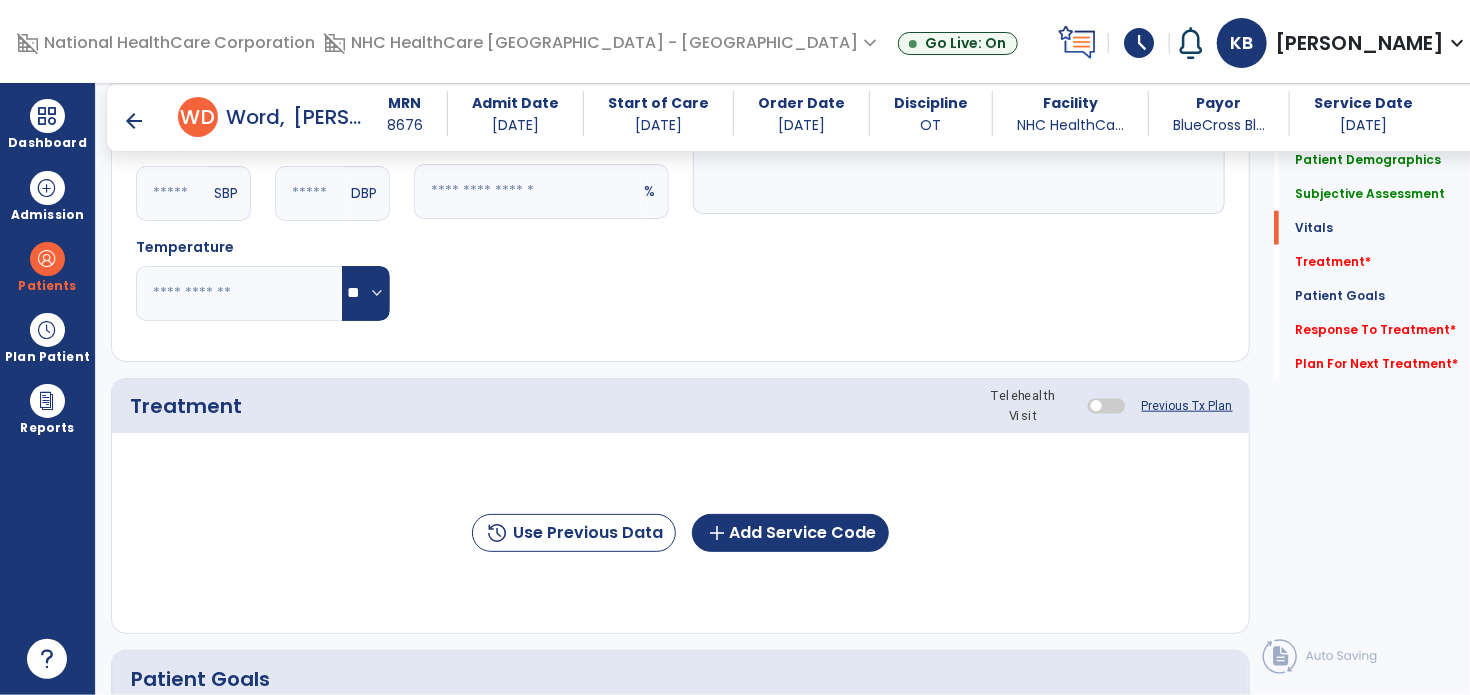 scroll, scrollTop: 987, scrollLeft: 0, axis: vertical 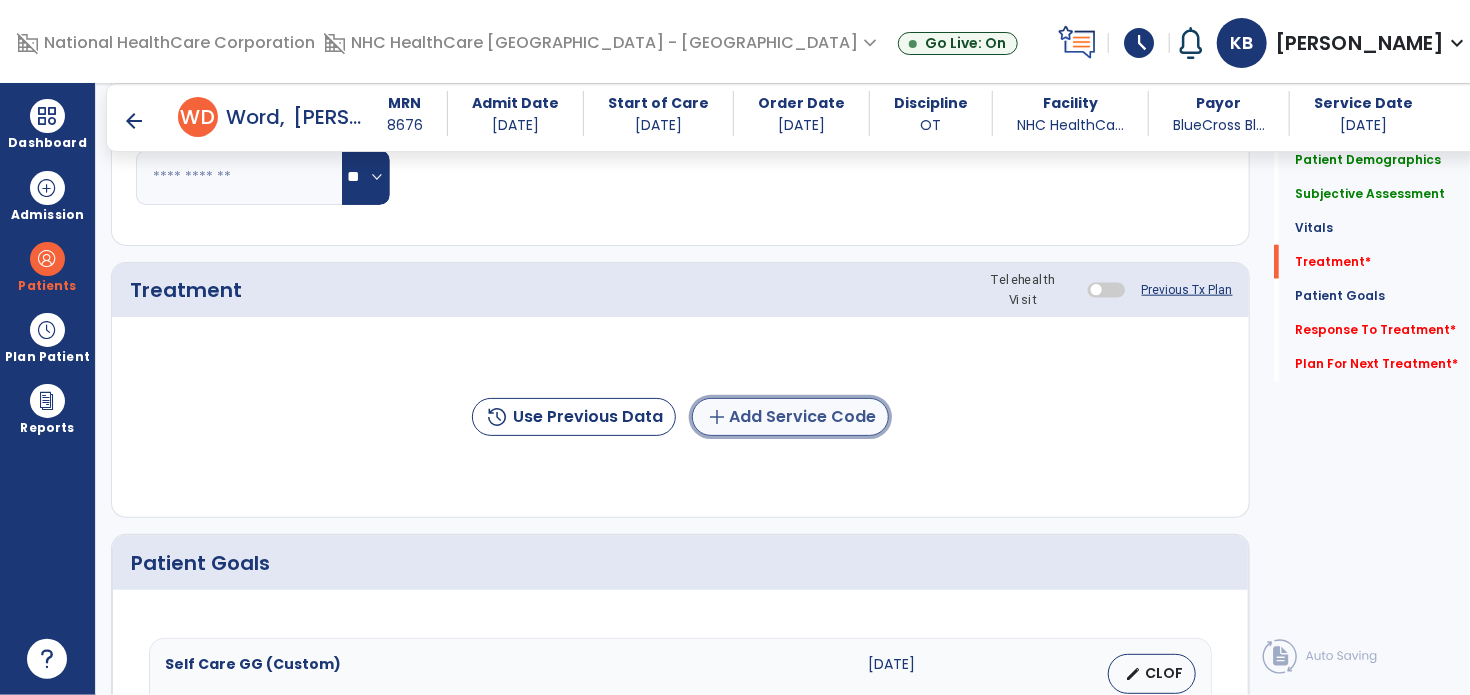 click on "add  Add Service Code" 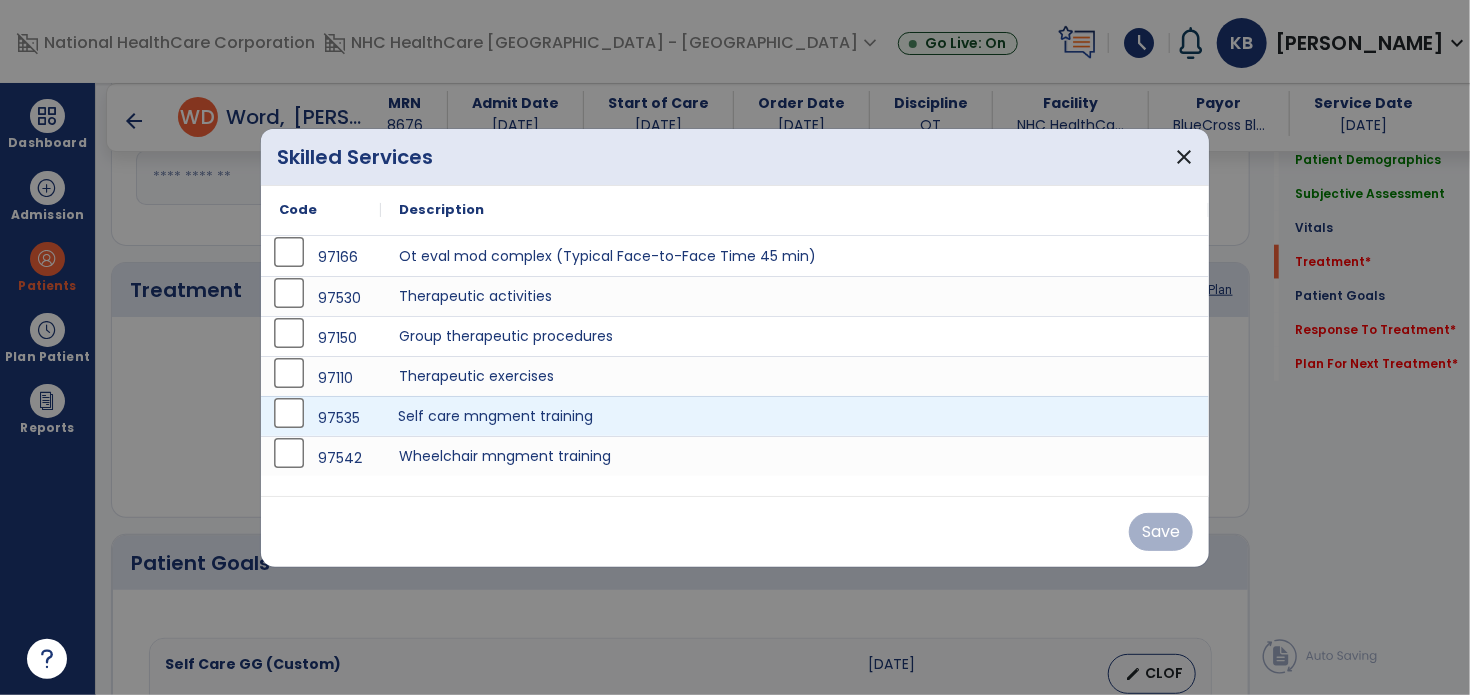 click on "Self care mngment training" at bounding box center (795, 416) 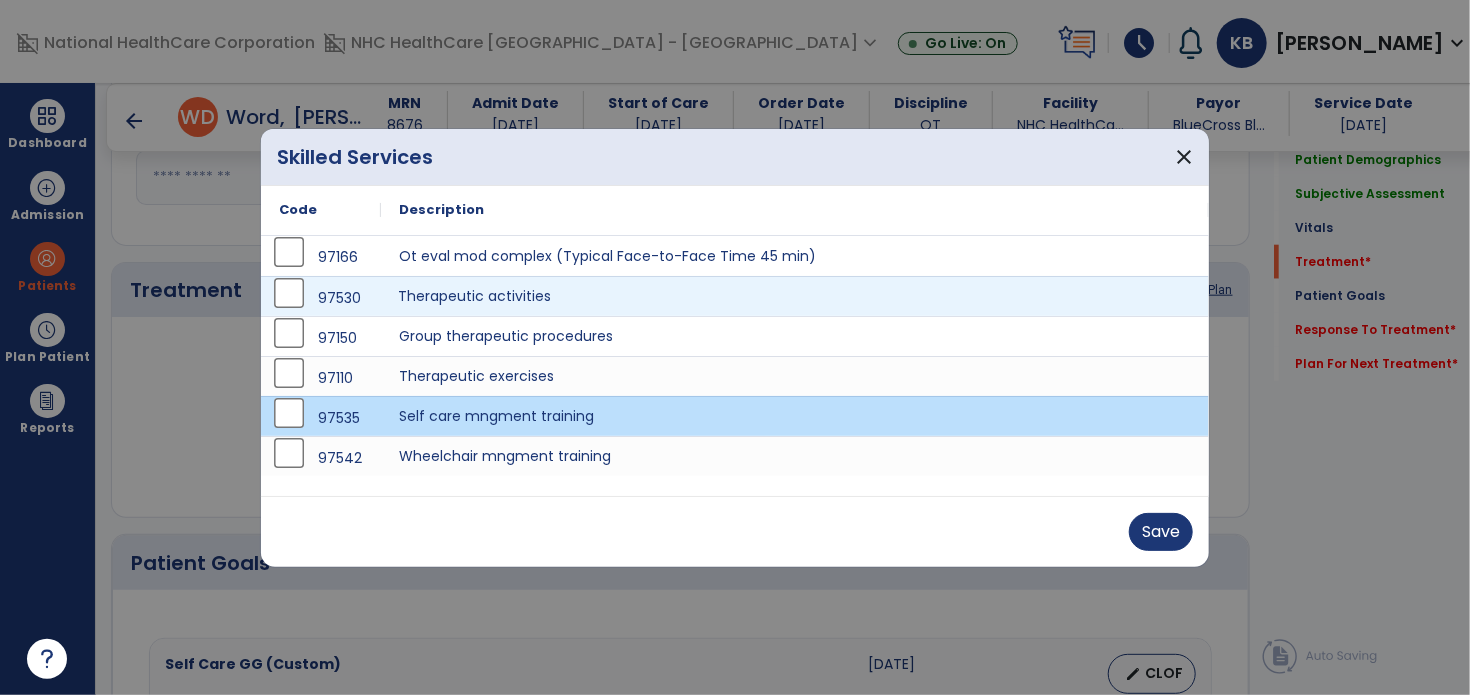 drag, startPoint x: 524, startPoint y: 299, endPoint x: 737, endPoint y: 390, distance: 231.6247 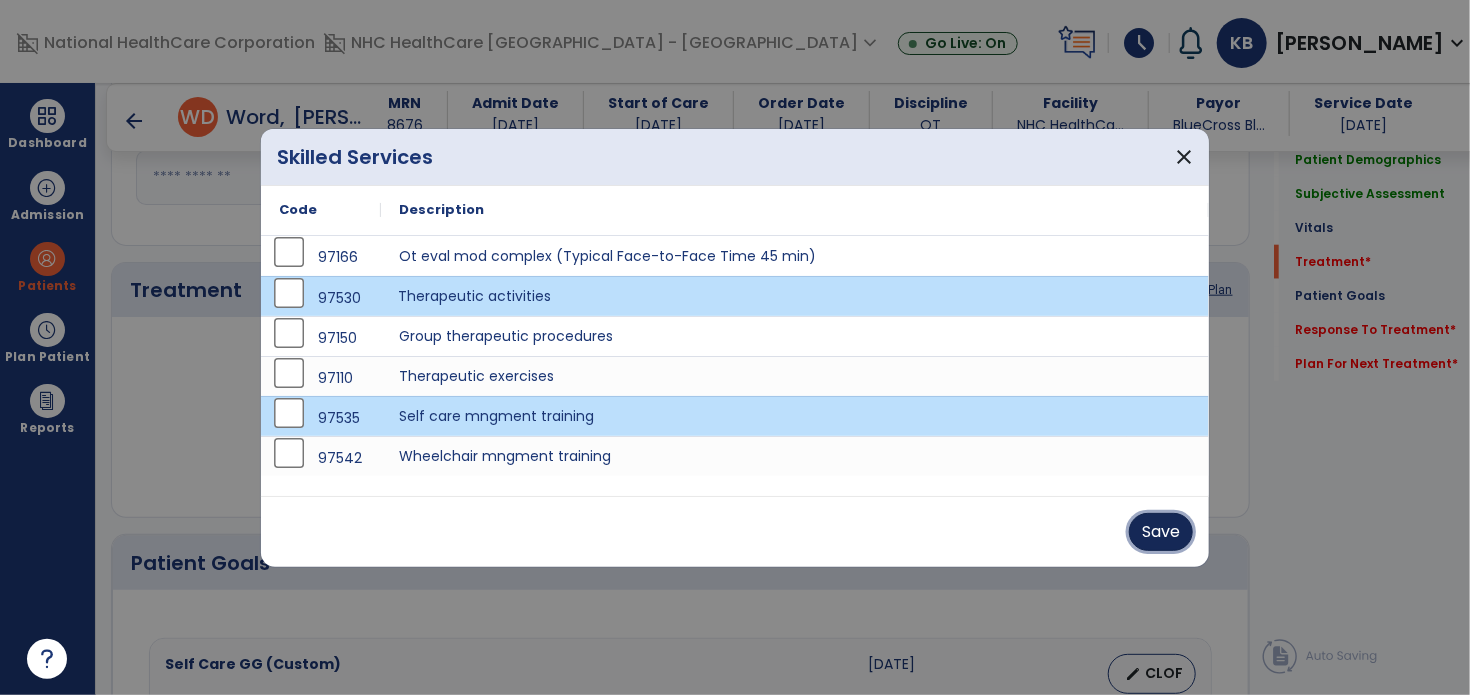 click on "Save" at bounding box center (1161, 532) 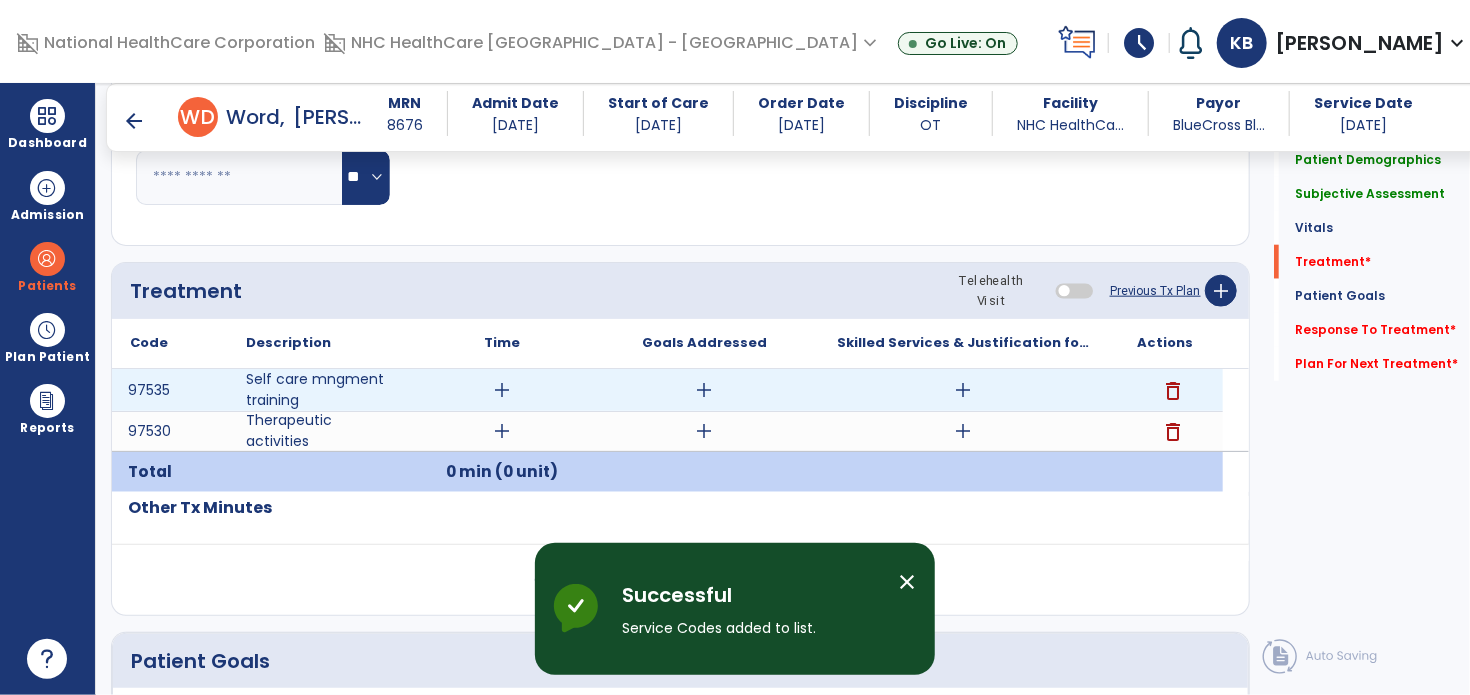 click on "add" at bounding box center (502, 390) 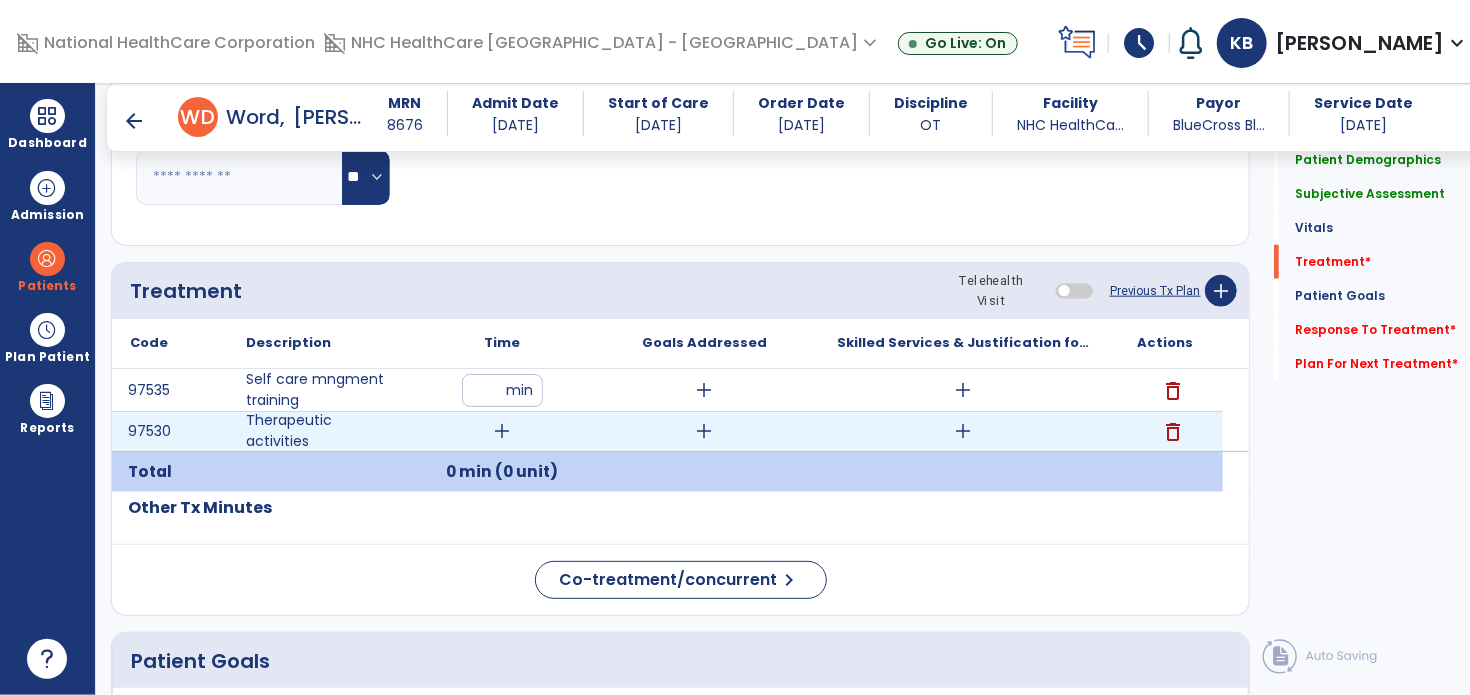 type on "**" 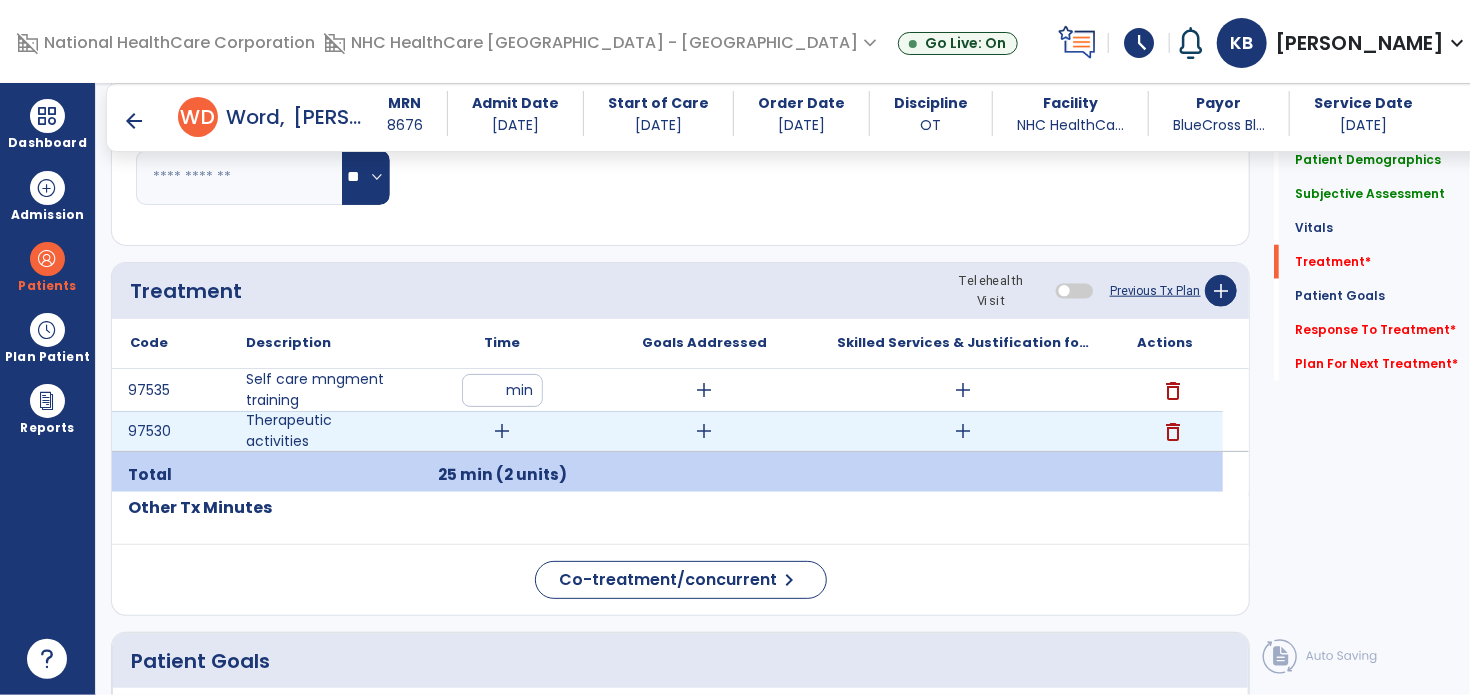 click on "add" at bounding box center (502, 431) 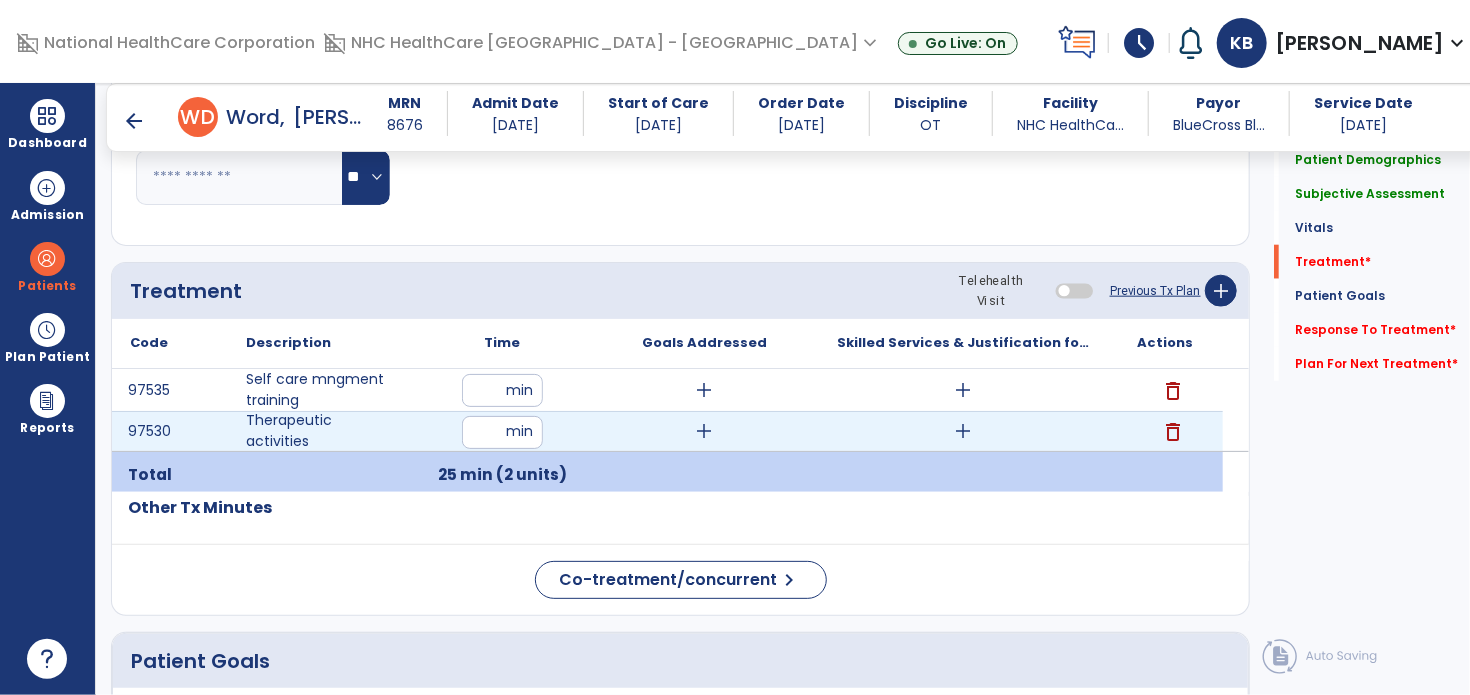 type on "**" 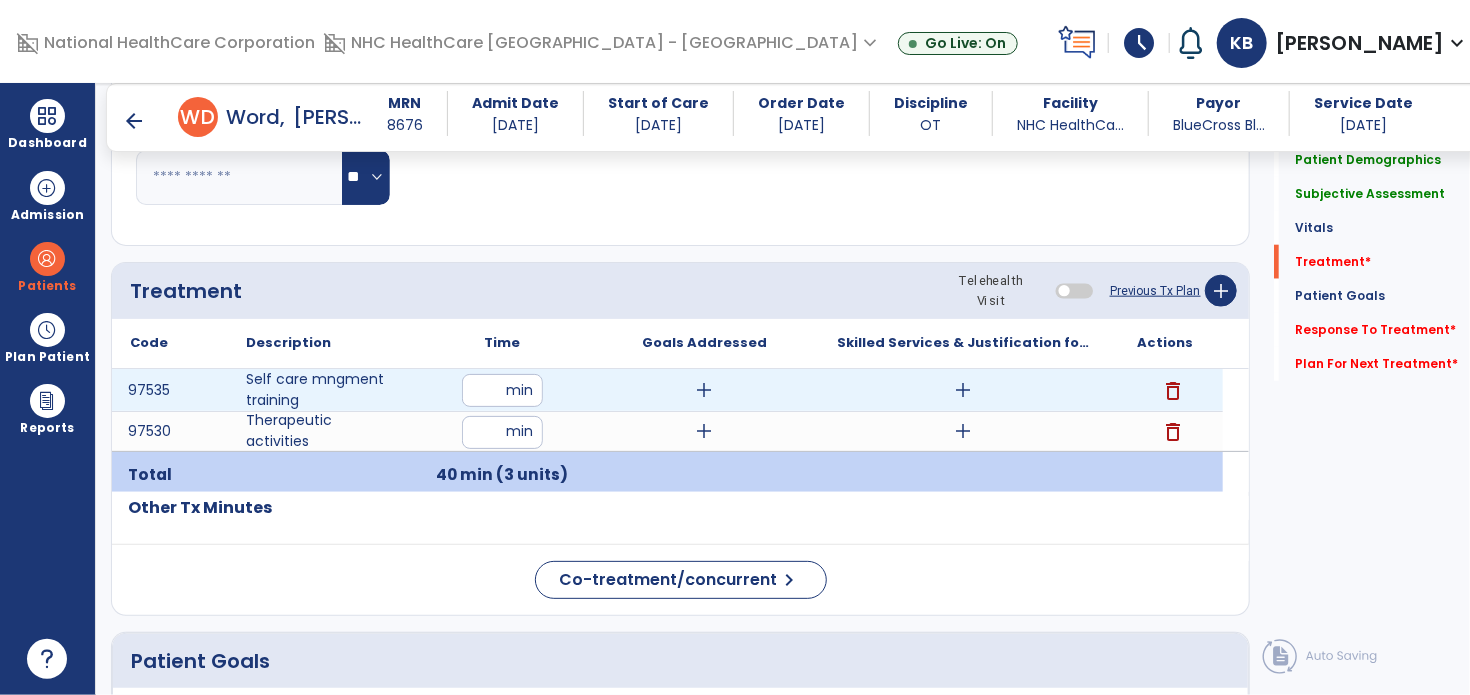 click on "add" at bounding box center (704, 390) 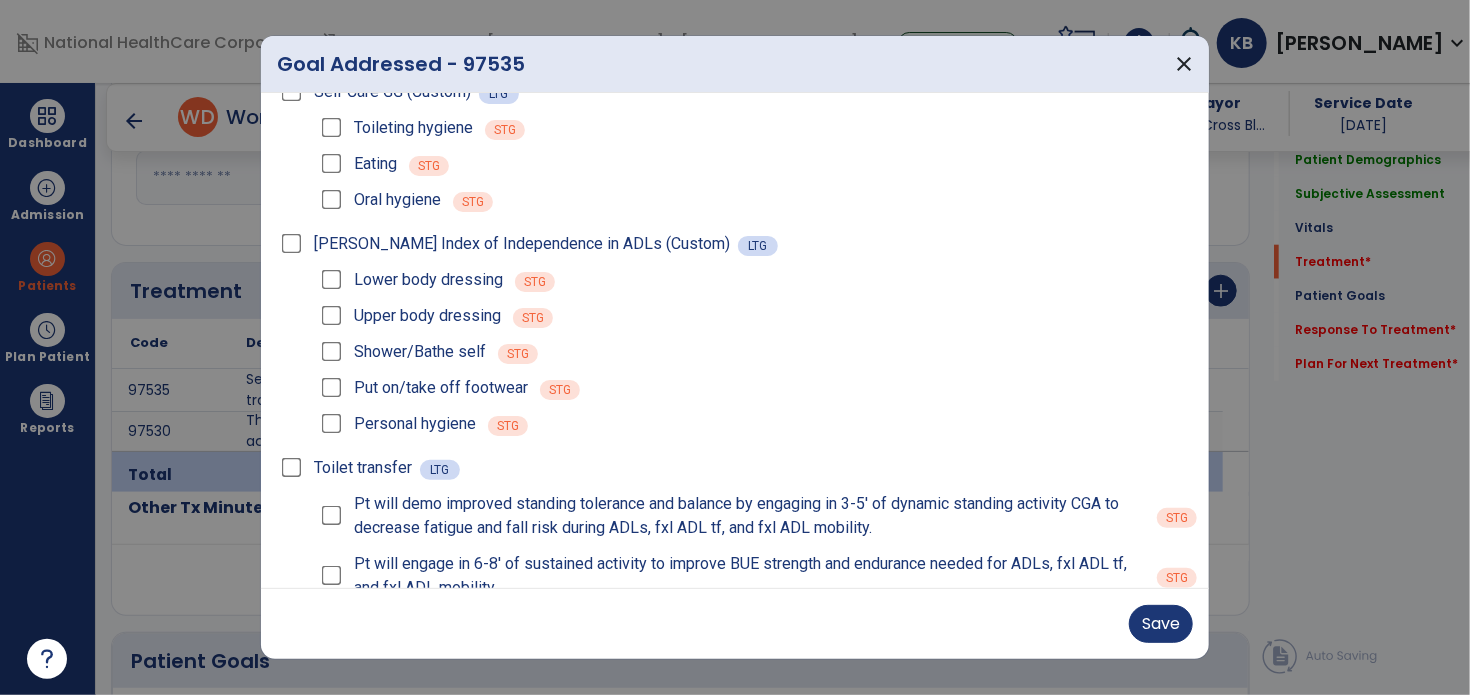 scroll, scrollTop: 100, scrollLeft: 0, axis: vertical 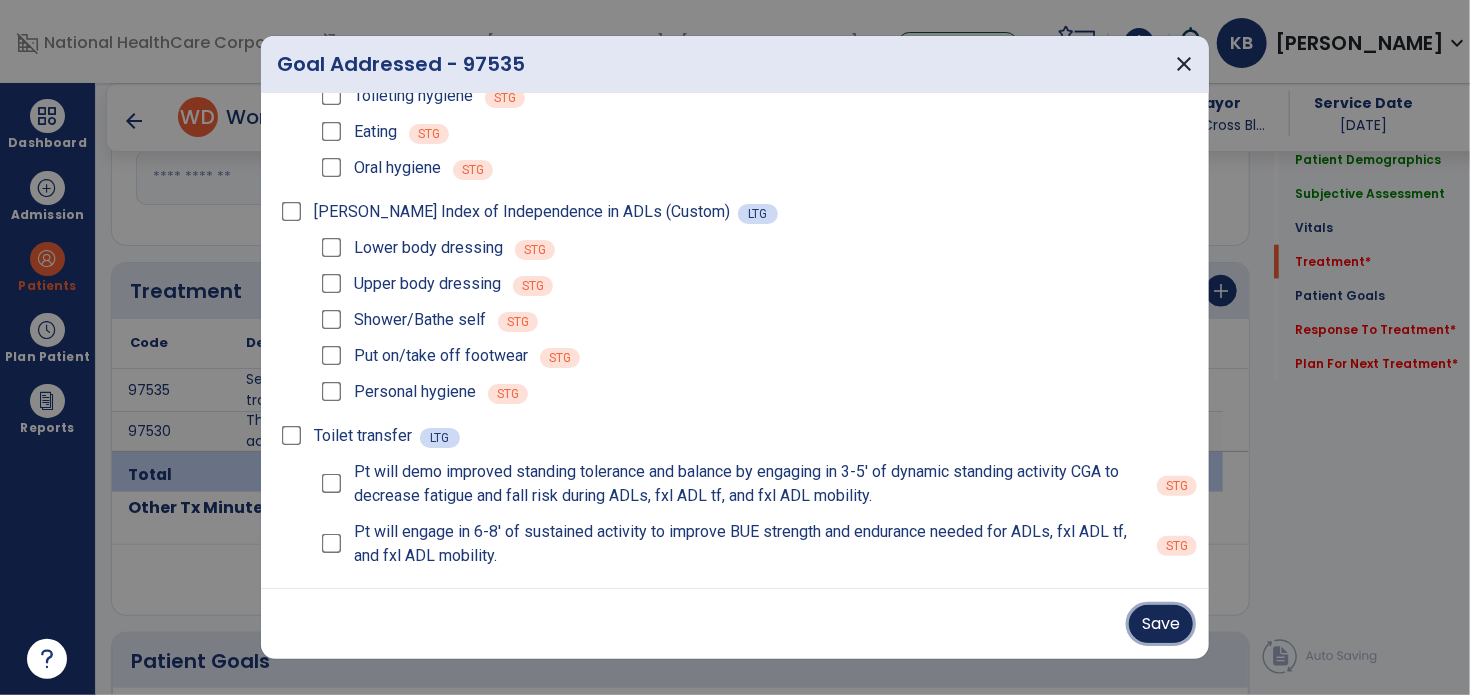 click on "Save" at bounding box center [1161, 624] 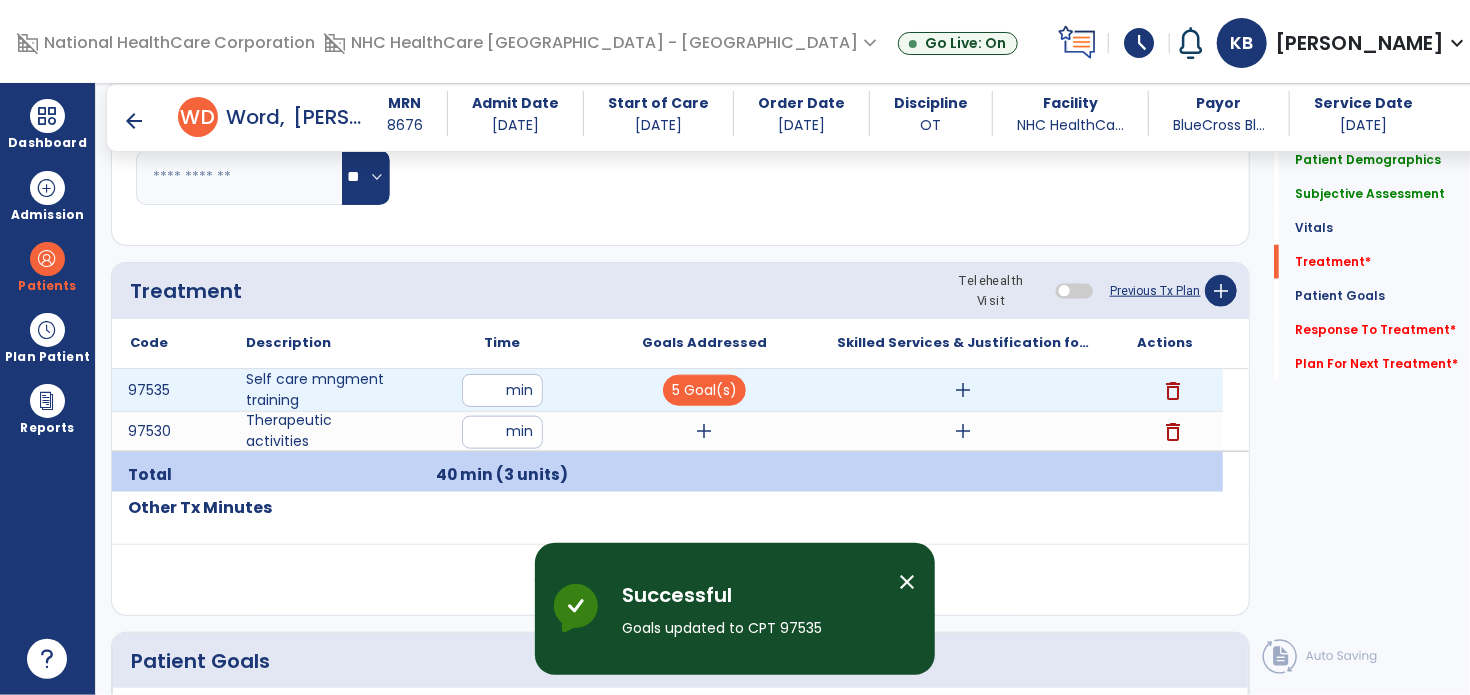 click on "add" at bounding box center [964, 390] 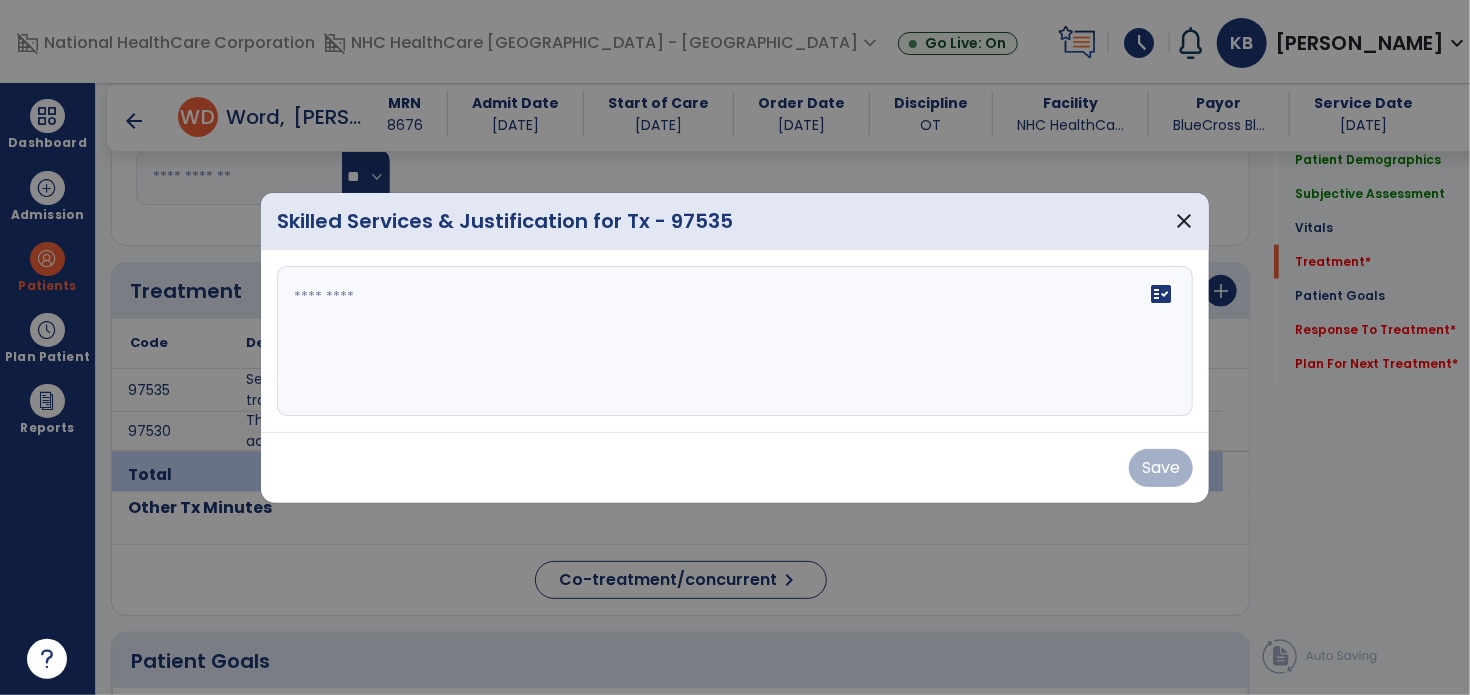 click on "fact_check" at bounding box center (735, 341) 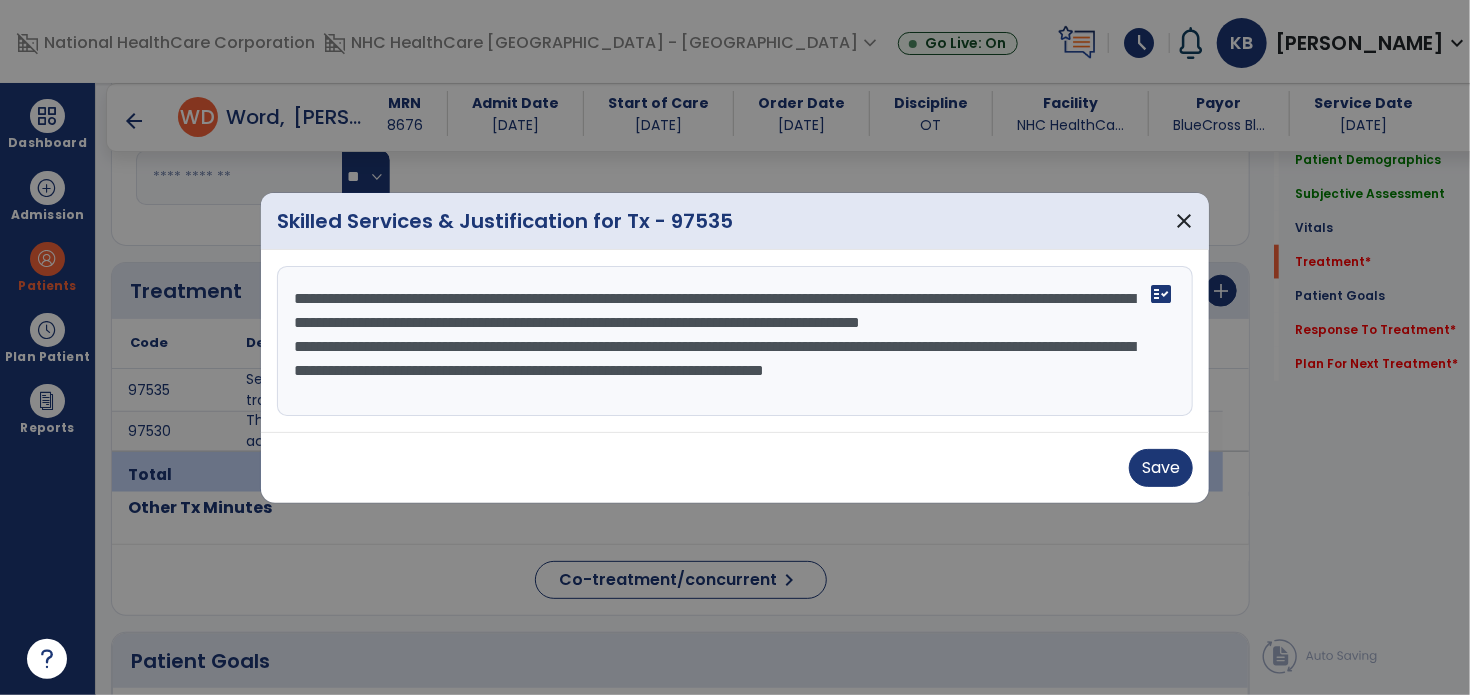 scroll, scrollTop: 15, scrollLeft: 0, axis: vertical 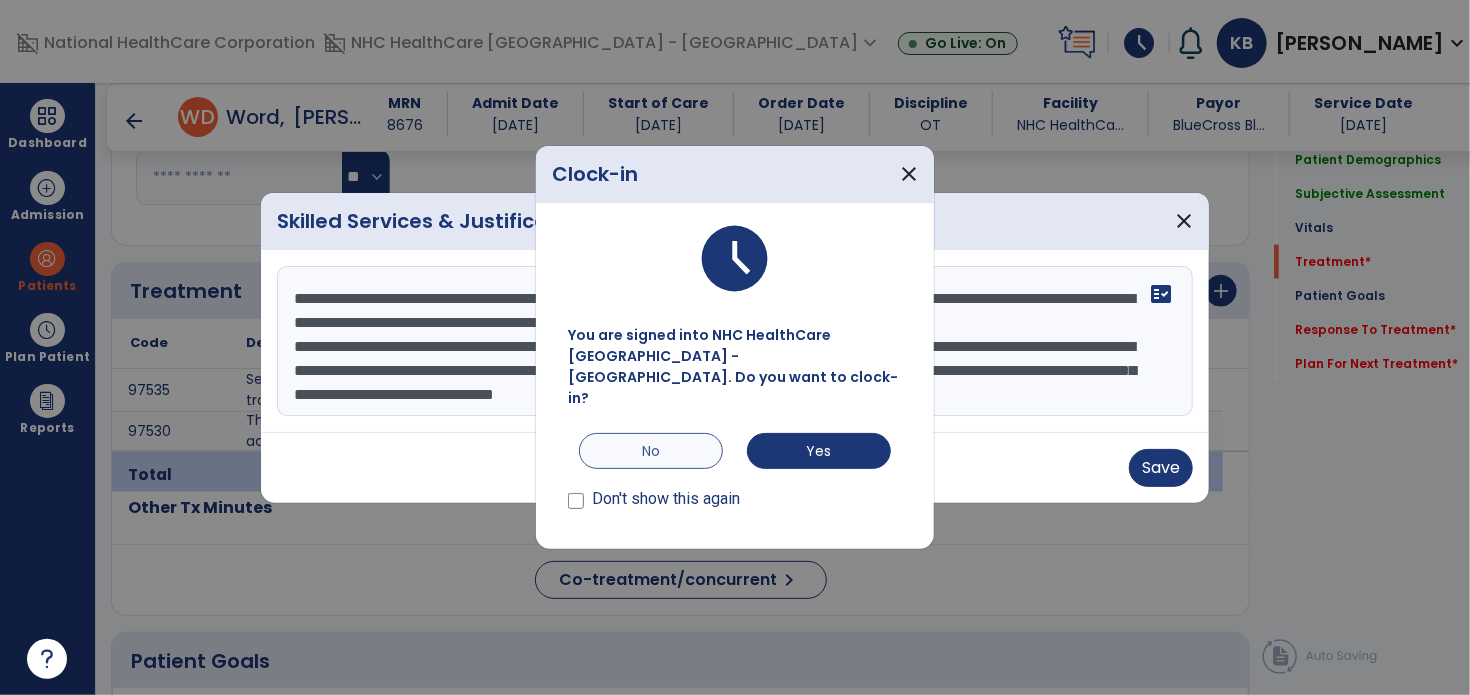 type on "**********" 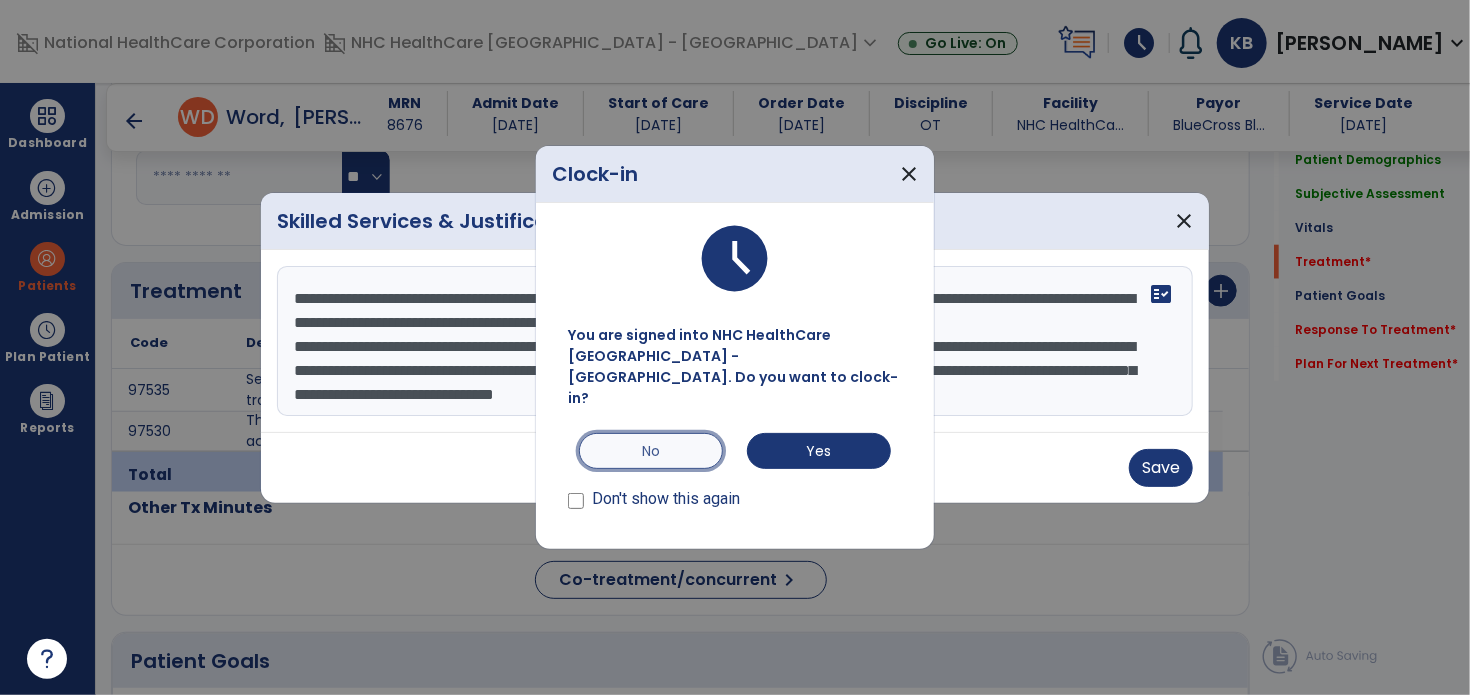 click on "No" at bounding box center (651, 451) 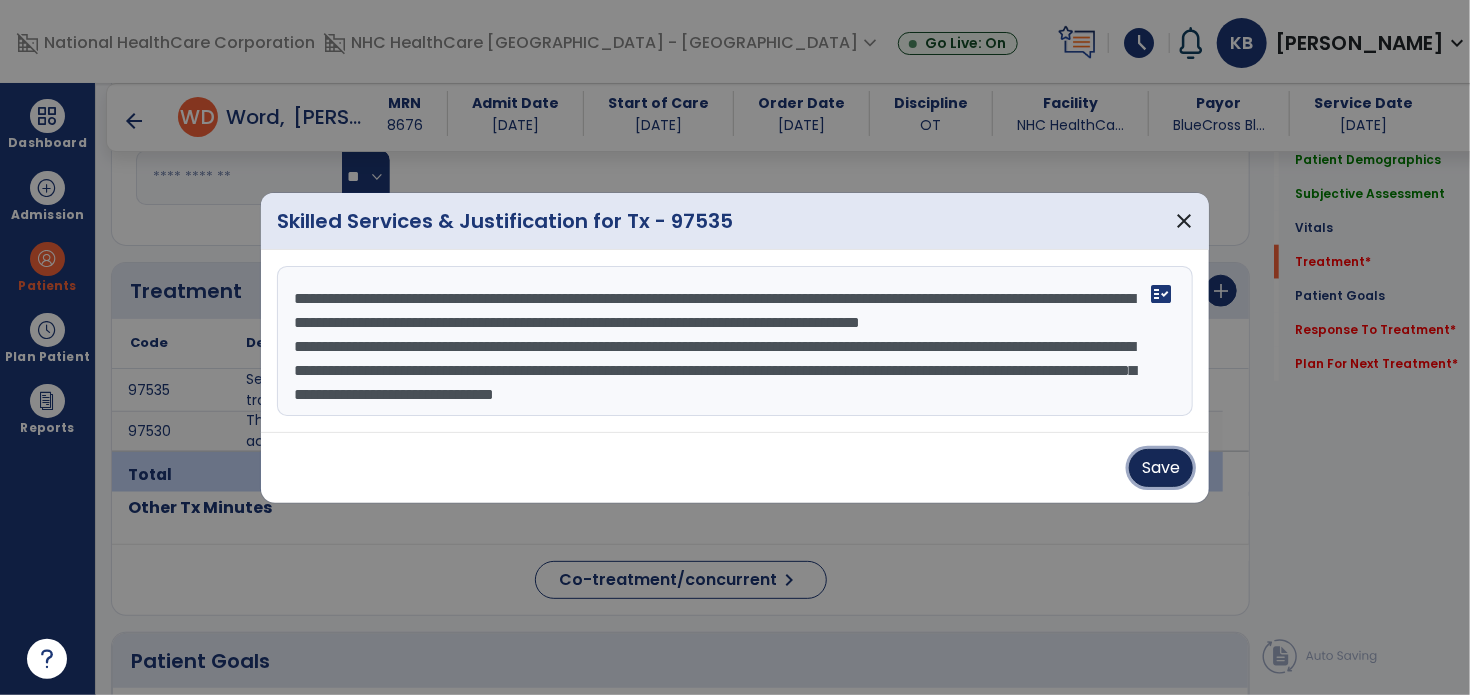 click on "Save" at bounding box center [1161, 468] 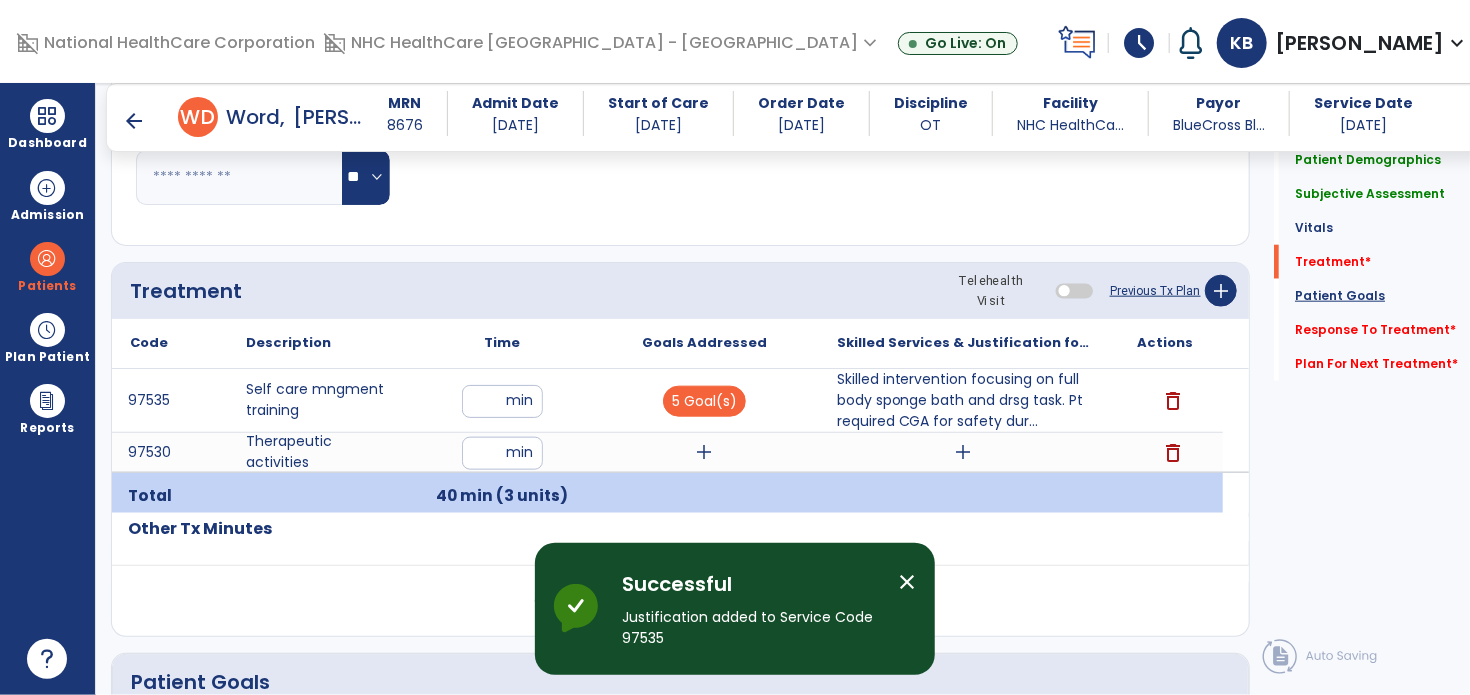 click on "Patient Goals" 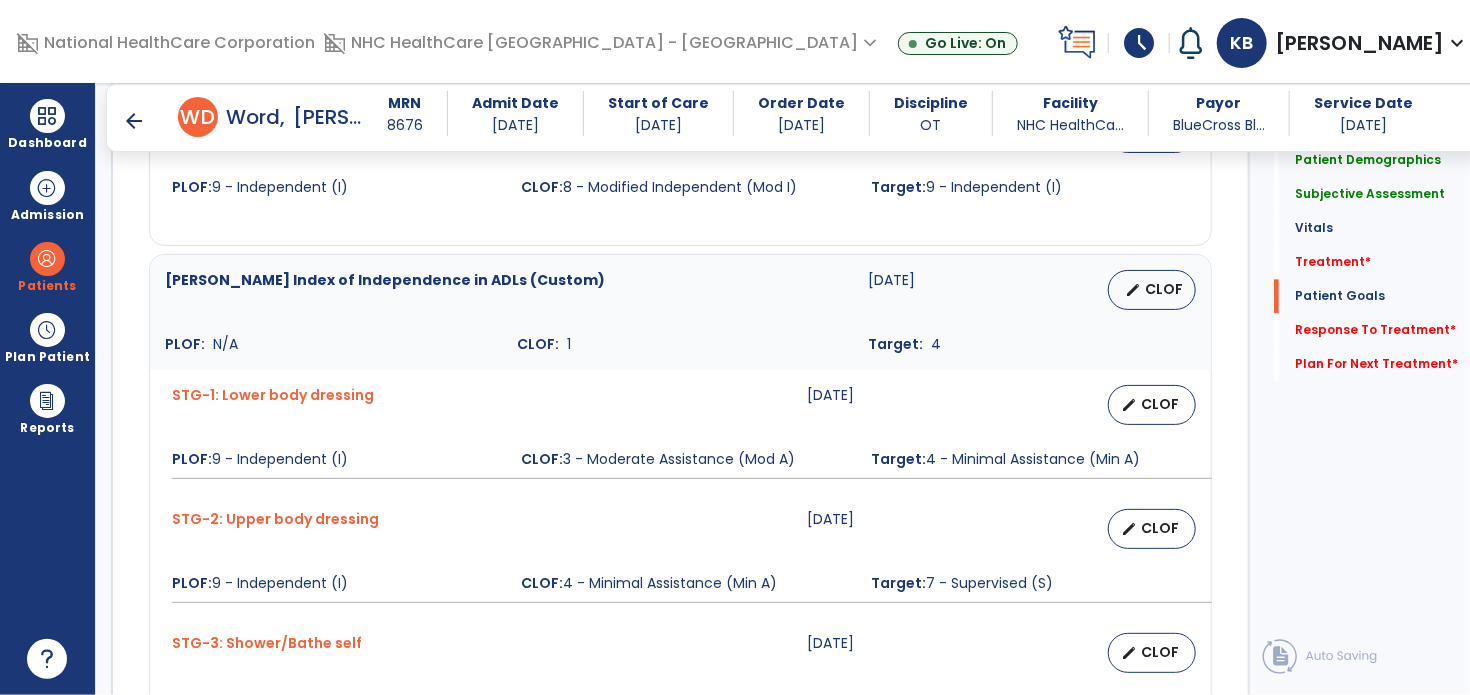 scroll, scrollTop: 2110, scrollLeft: 0, axis: vertical 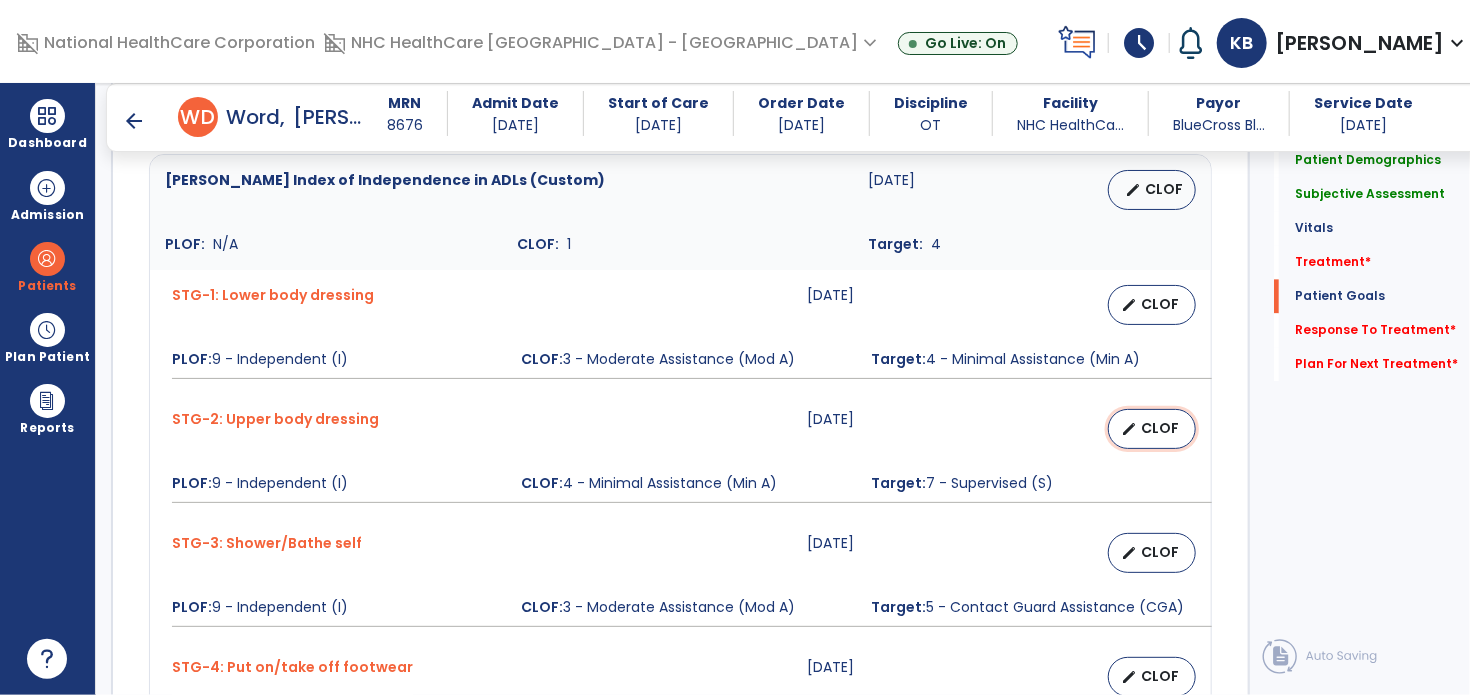 click on "edit" at bounding box center [1129, 429] 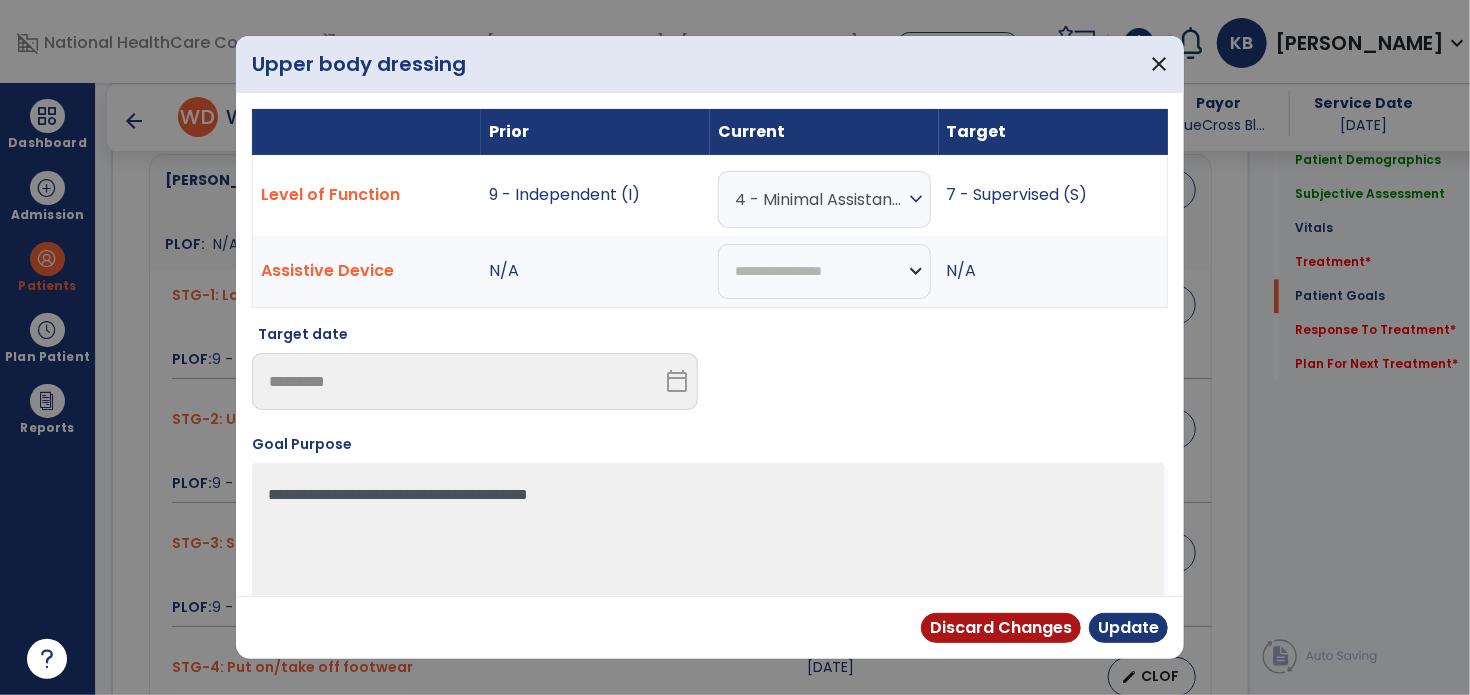 click on "expand_more" at bounding box center (916, 199) 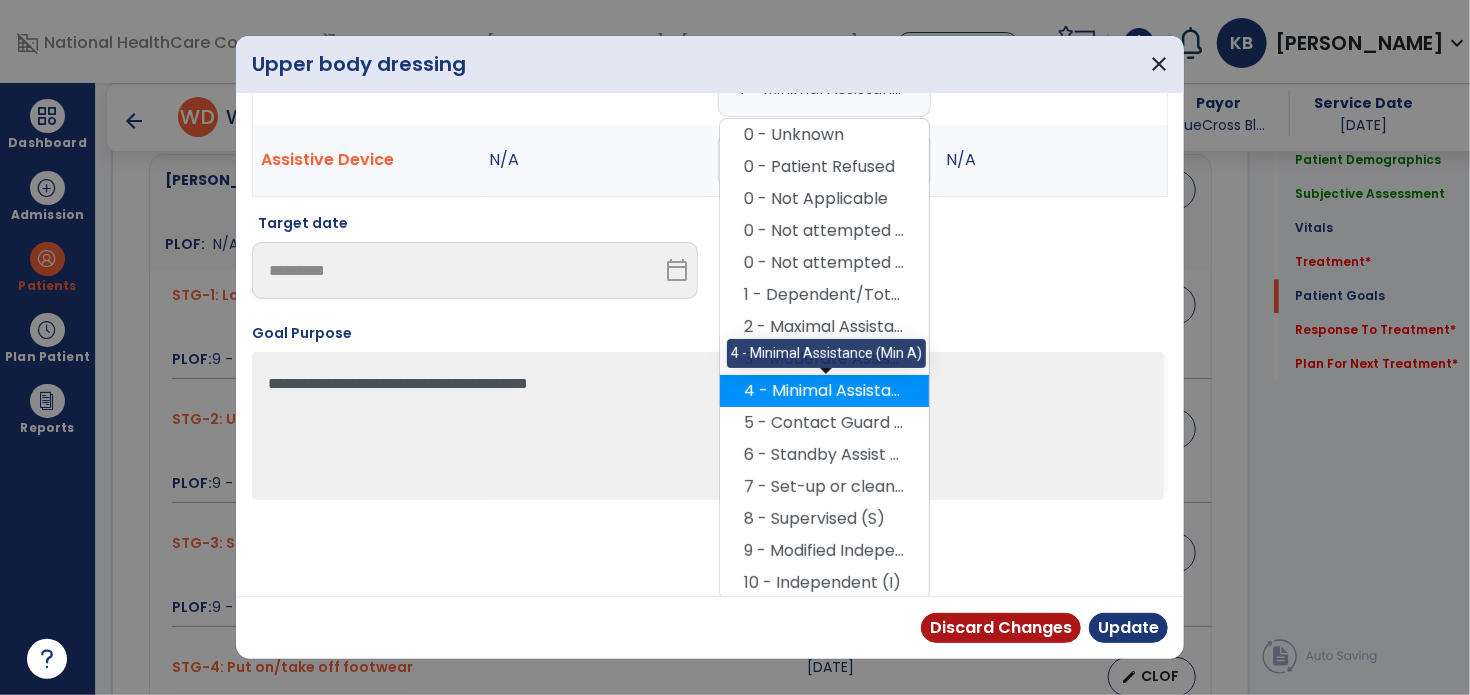 scroll, scrollTop: 112, scrollLeft: 0, axis: vertical 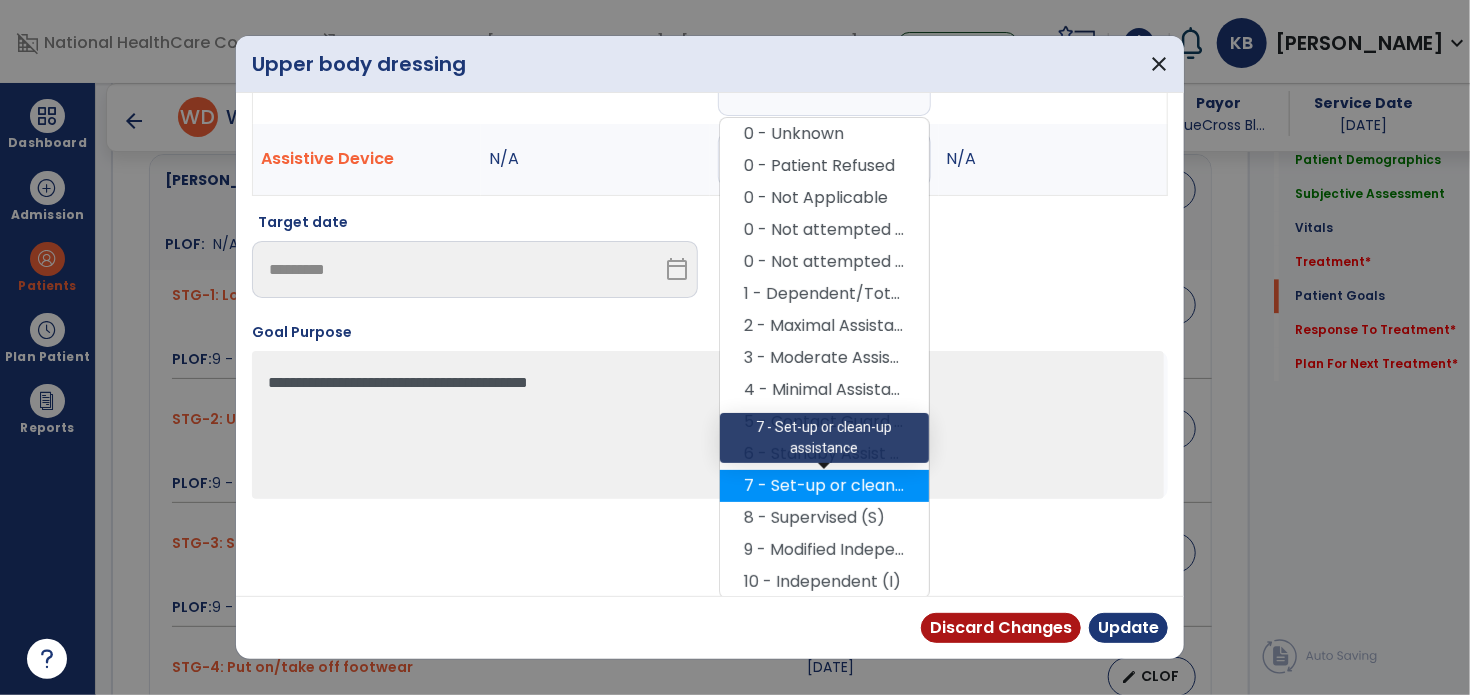 click on "7 - Set-up or clean-up assistance" at bounding box center [824, 486] 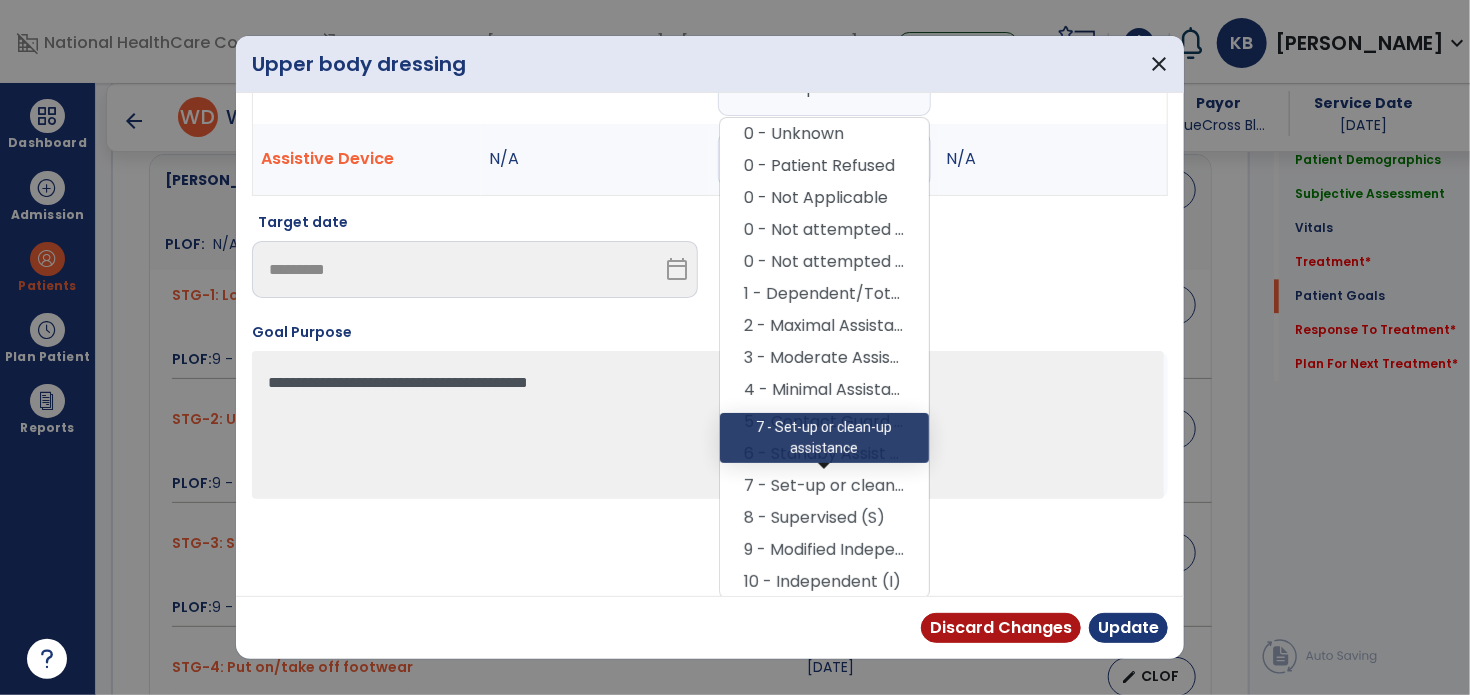 scroll, scrollTop: 28, scrollLeft: 0, axis: vertical 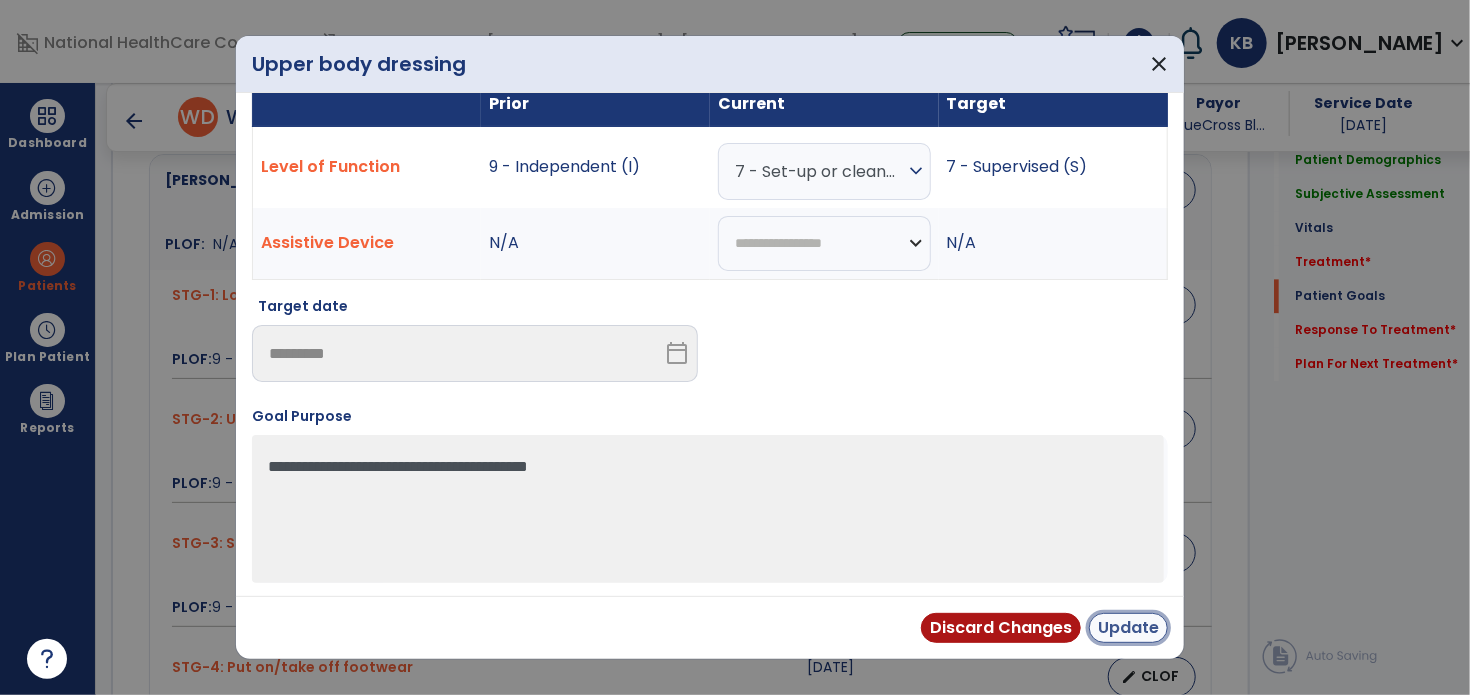 click on "Update" at bounding box center (1128, 628) 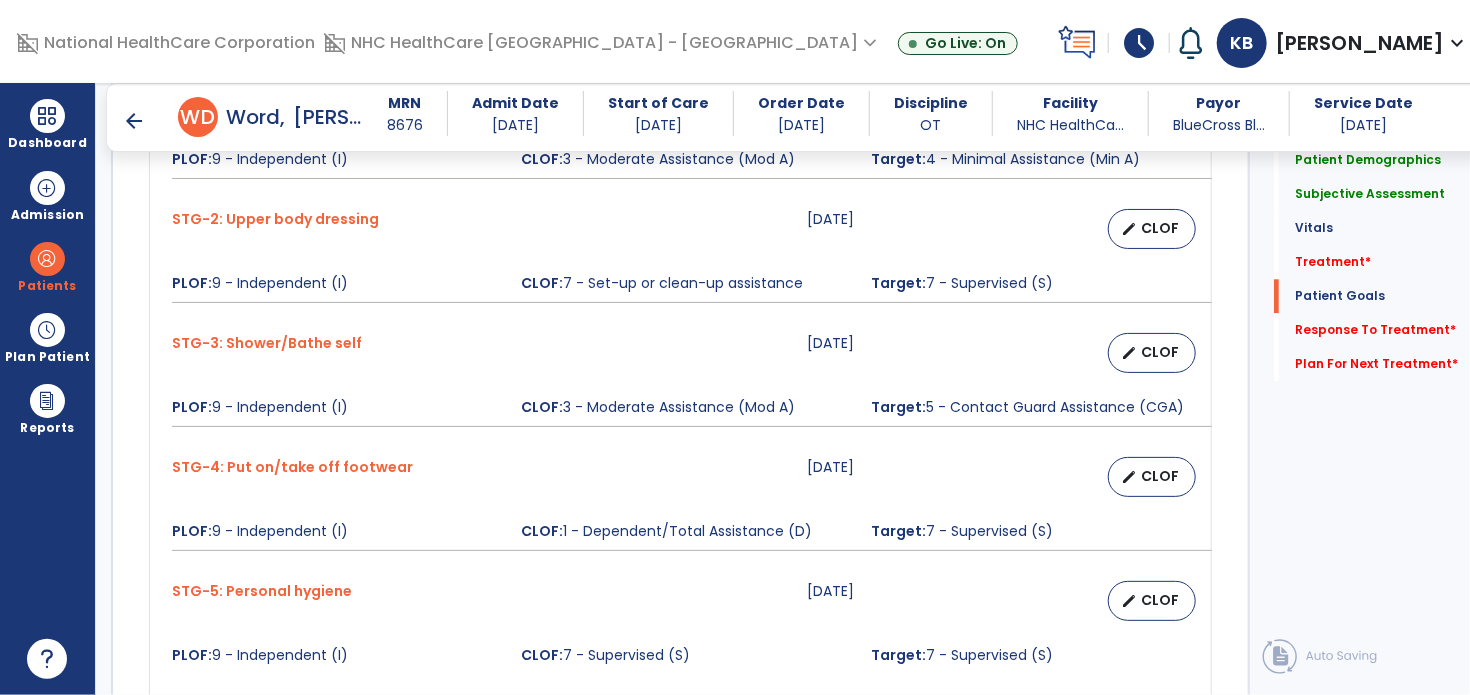 scroll, scrollTop: 2410, scrollLeft: 0, axis: vertical 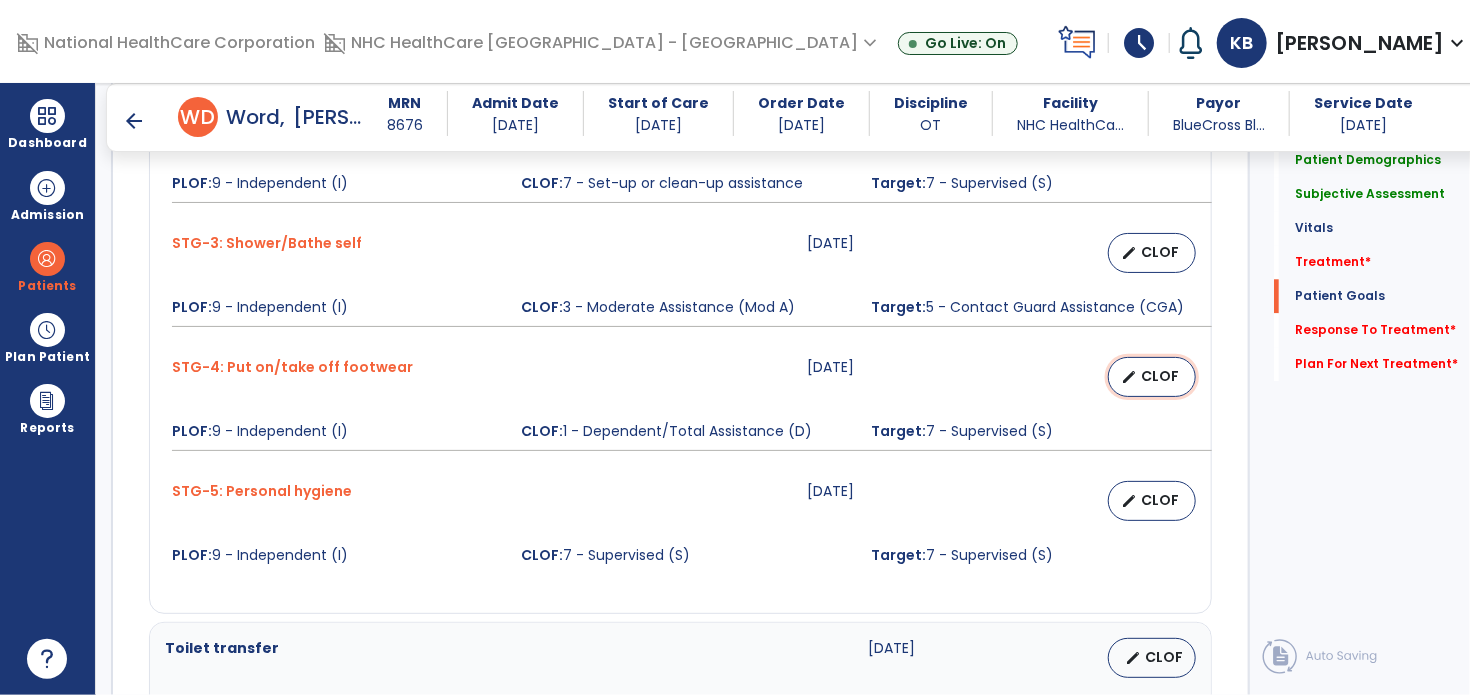 click on "edit" at bounding box center (1129, 377) 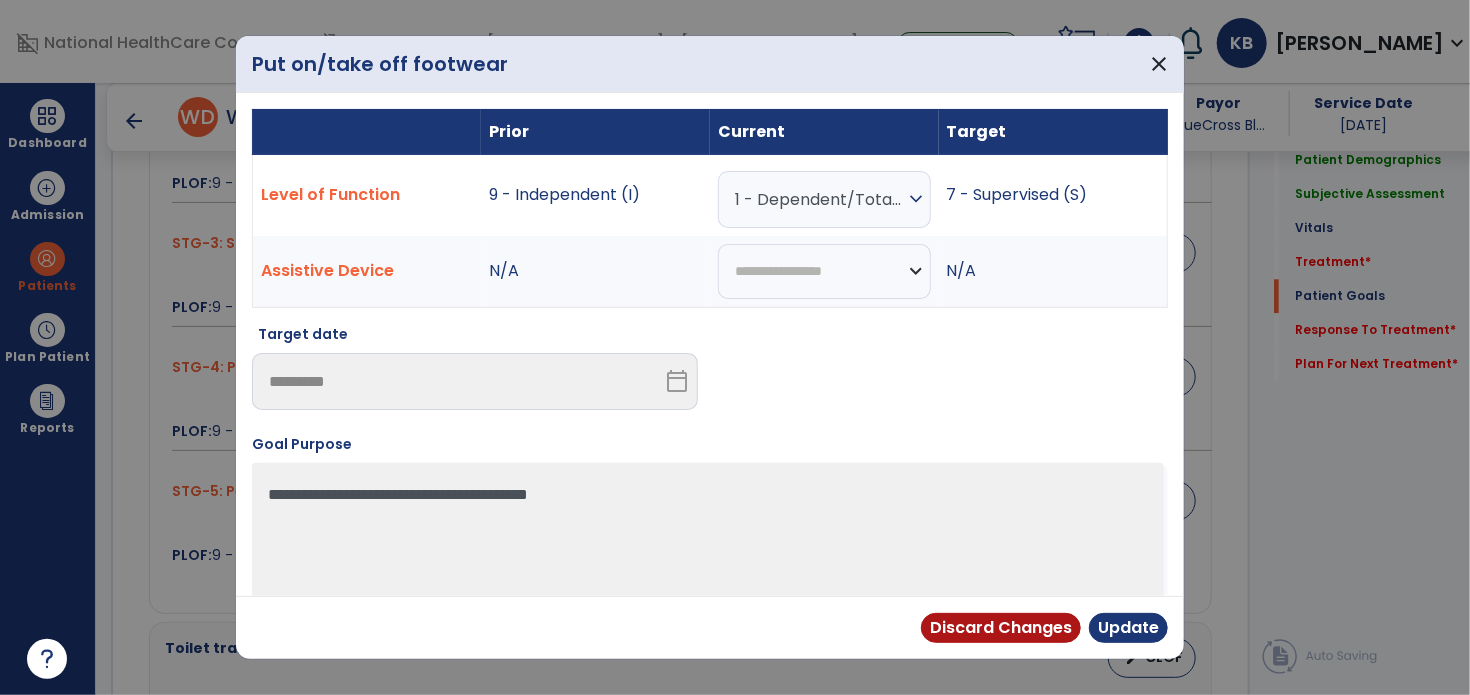 click on "expand_more" at bounding box center [916, 199] 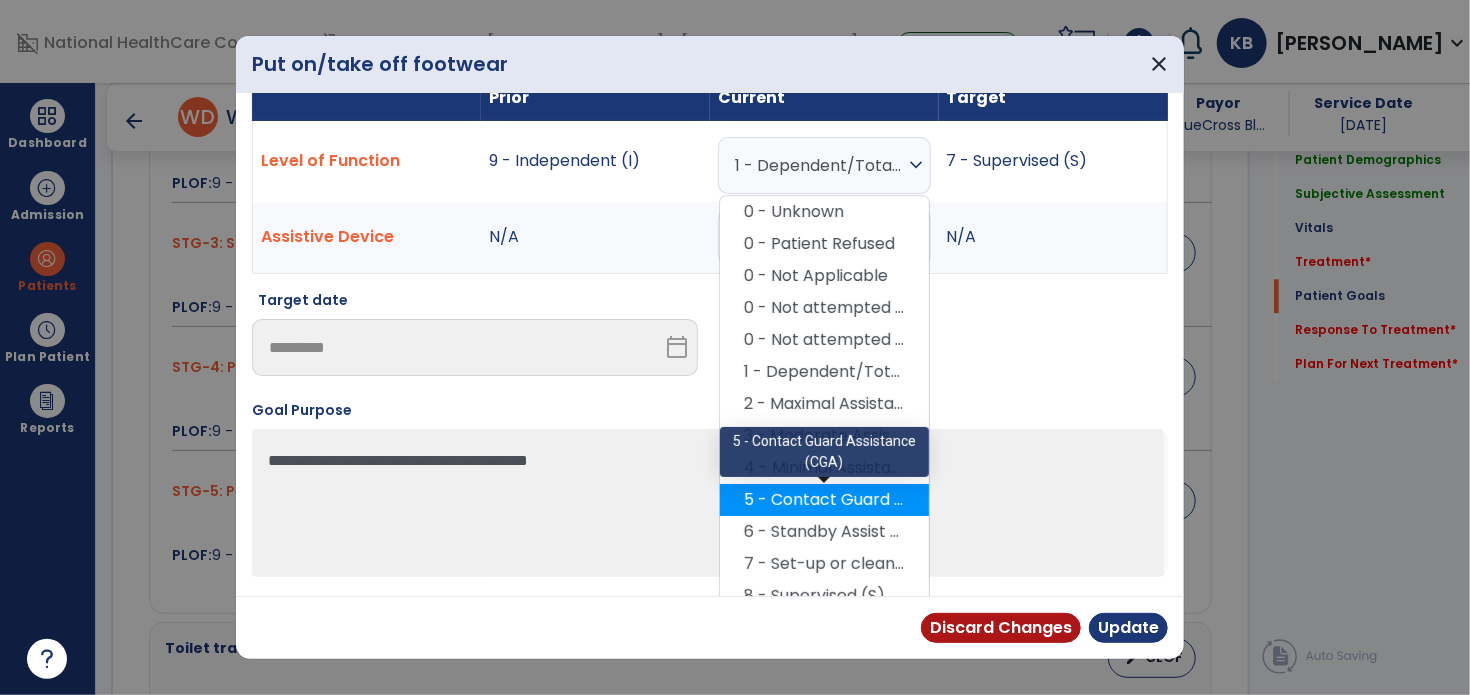 scroll, scrollTop: 0, scrollLeft: 0, axis: both 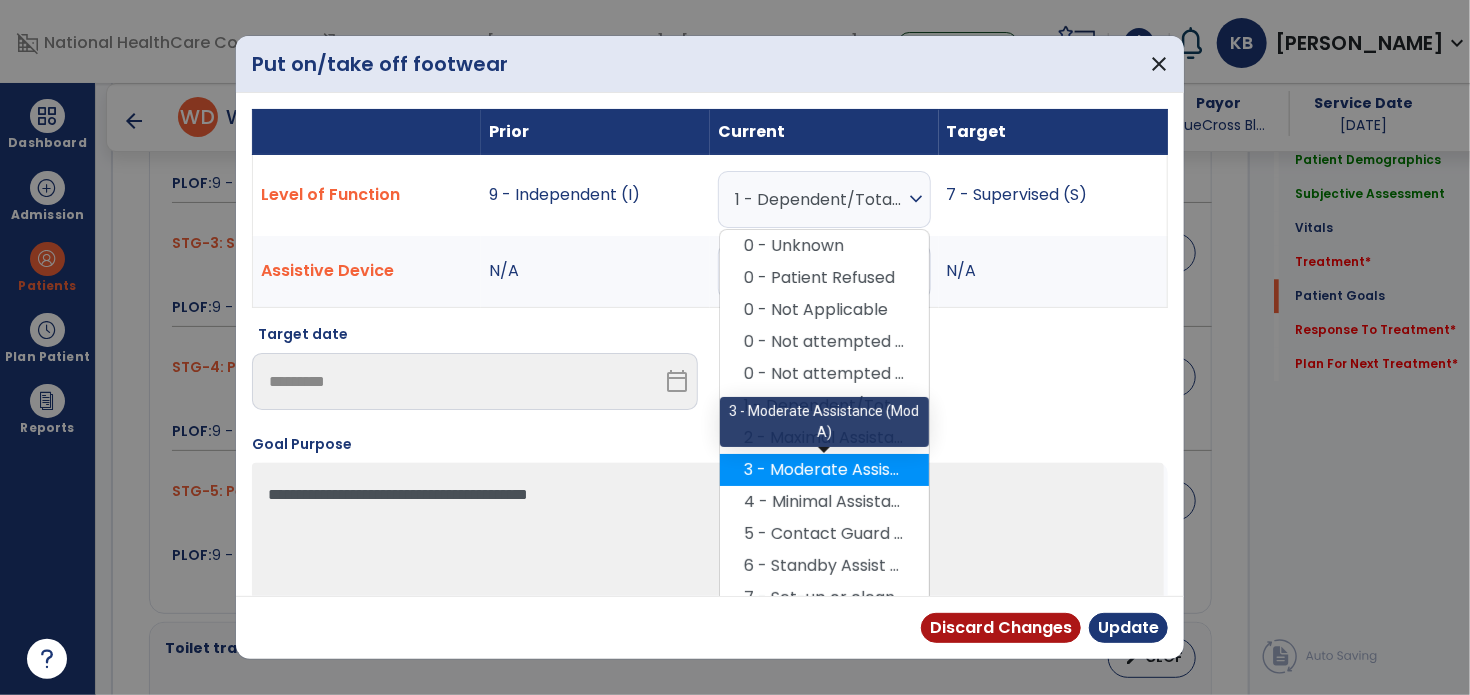 click on "3 - Moderate Assistance (Mod A)" at bounding box center (824, 470) 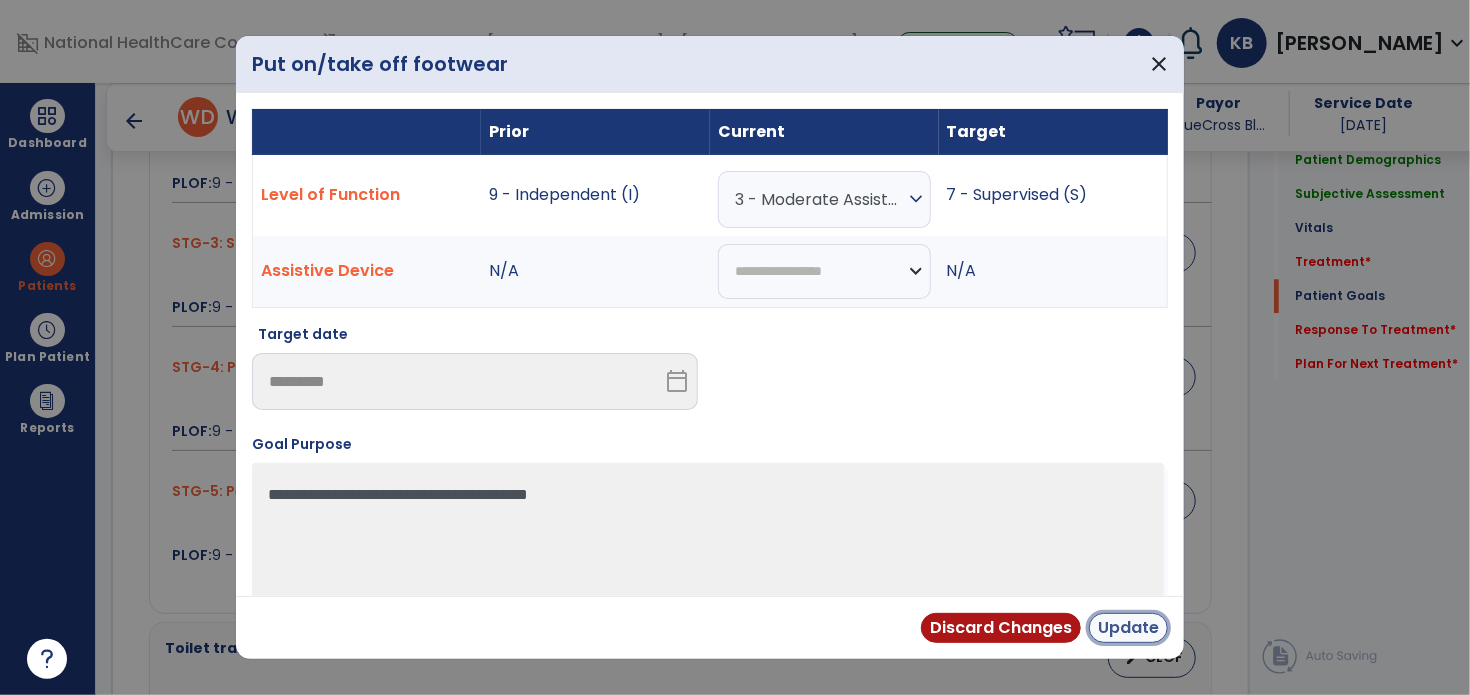 click on "Update" at bounding box center [1128, 628] 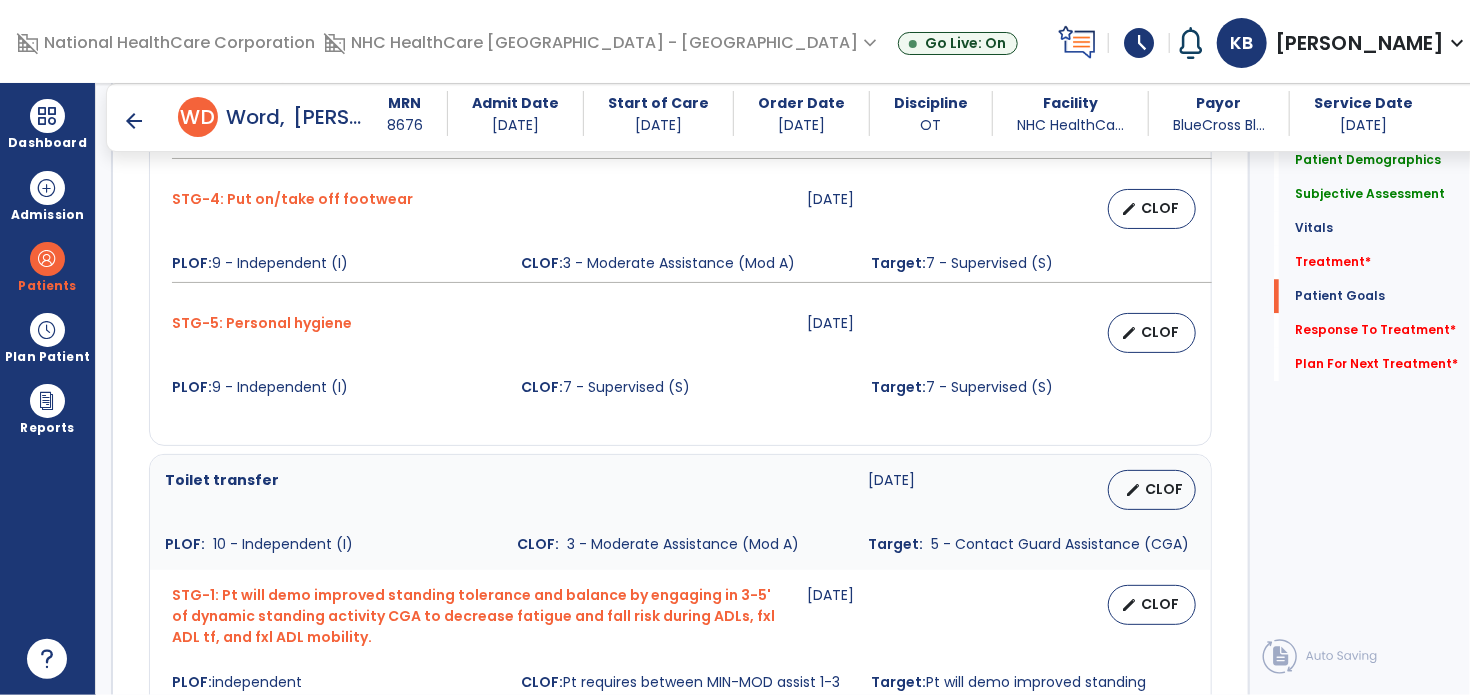 scroll, scrollTop: 2611, scrollLeft: 0, axis: vertical 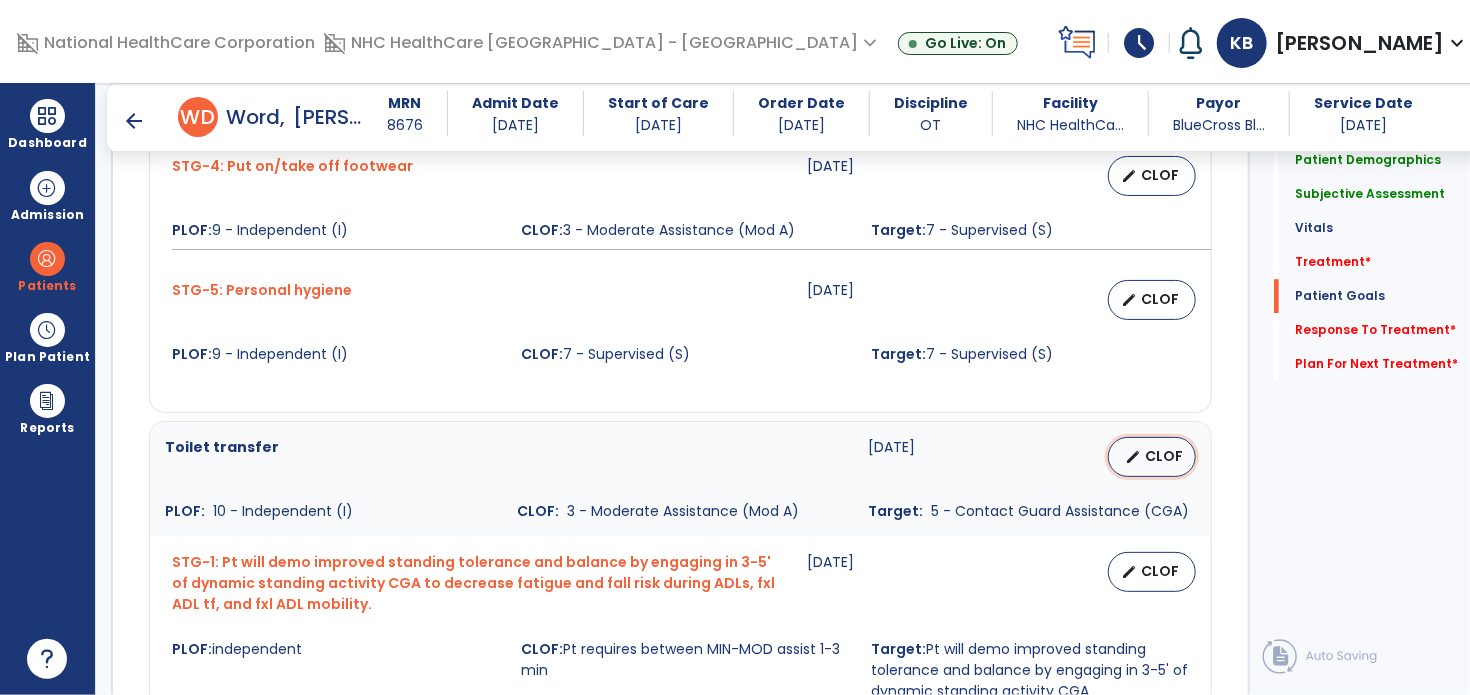 click on "CLOF" at bounding box center (1164, 456) 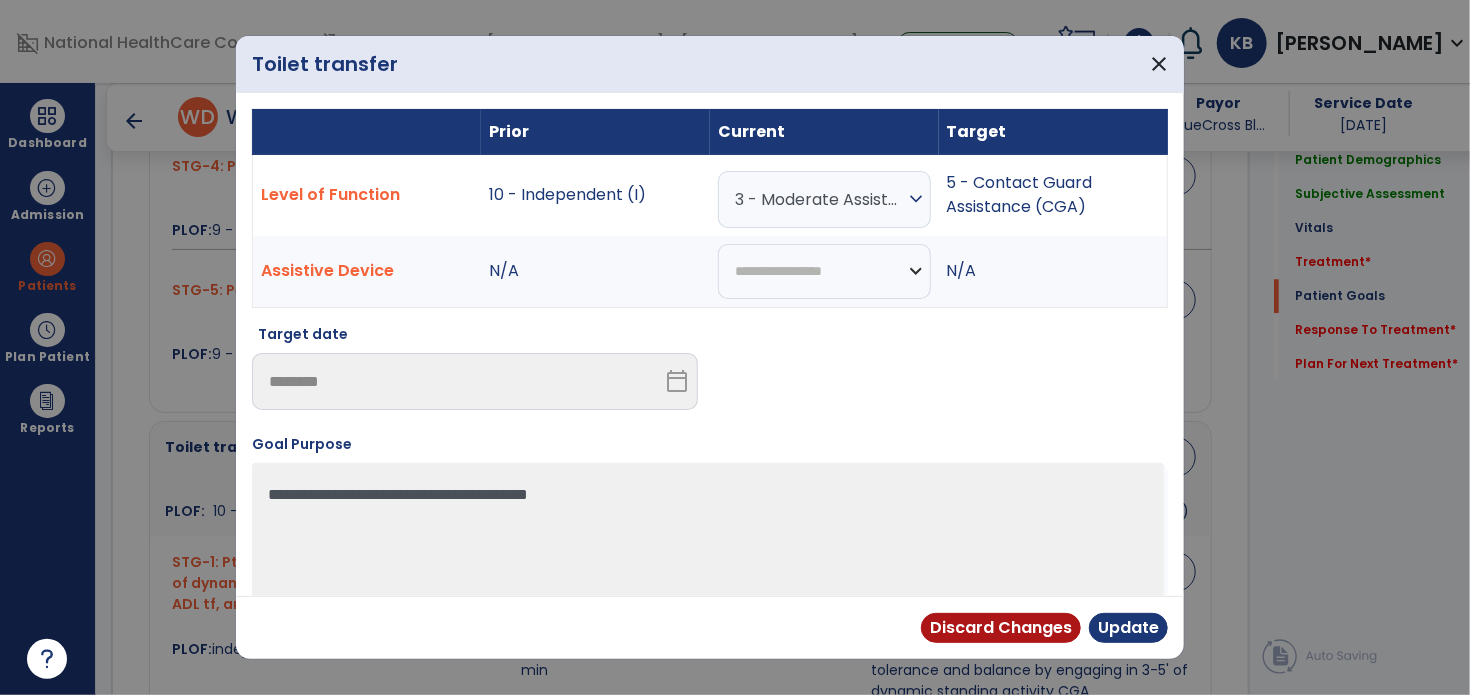 click on "expand_more" at bounding box center [916, 199] 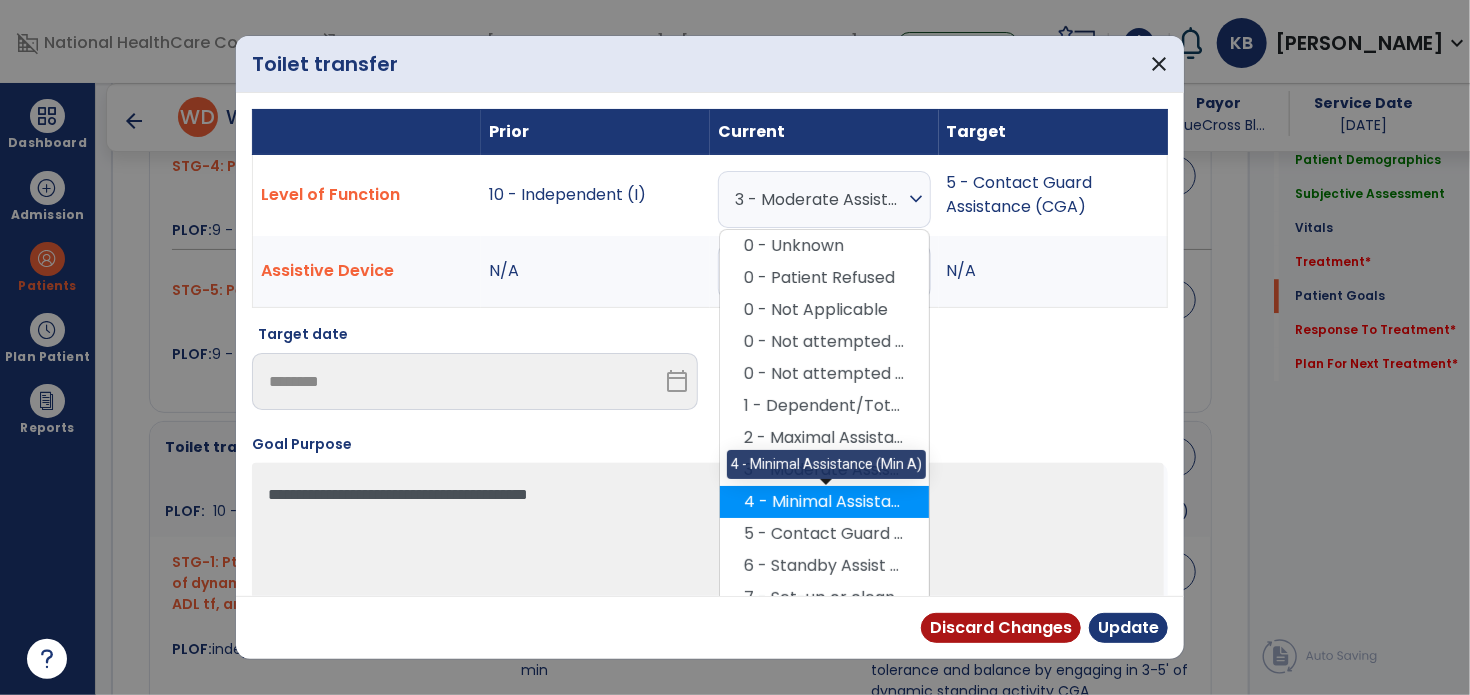 click on "4 - Minimal Assistance (Min A)" at bounding box center [824, 502] 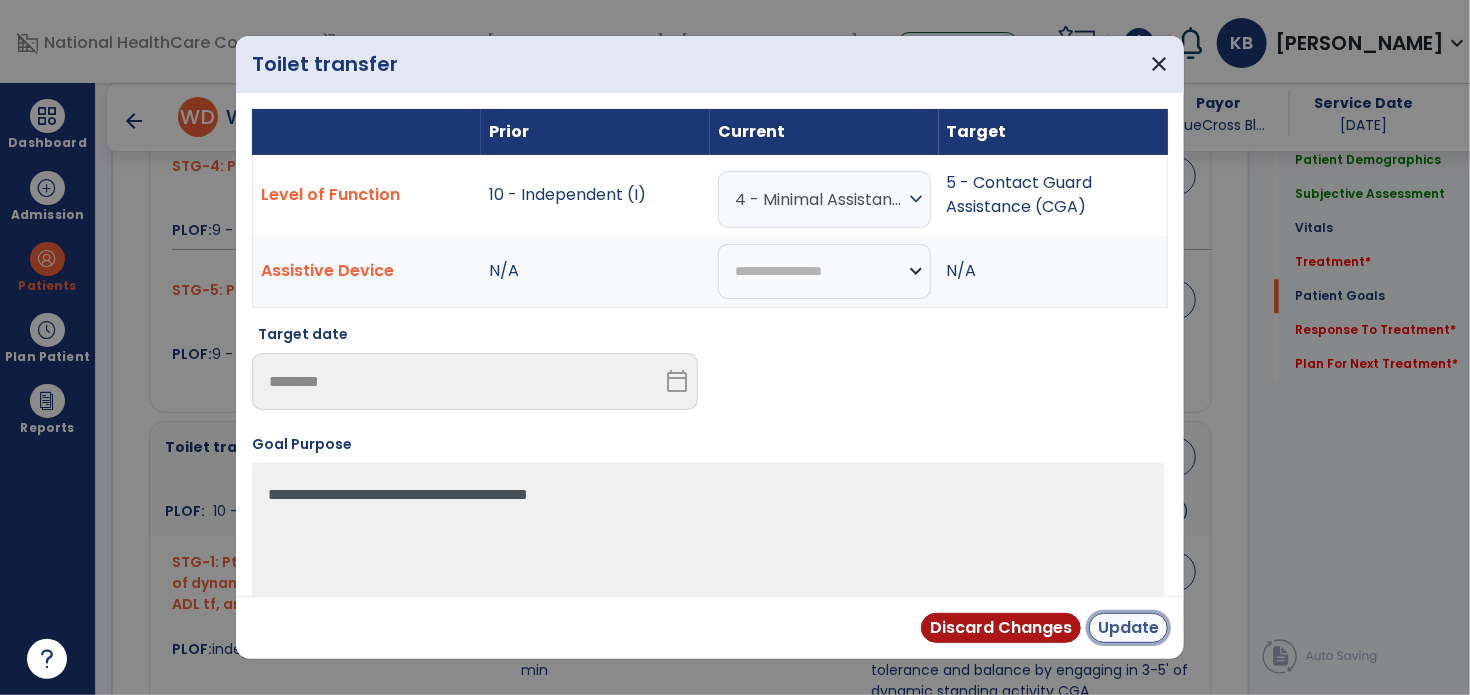 click on "Update" at bounding box center [1128, 628] 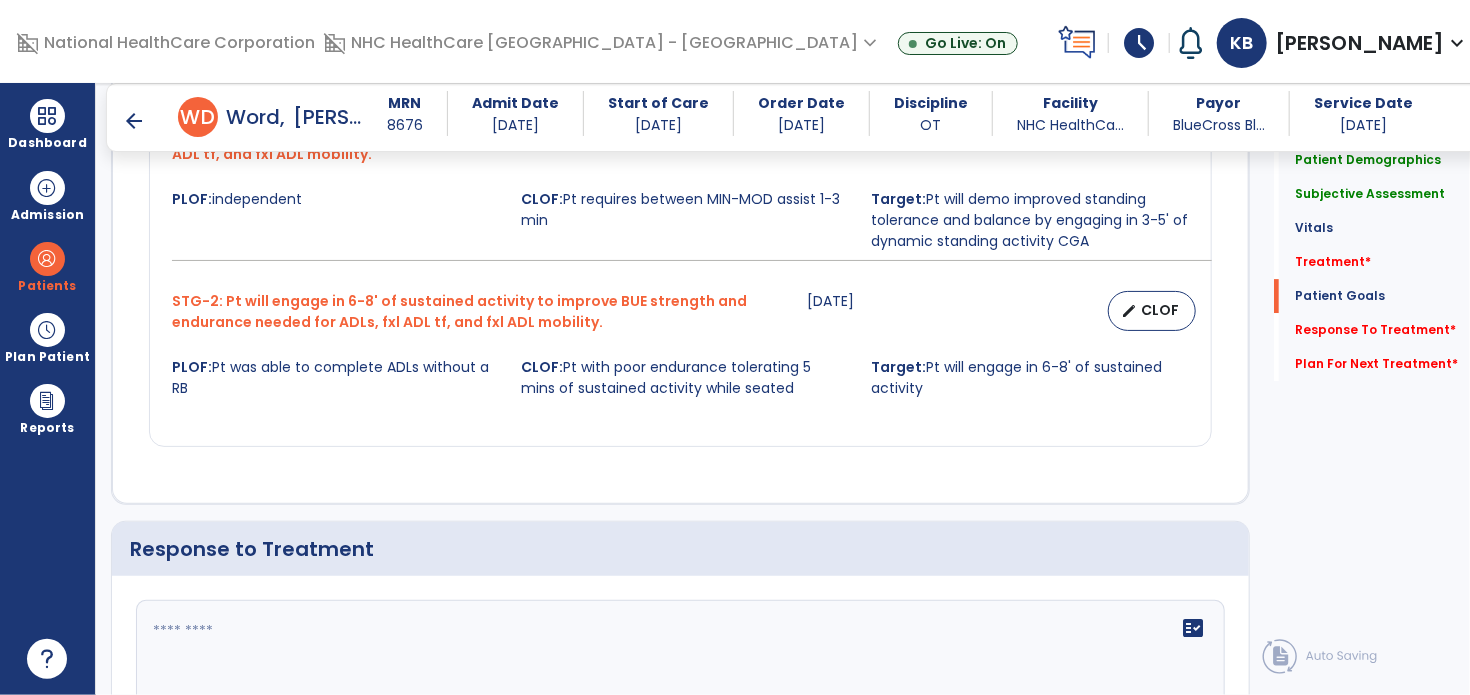 scroll, scrollTop: 2611, scrollLeft: 0, axis: vertical 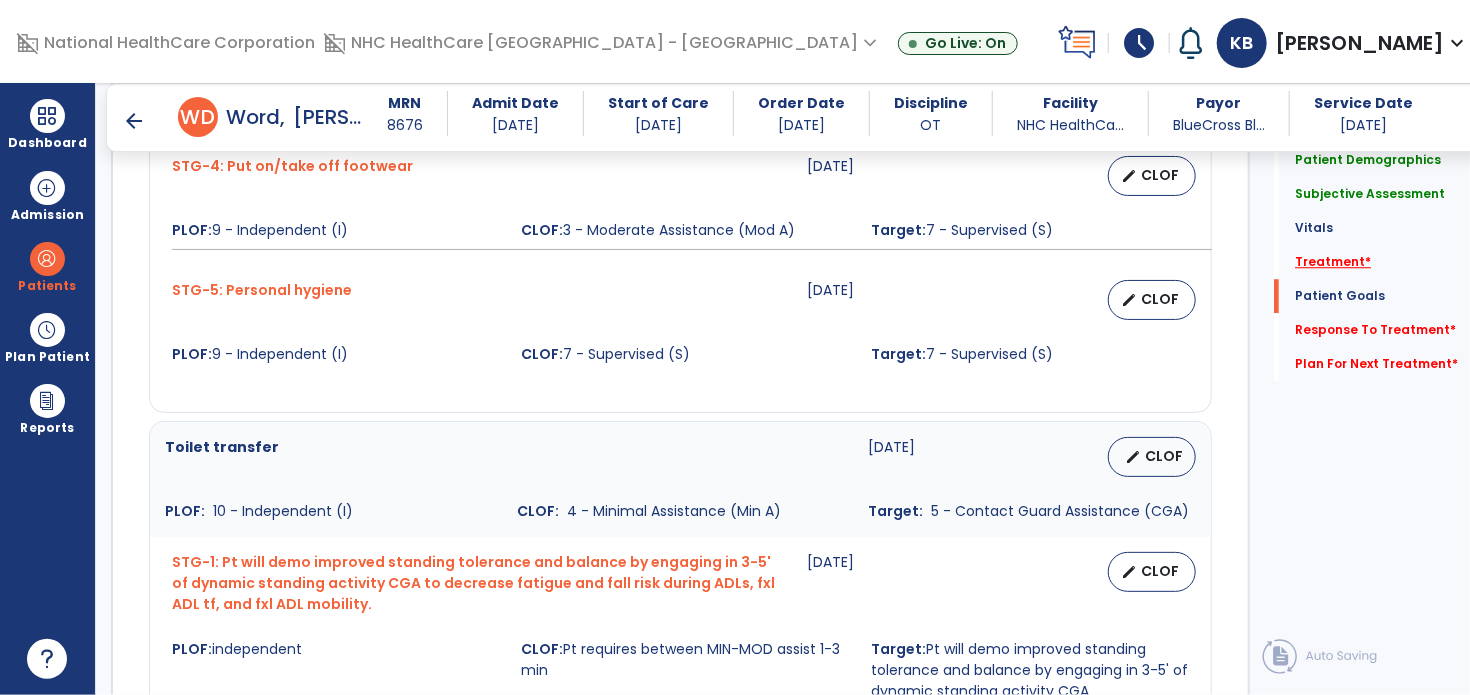 click on "Treatment   *" 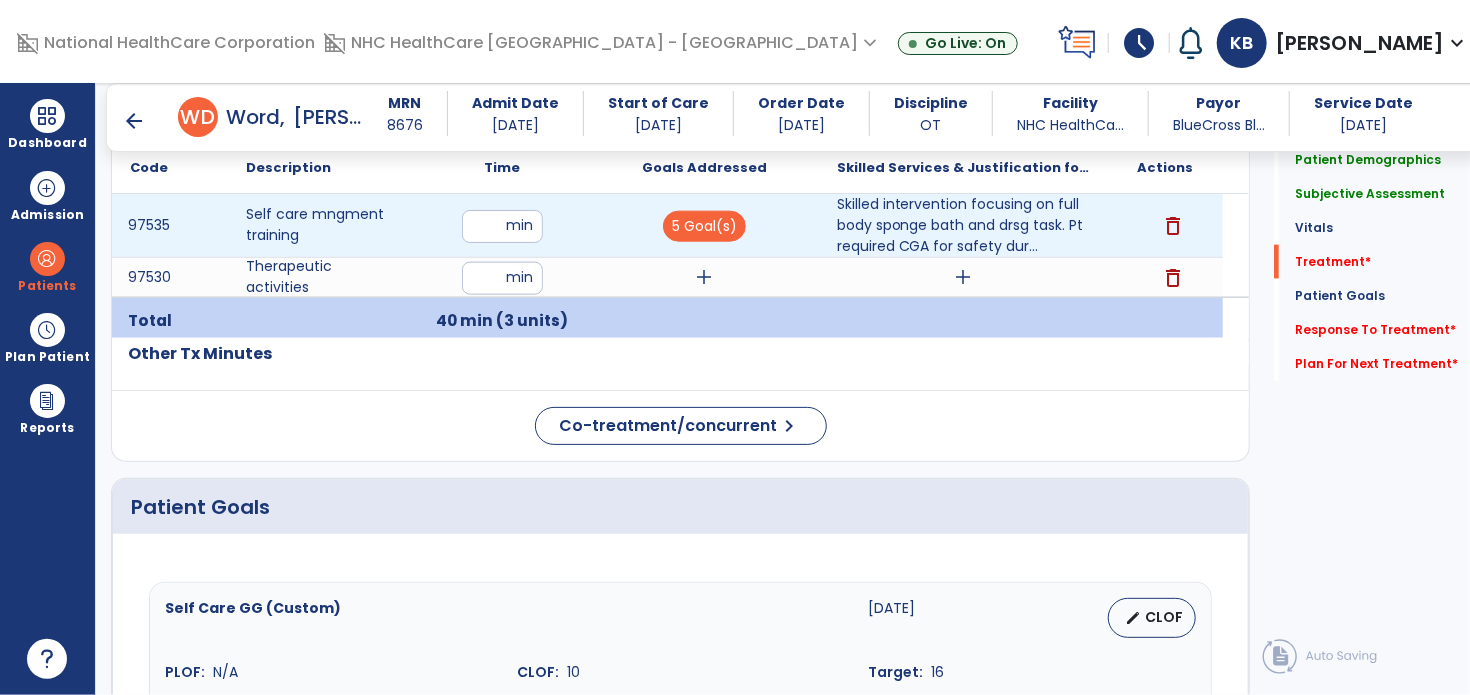 scroll, scrollTop: 1046, scrollLeft: 0, axis: vertical 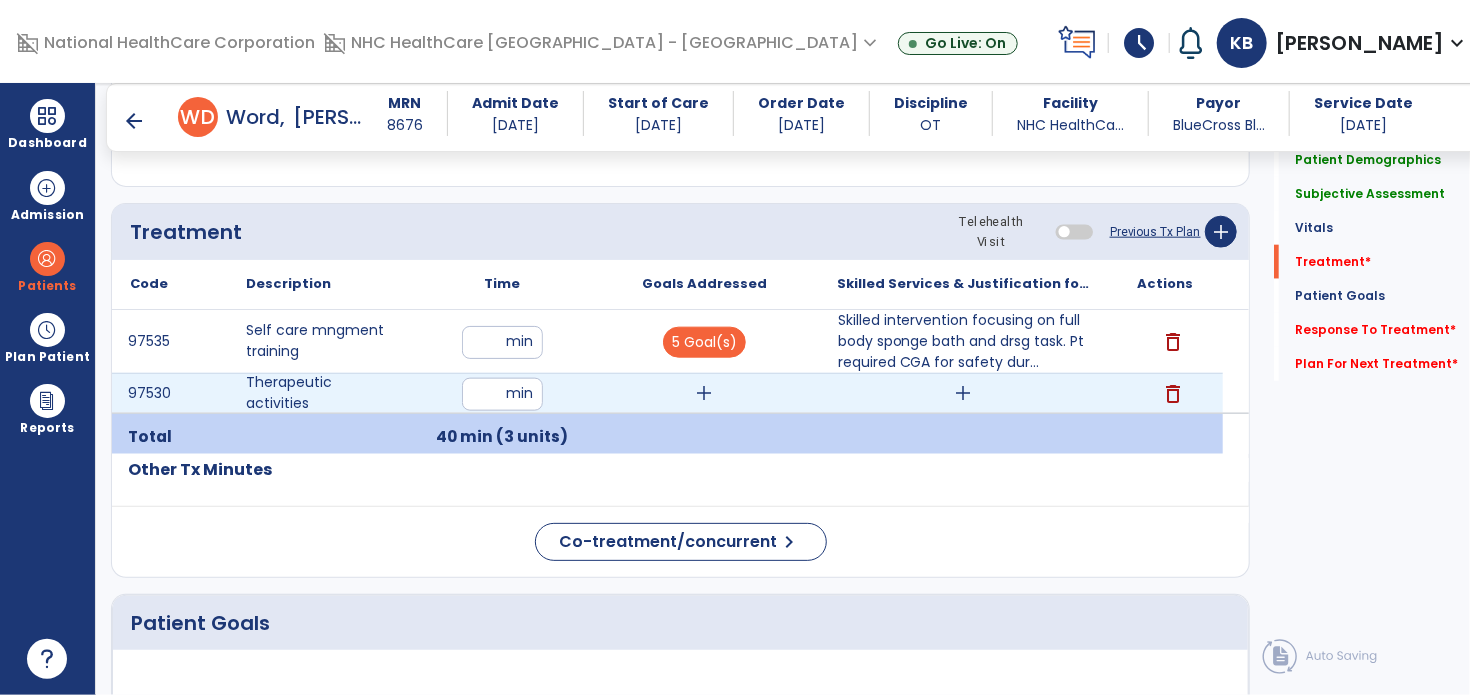 click on "add" at bounding box center [704, 393] 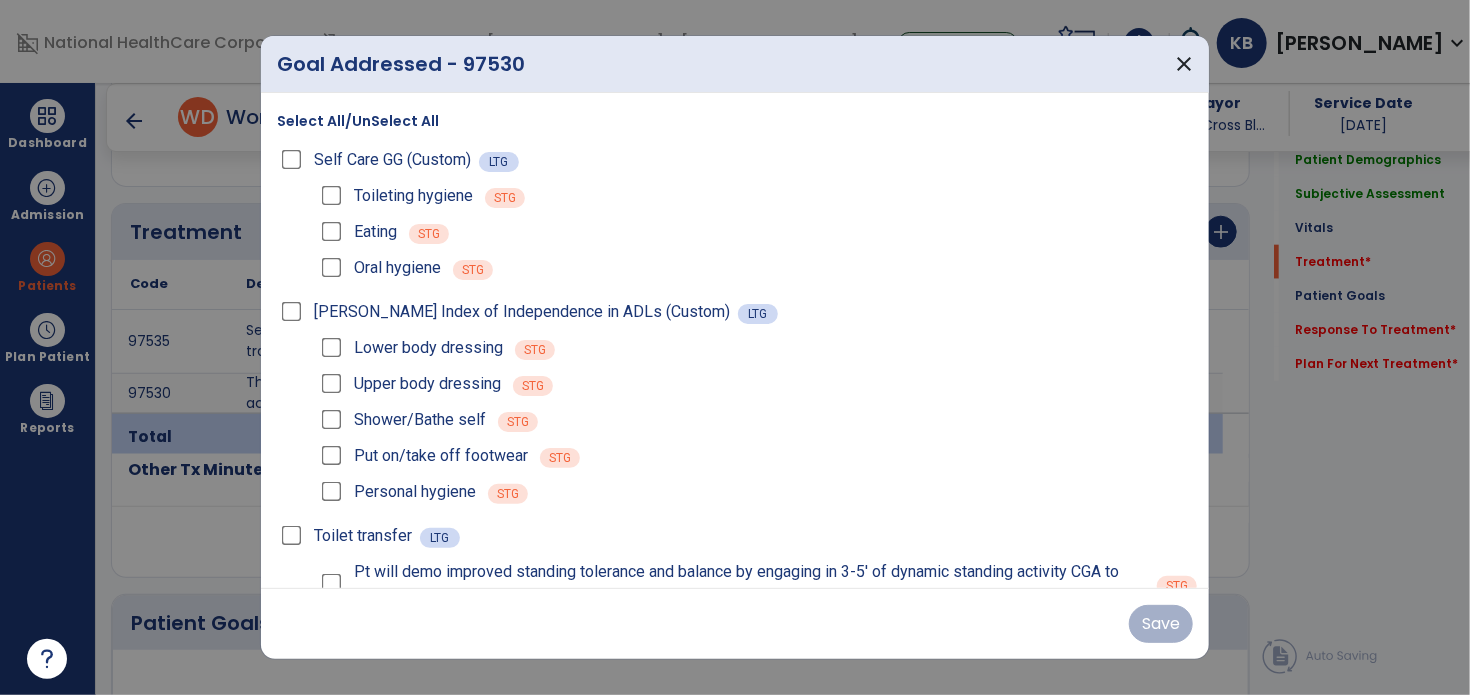 scroll, scrollTop: 107, scrollLeft: 0, axis: vertical 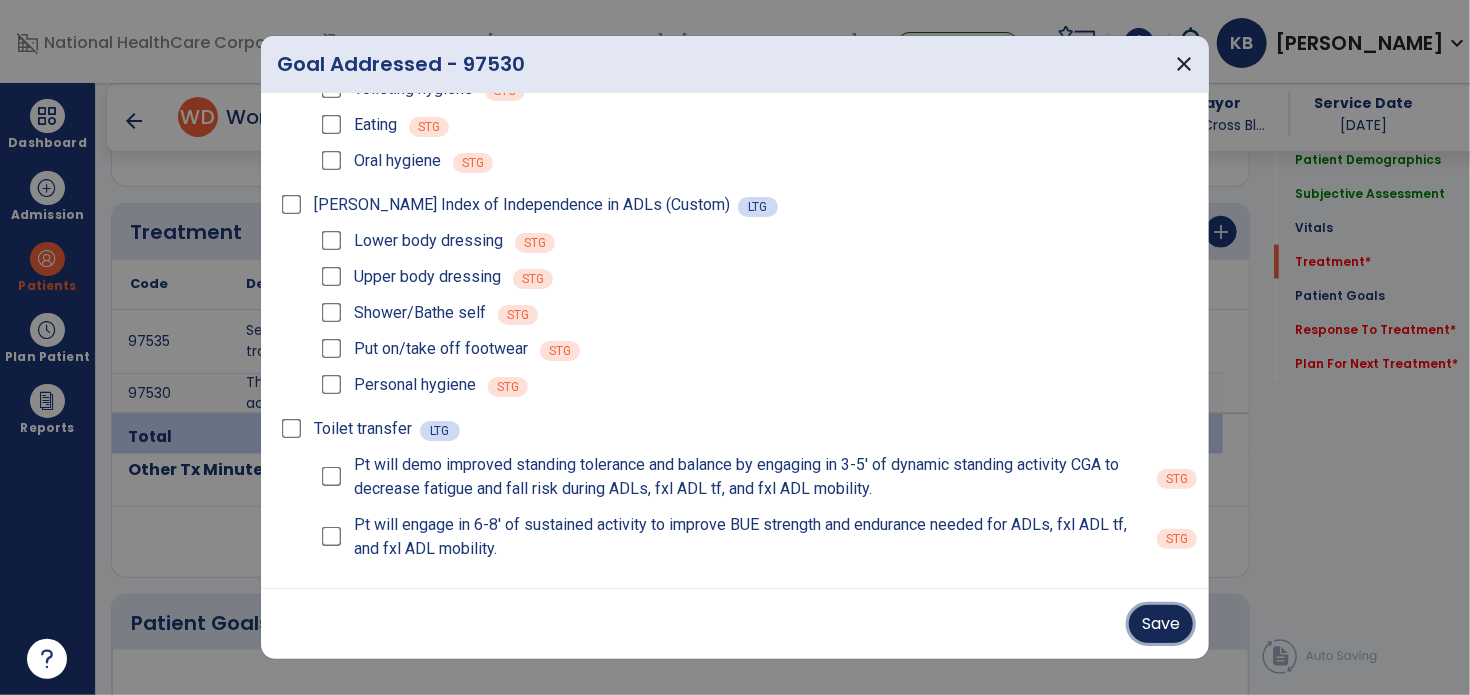 click on "Save" at bounding box center (1161, 624) 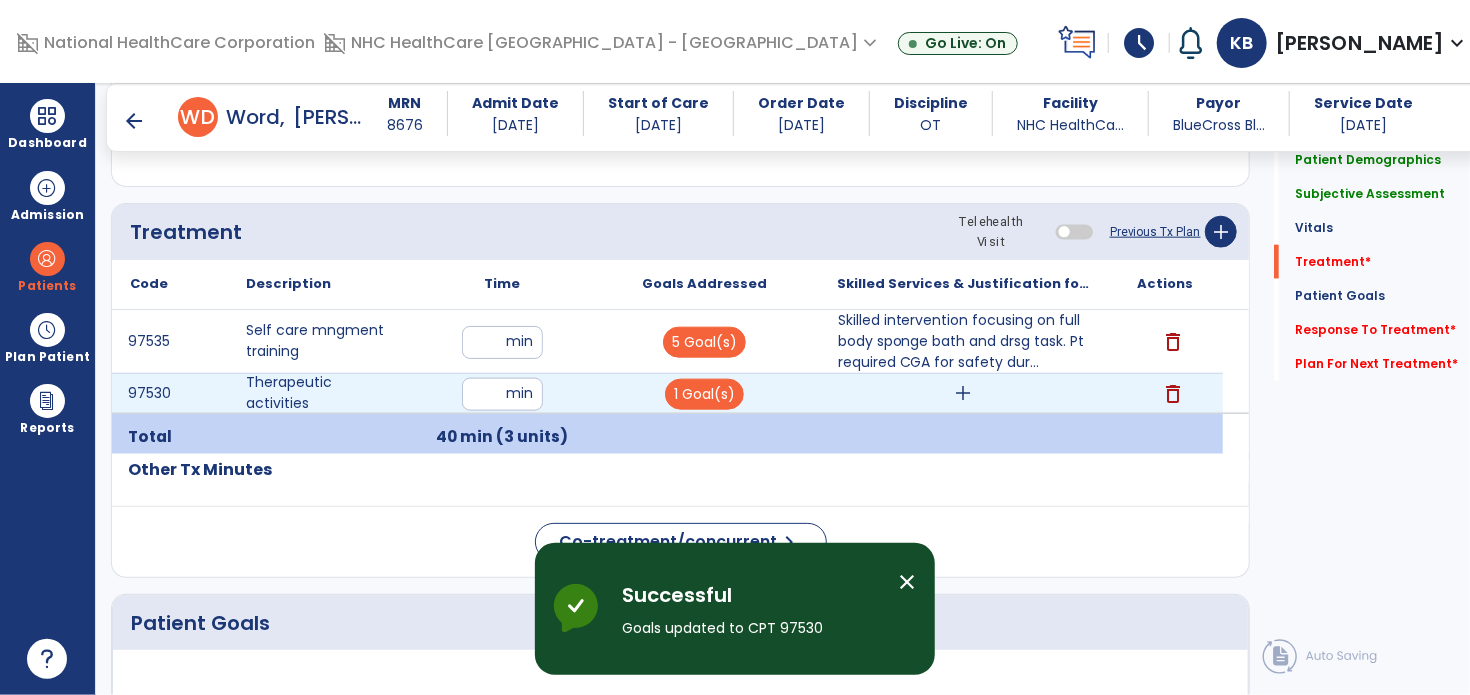 click on "add" at bounding box center [964, 393] 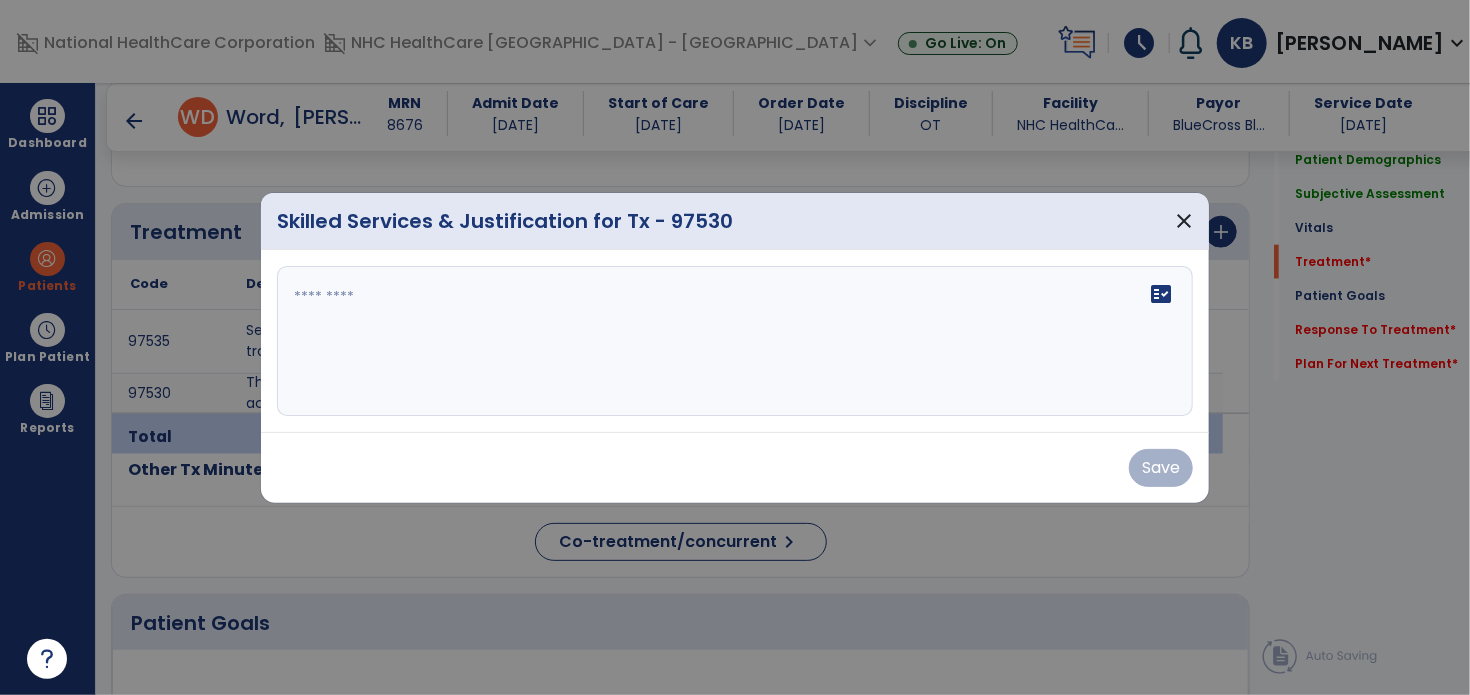click on "fact_check" at bounding box center (735, 341) 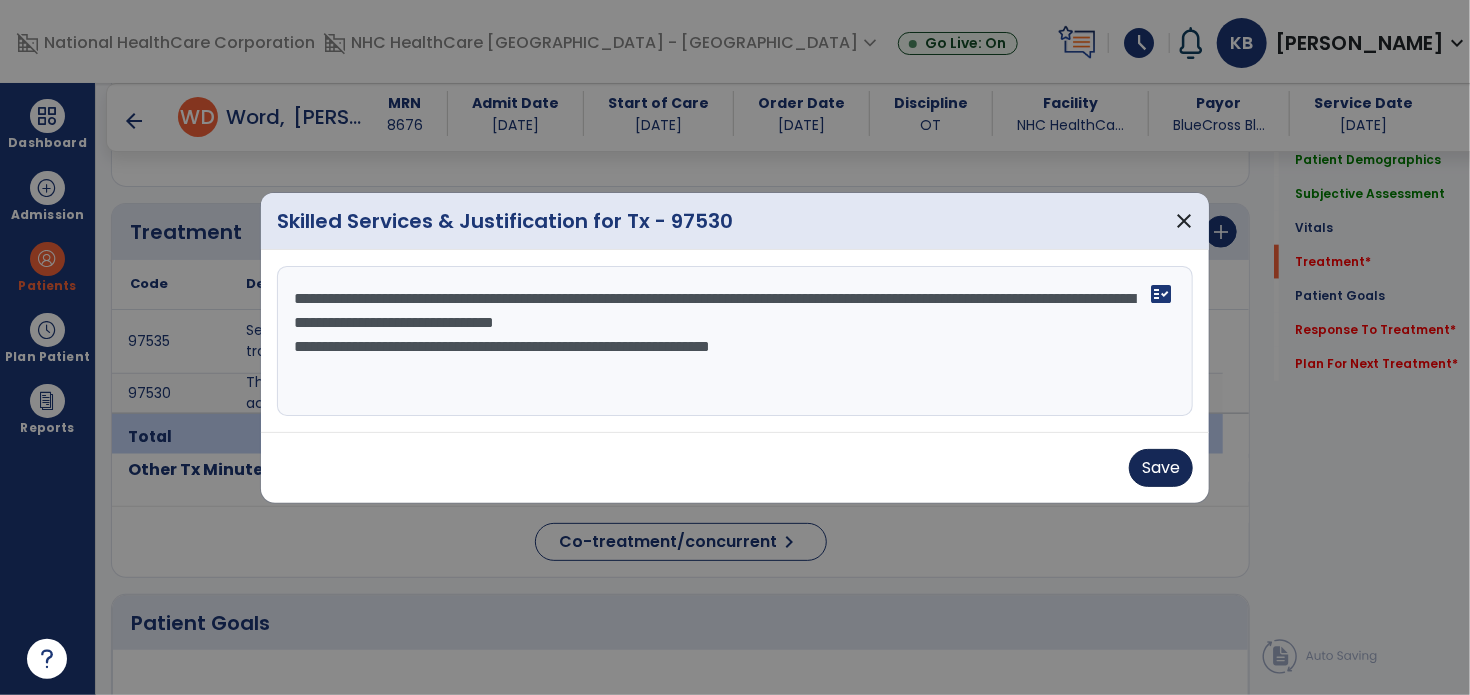 type on "**********" 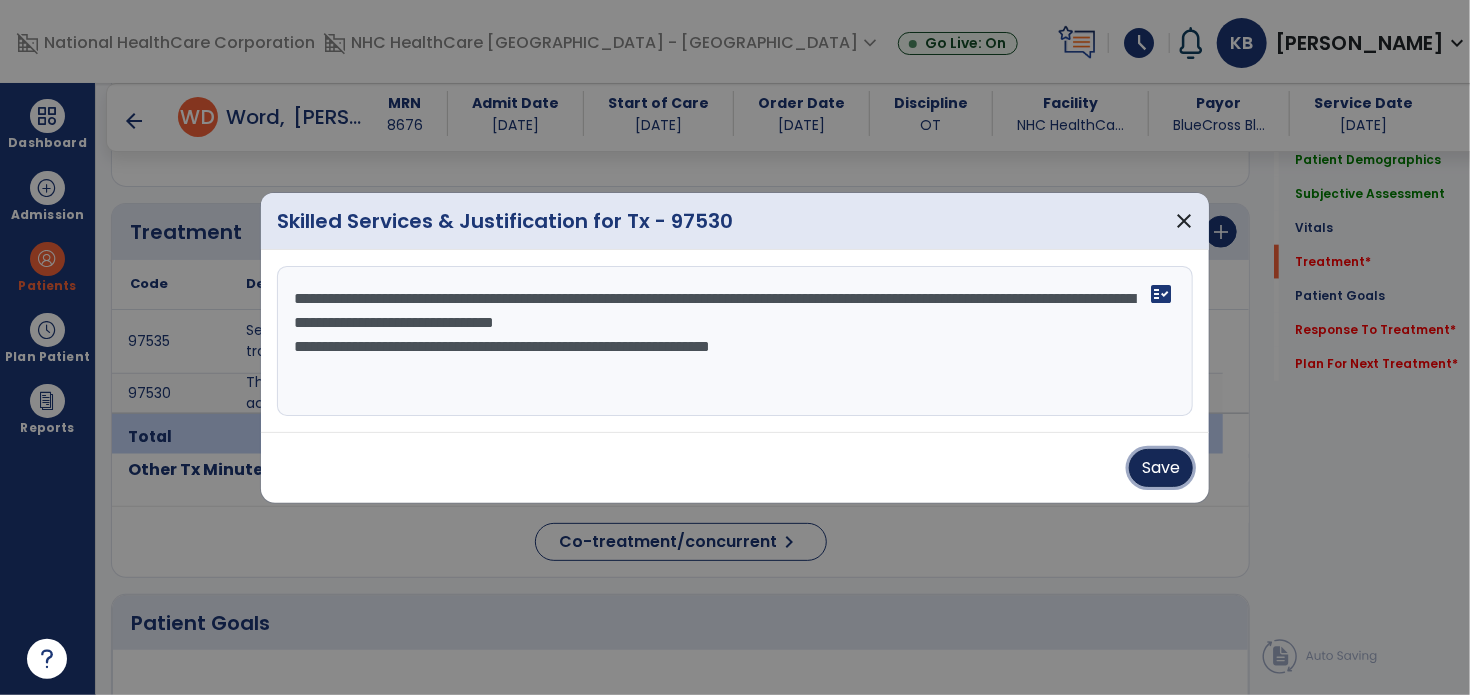 click on "Save" at bounding box center (1161, 468) 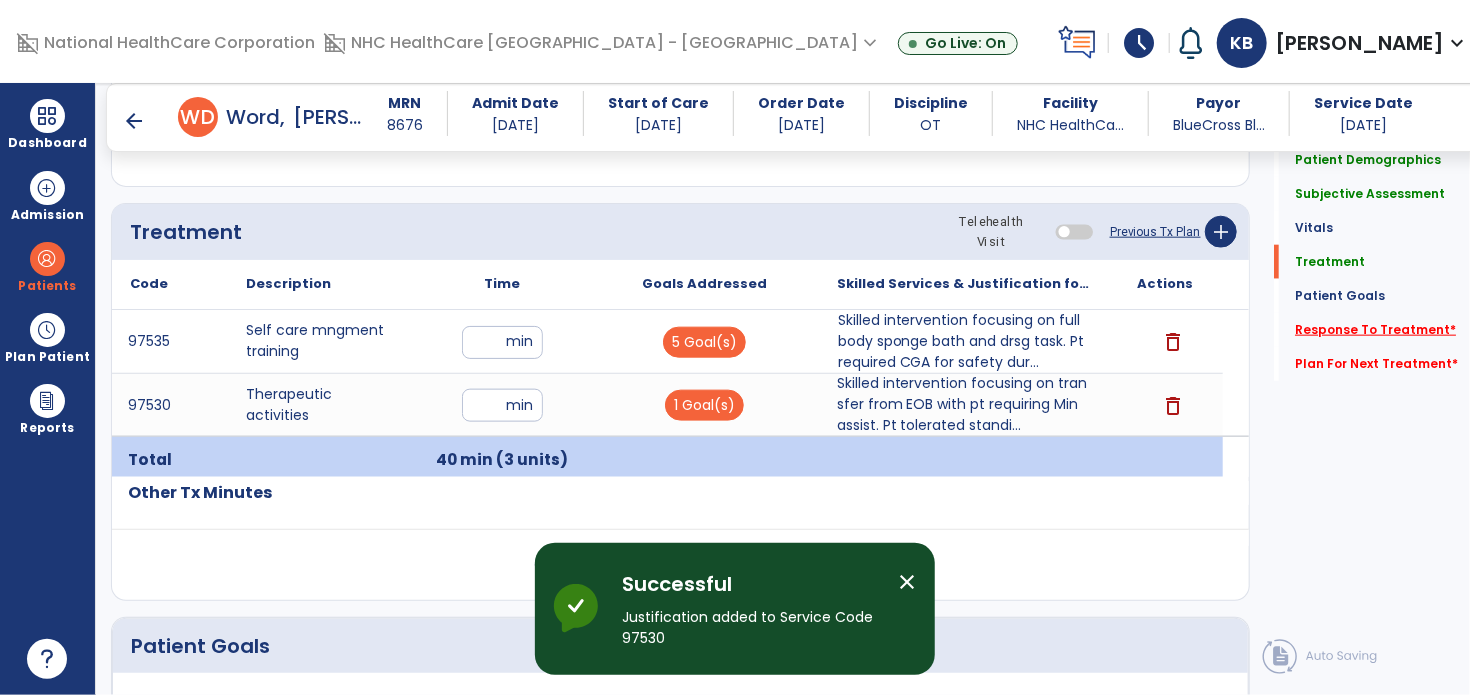 click on "Response To Treatment   *" 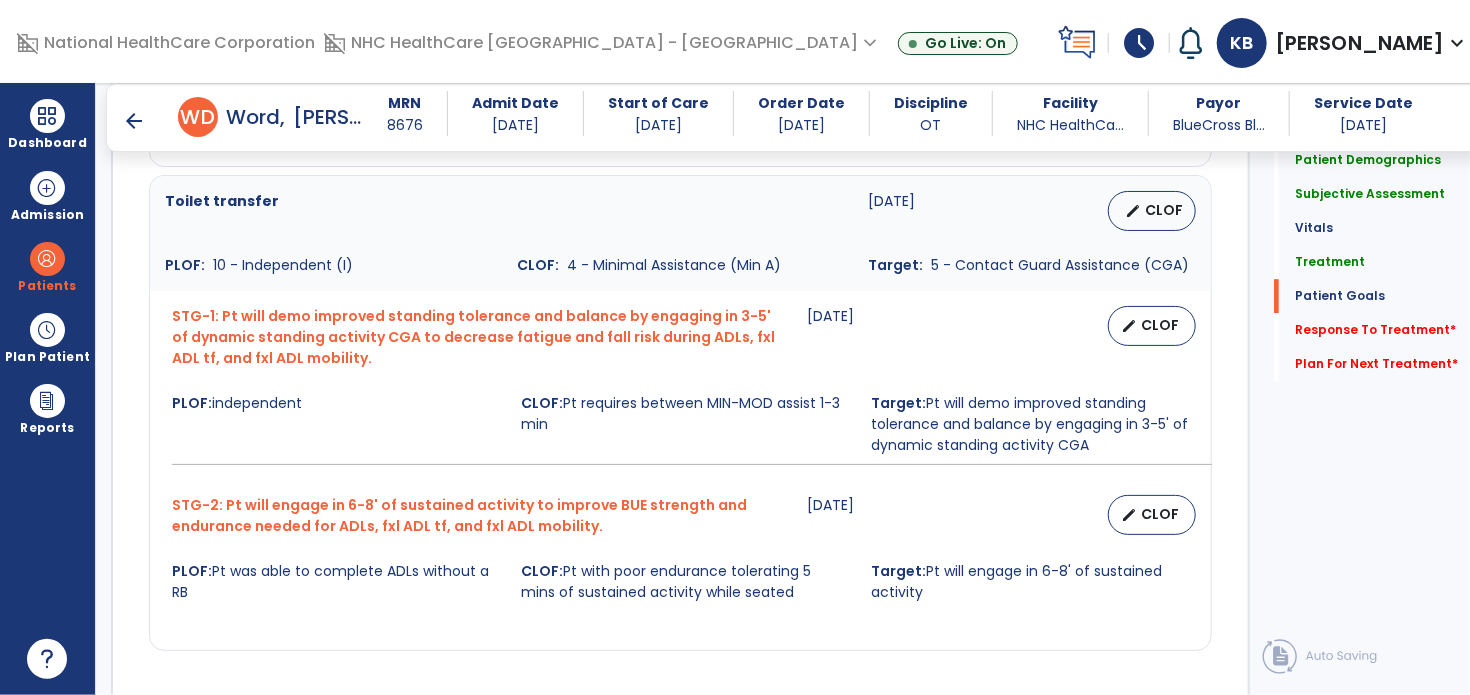 scroll, scrollTop: 3337, scrollLeft: 0, axis: vertical 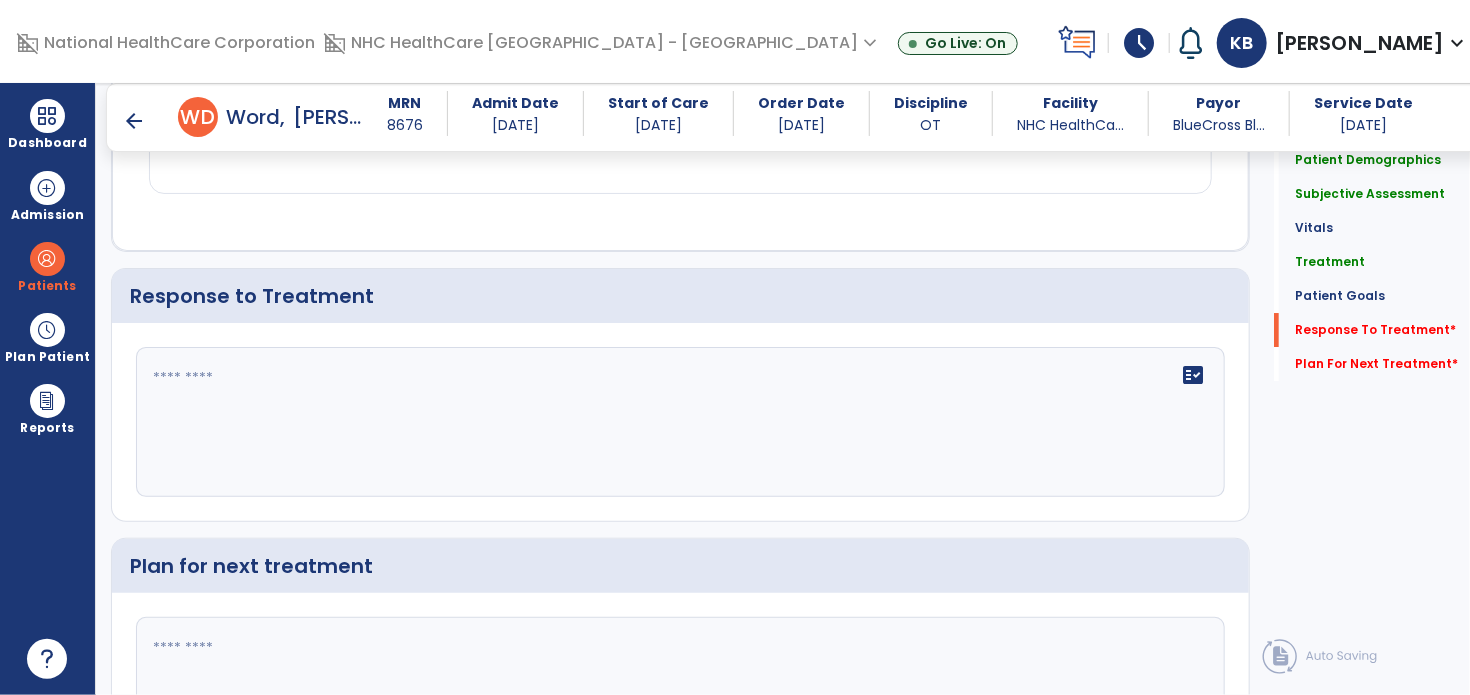 click on "fact_check" 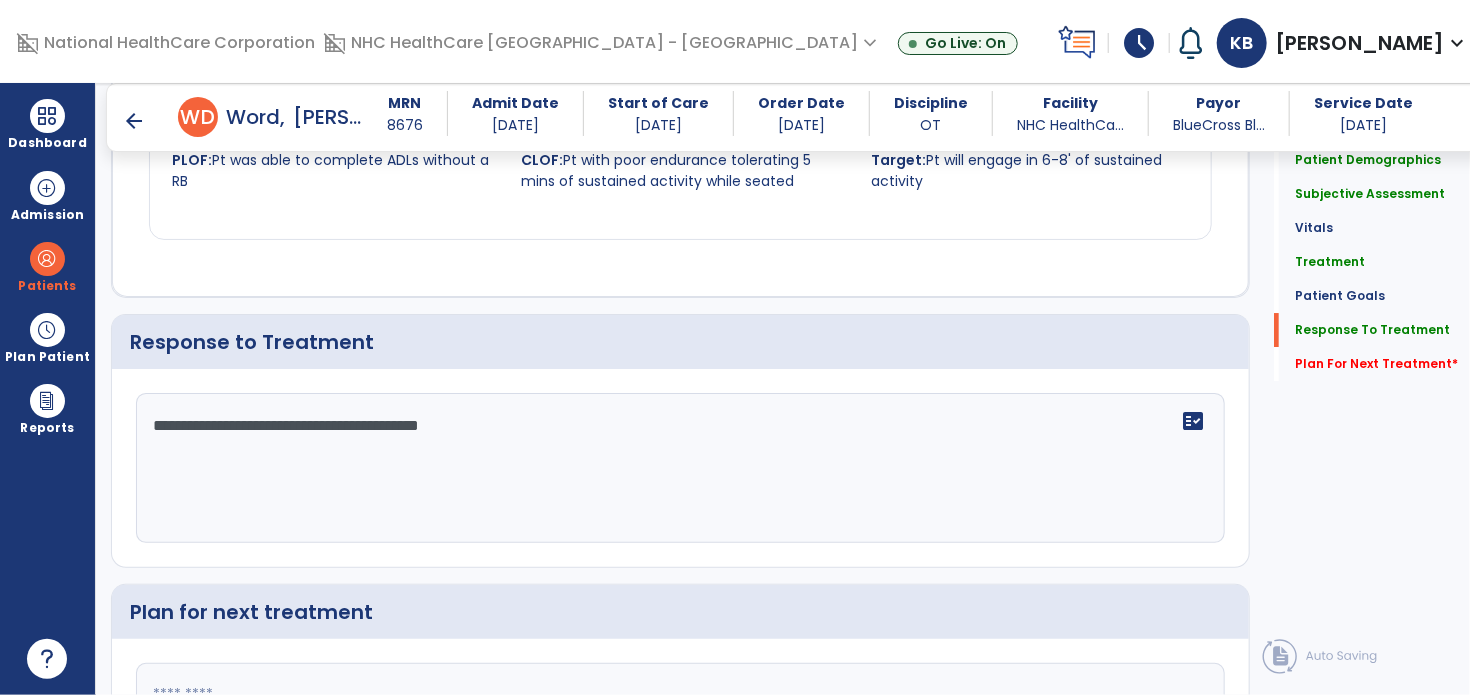 scroll, scrollTop: 3336, scrollLeft: 0, axis: vertical 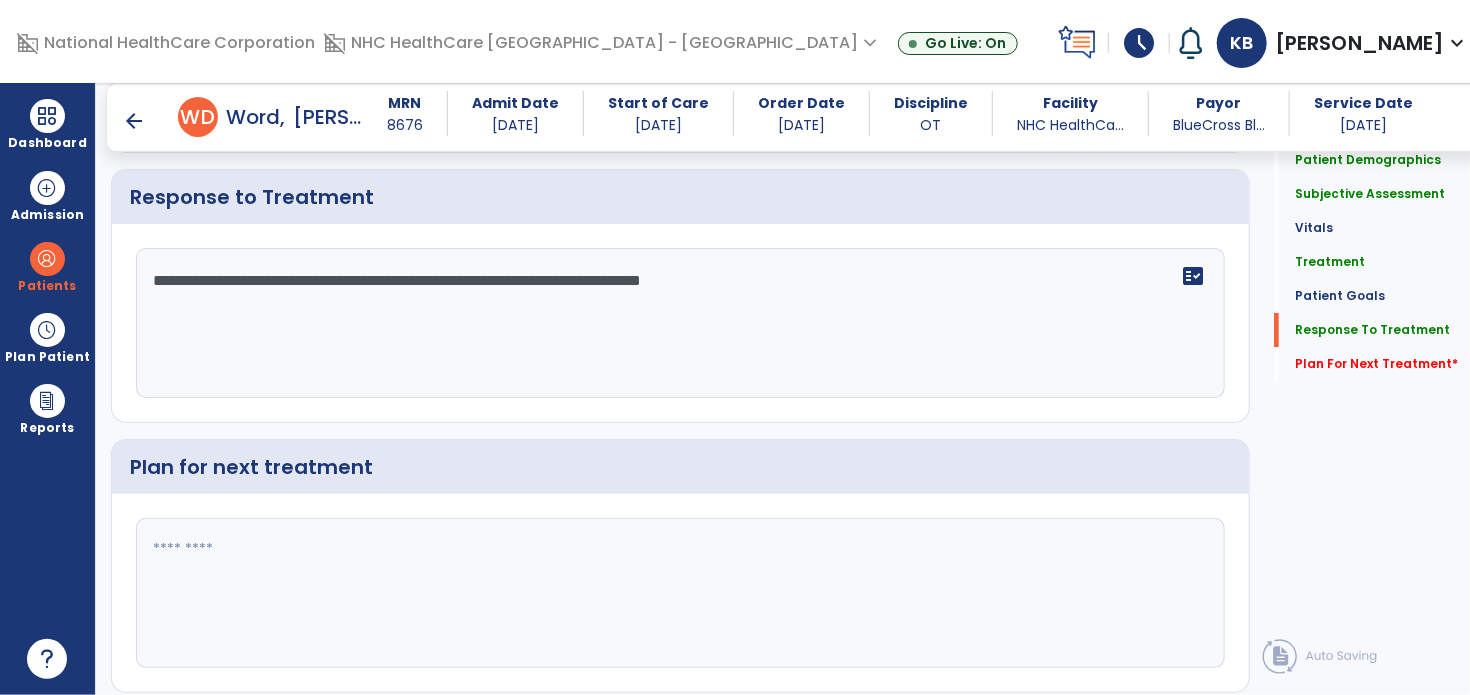 type on "**********" 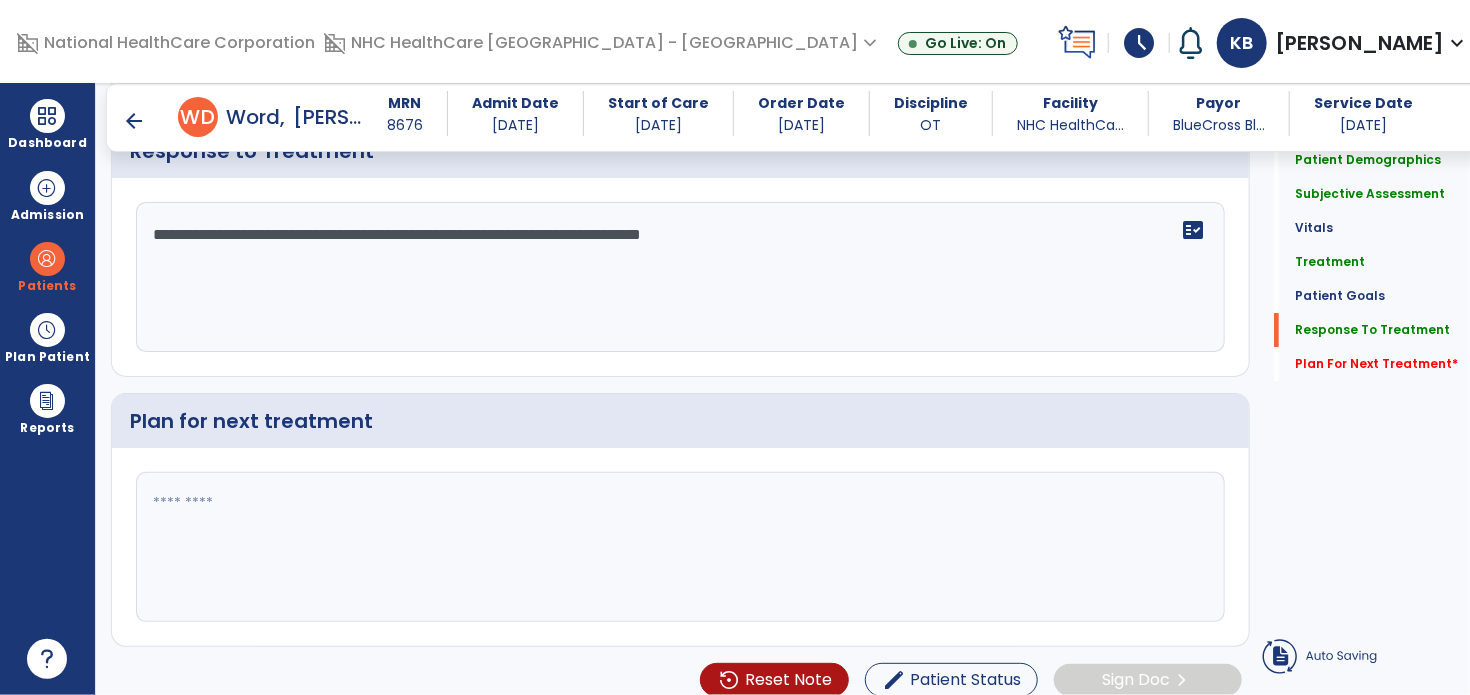 click 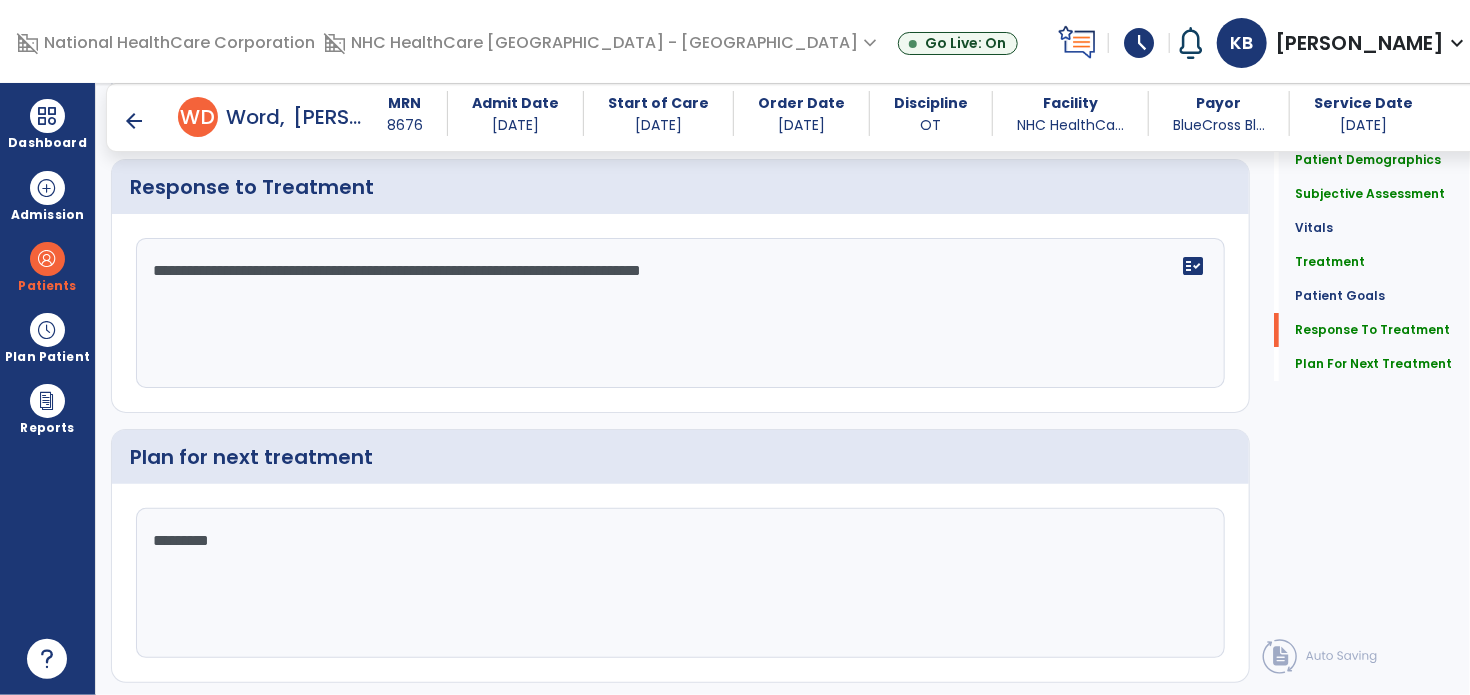 scroll, scrollTop: 3492, scrollLeft: 0, axis: vertical 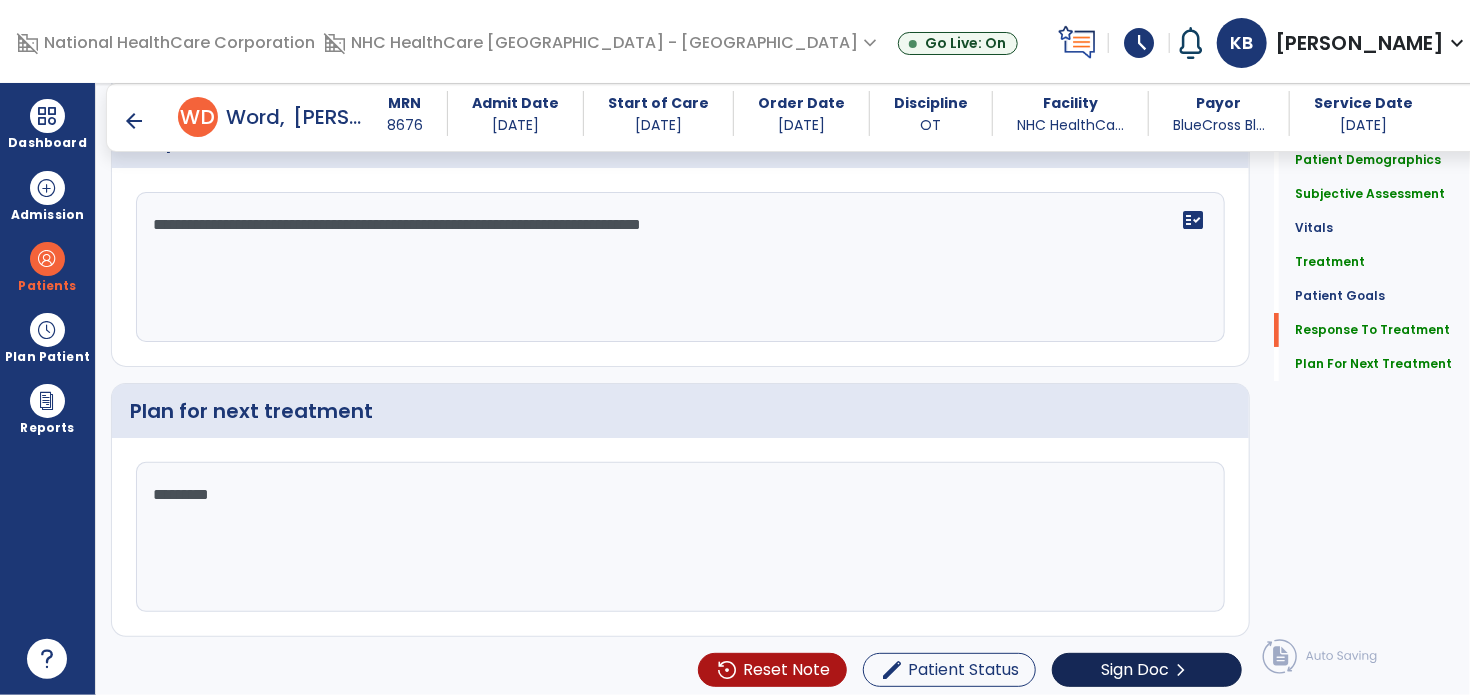 type on "********" 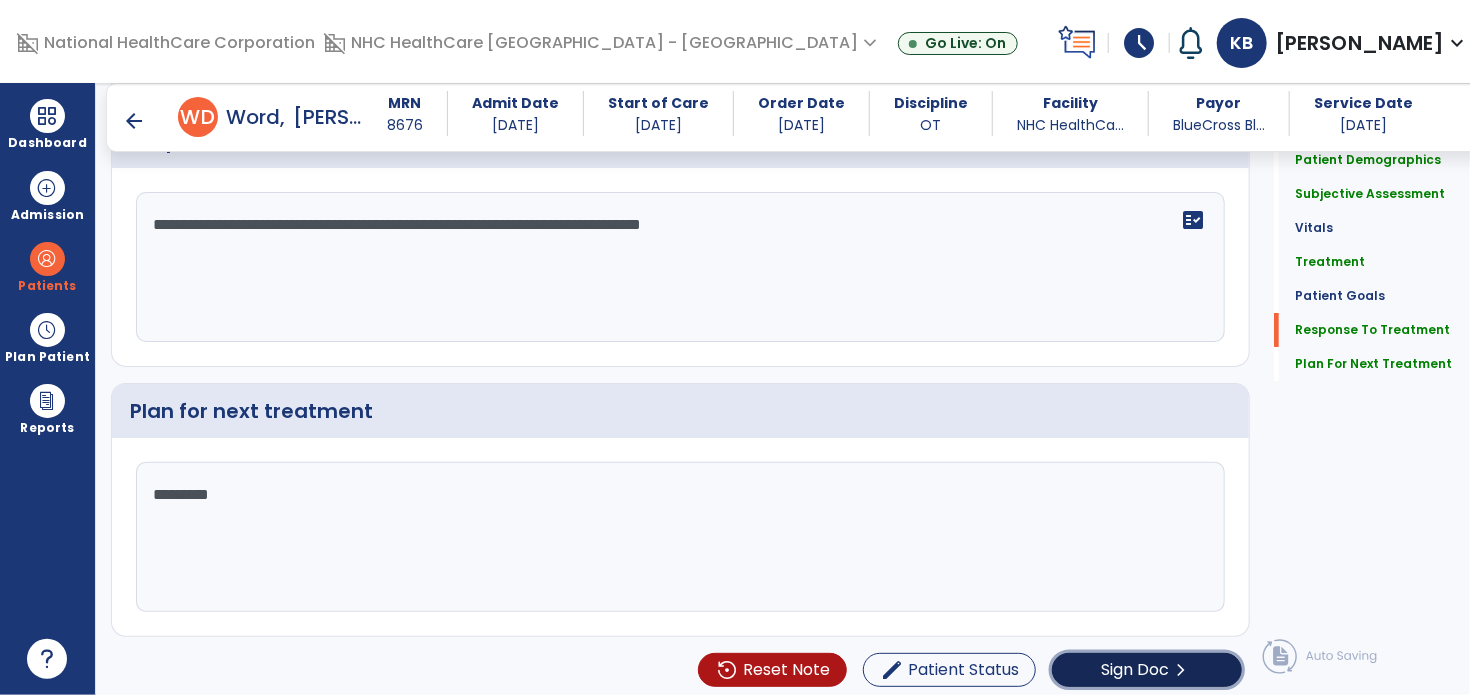 click on "Sign Doc" 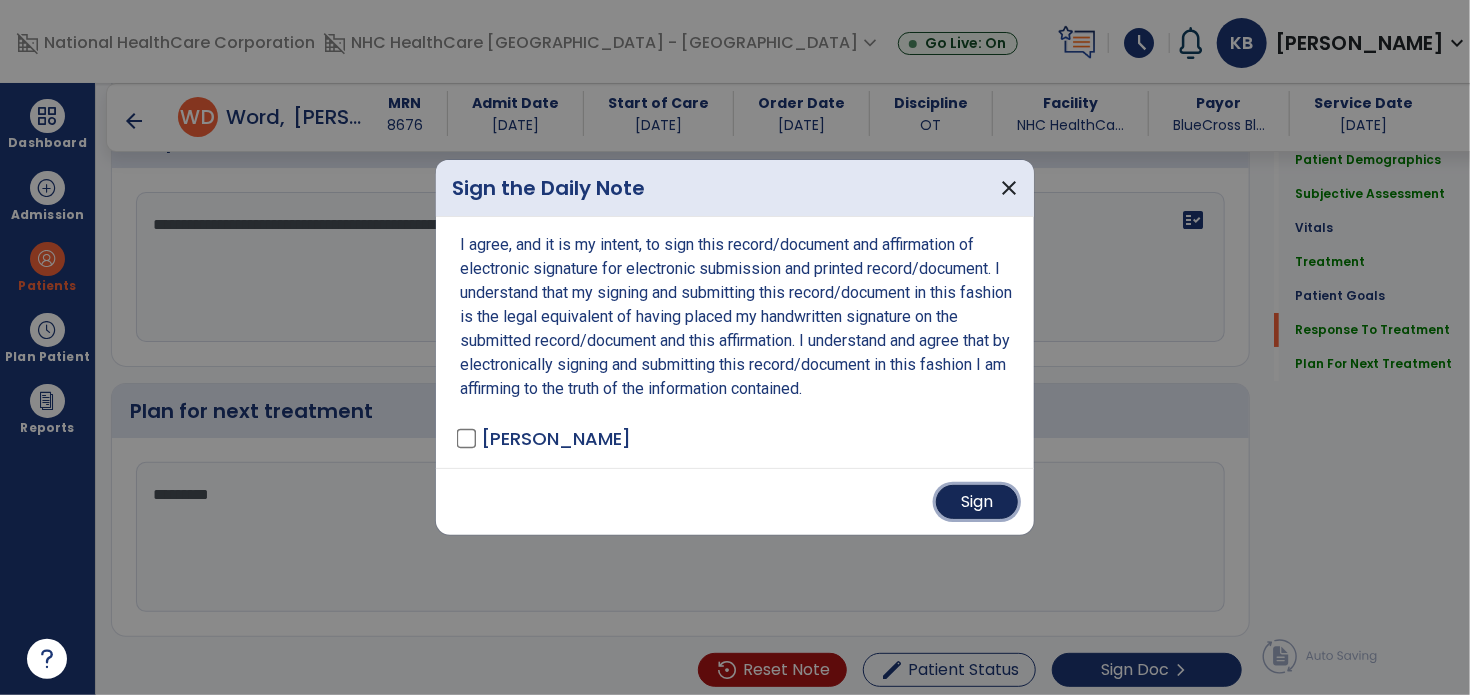 click on "Sign" at bounding box center (977, 502) 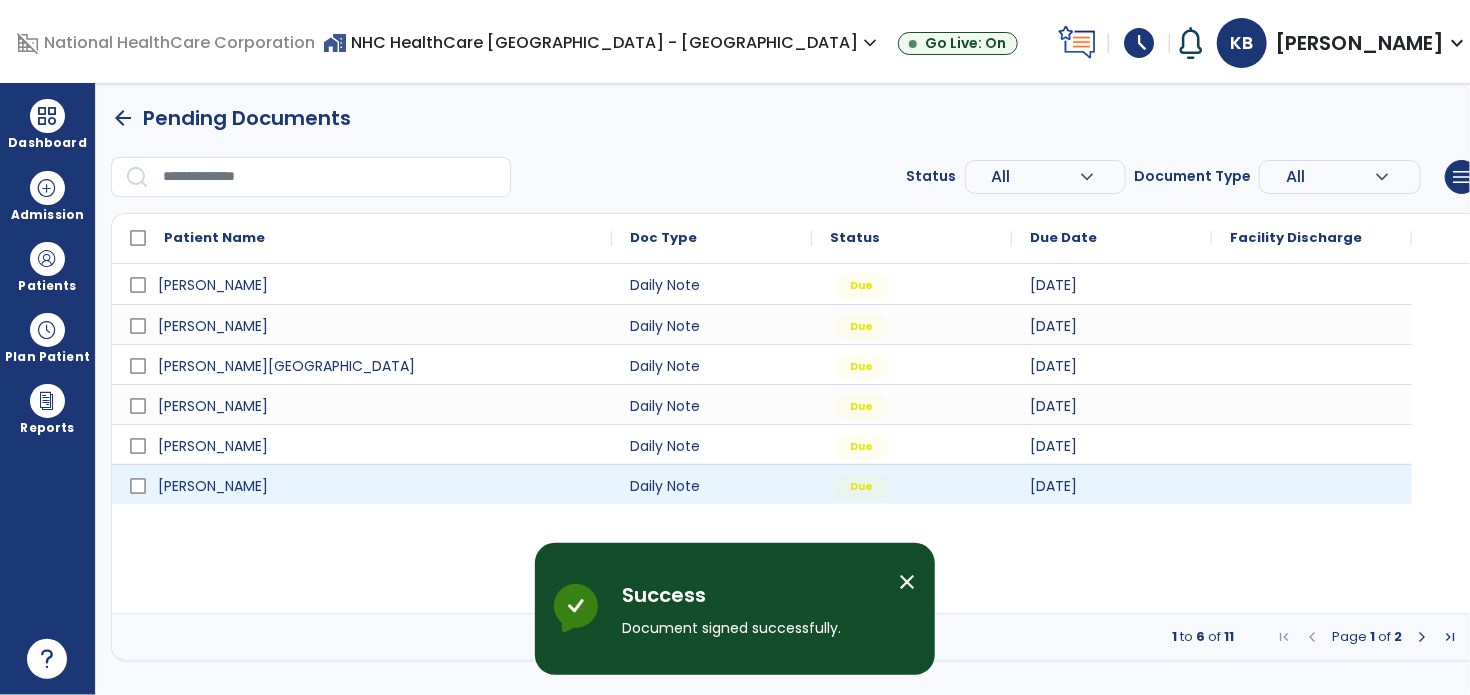 scroll, scrollTop: 0, scrollLeft: 0, axis: both 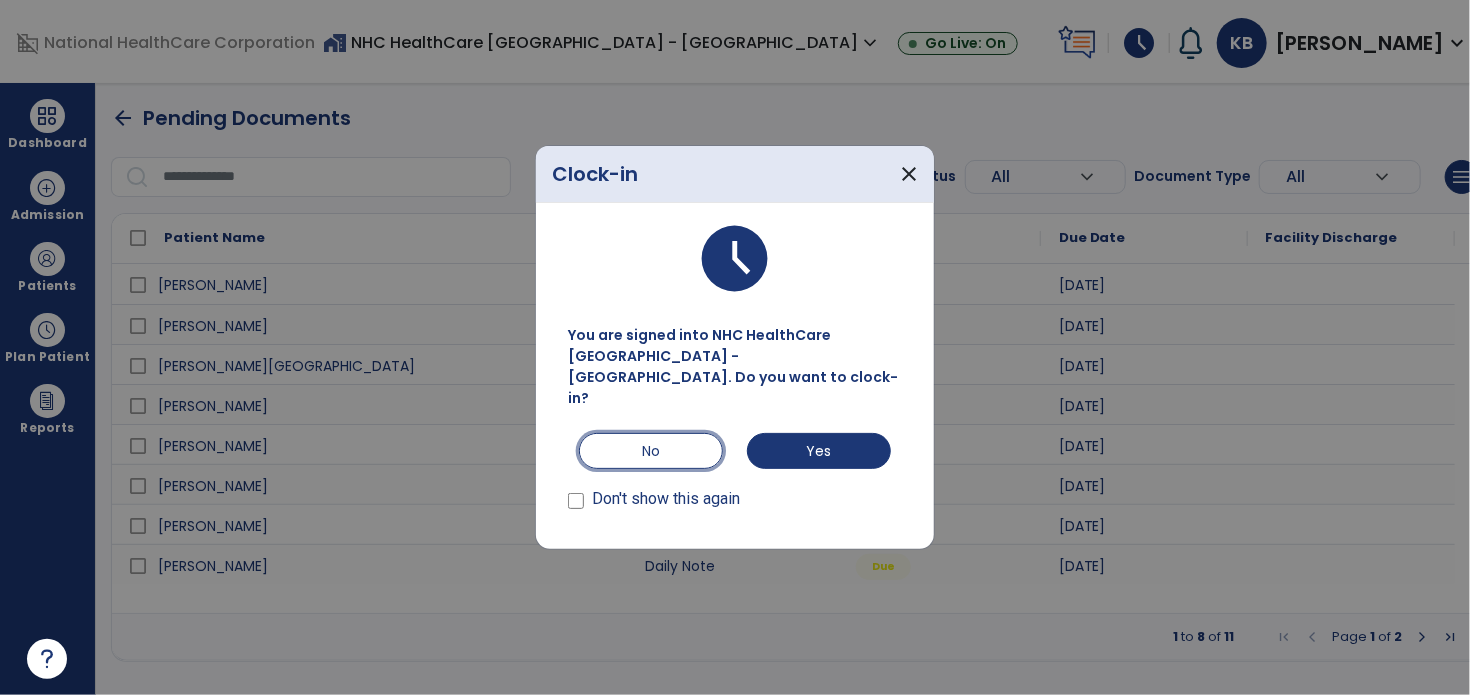 click on "No" at bounding box center [651, 451] 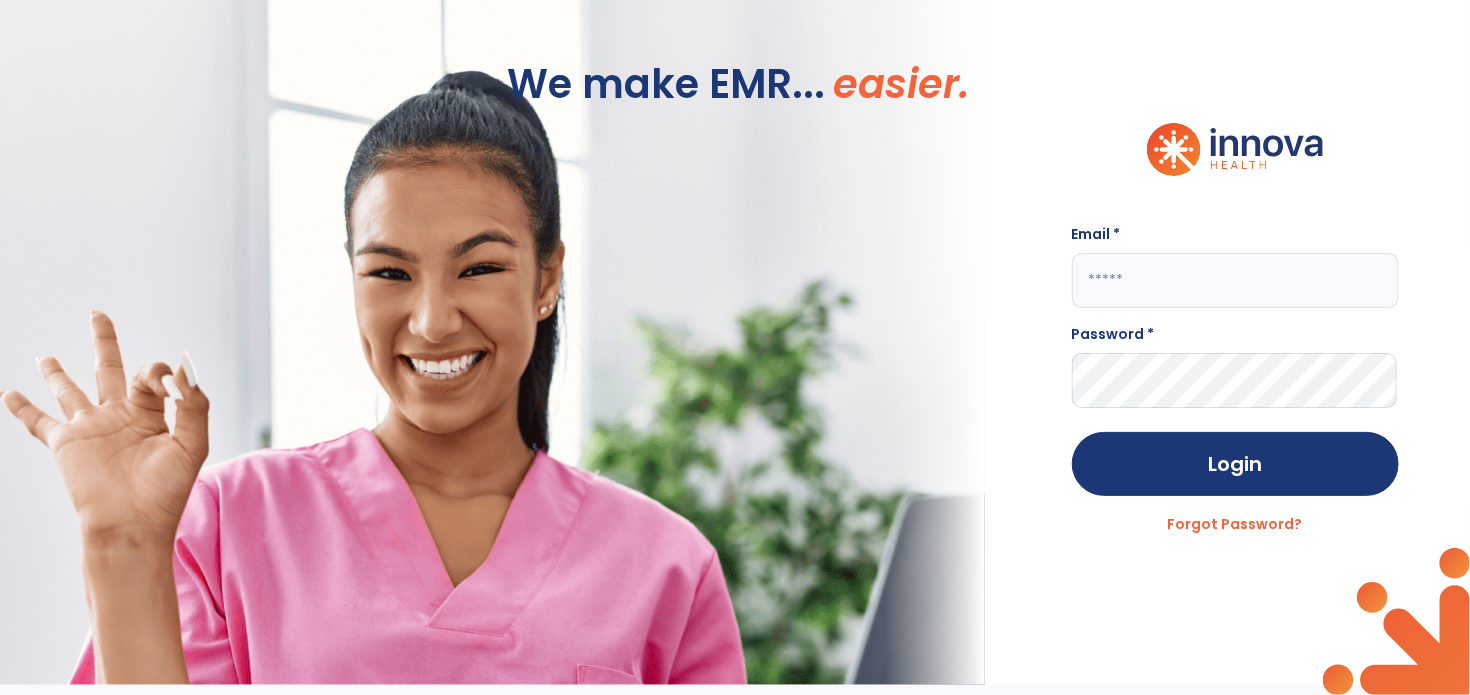 type on "**********" 